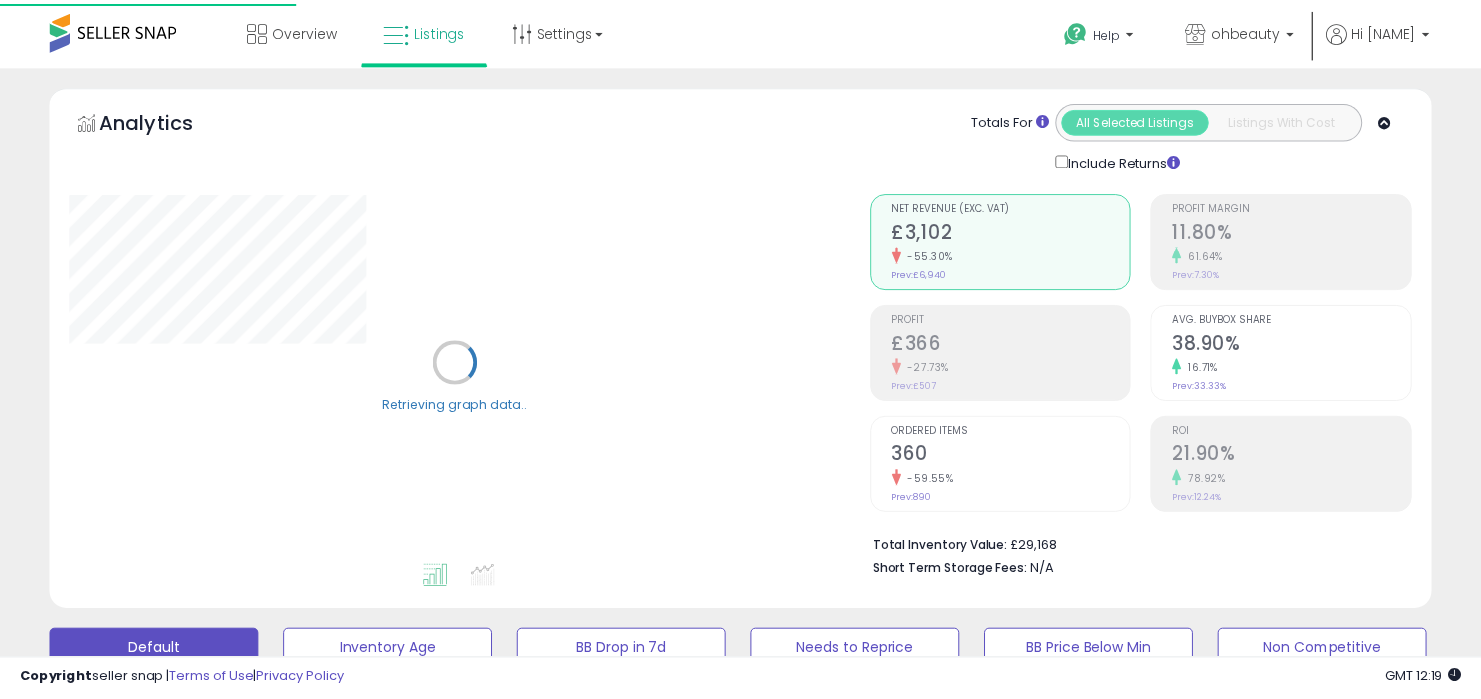 scroll, scrollTop: 0, scrollLeft: 0, axis: both 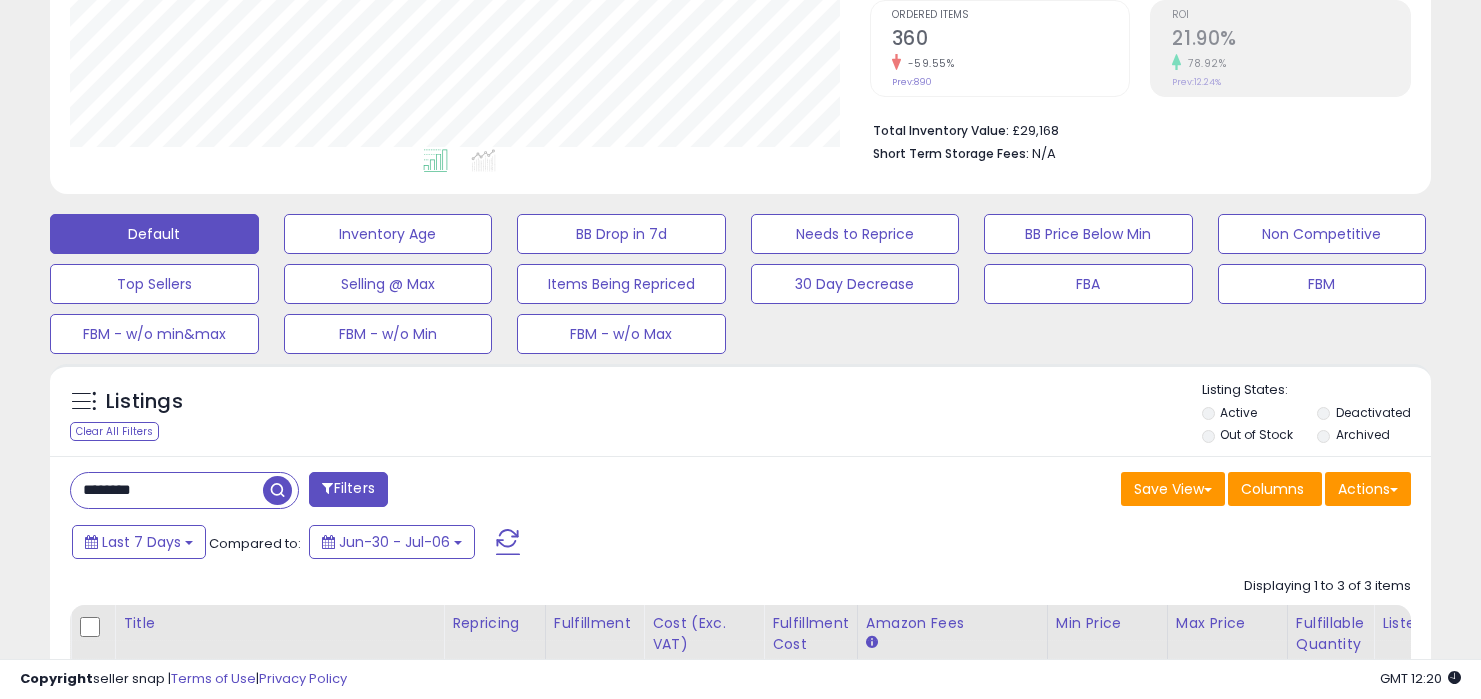 drag, startPoint x: 196, startPoint y: 479, endPoint x: 196, endPoint y: 461, distance: 18 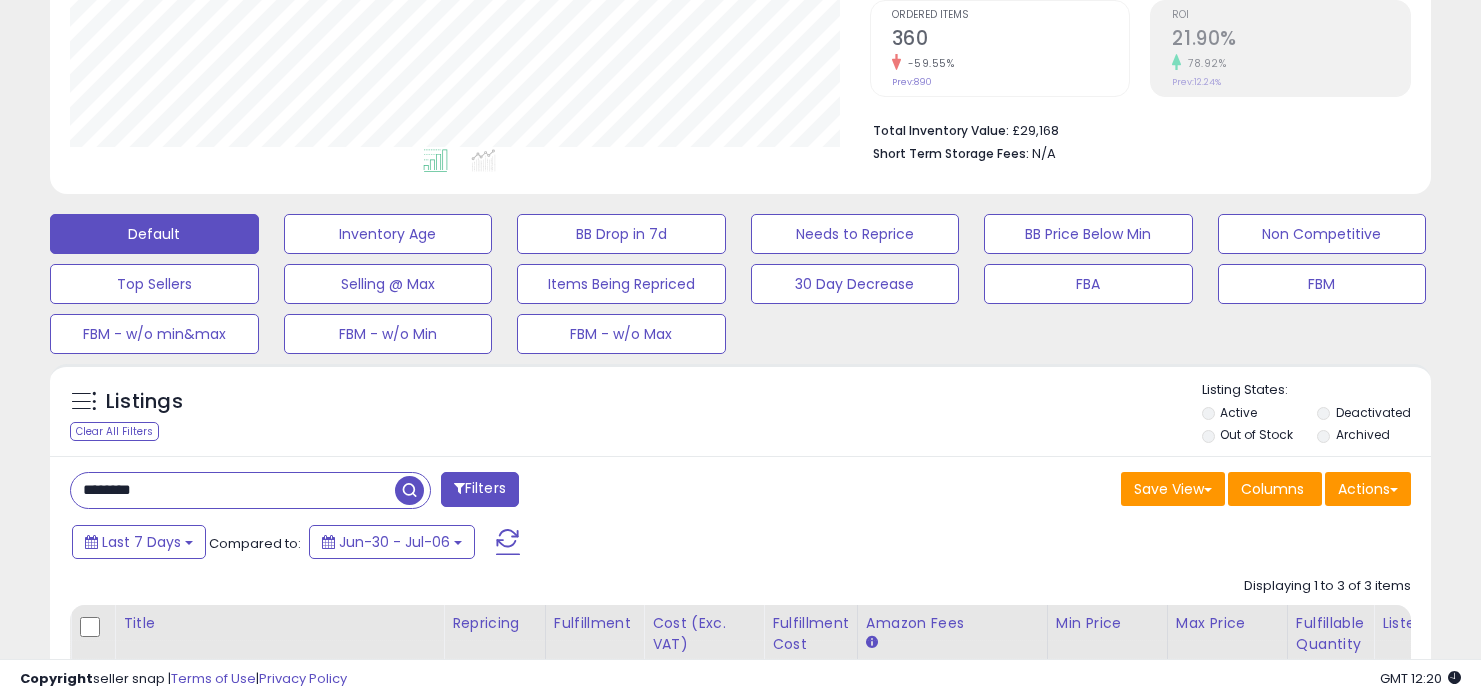 paste on "**" 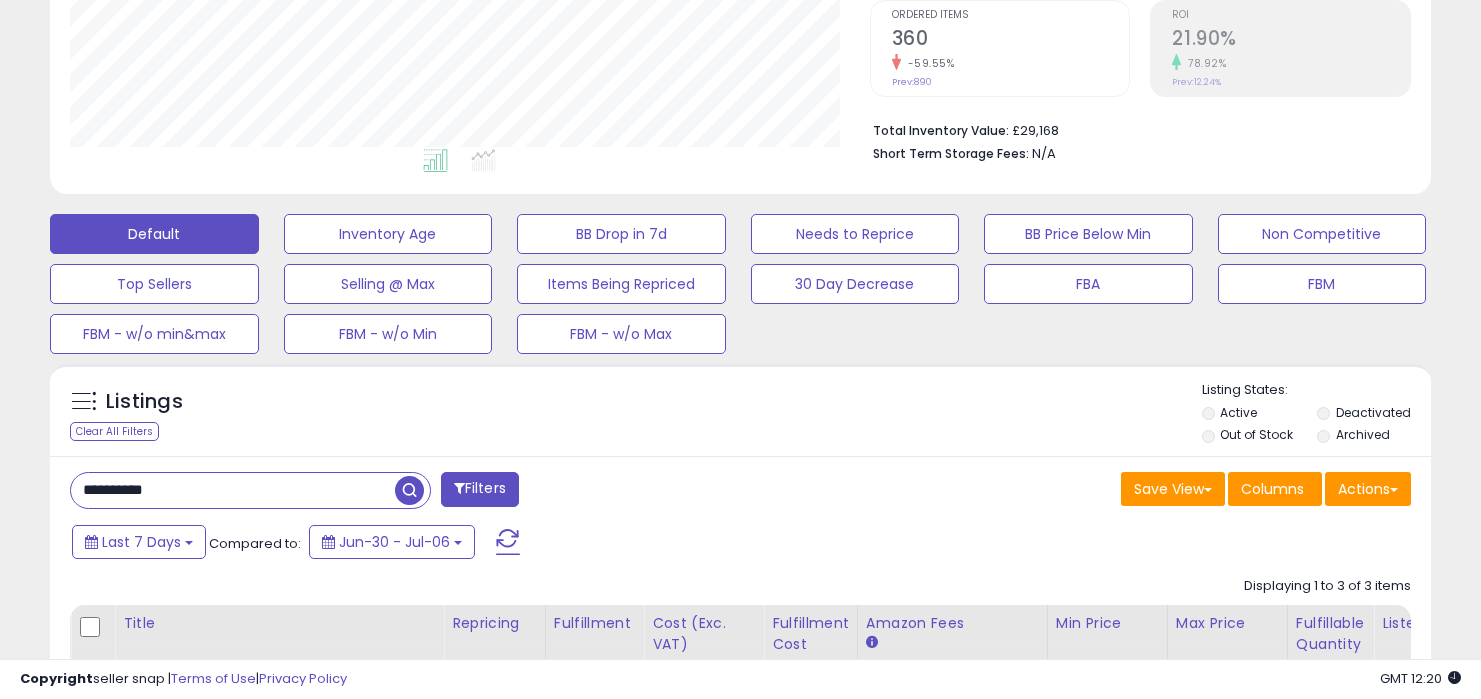 scroll, scrollTop: 999590, scrollLeft: 999191, axis: both 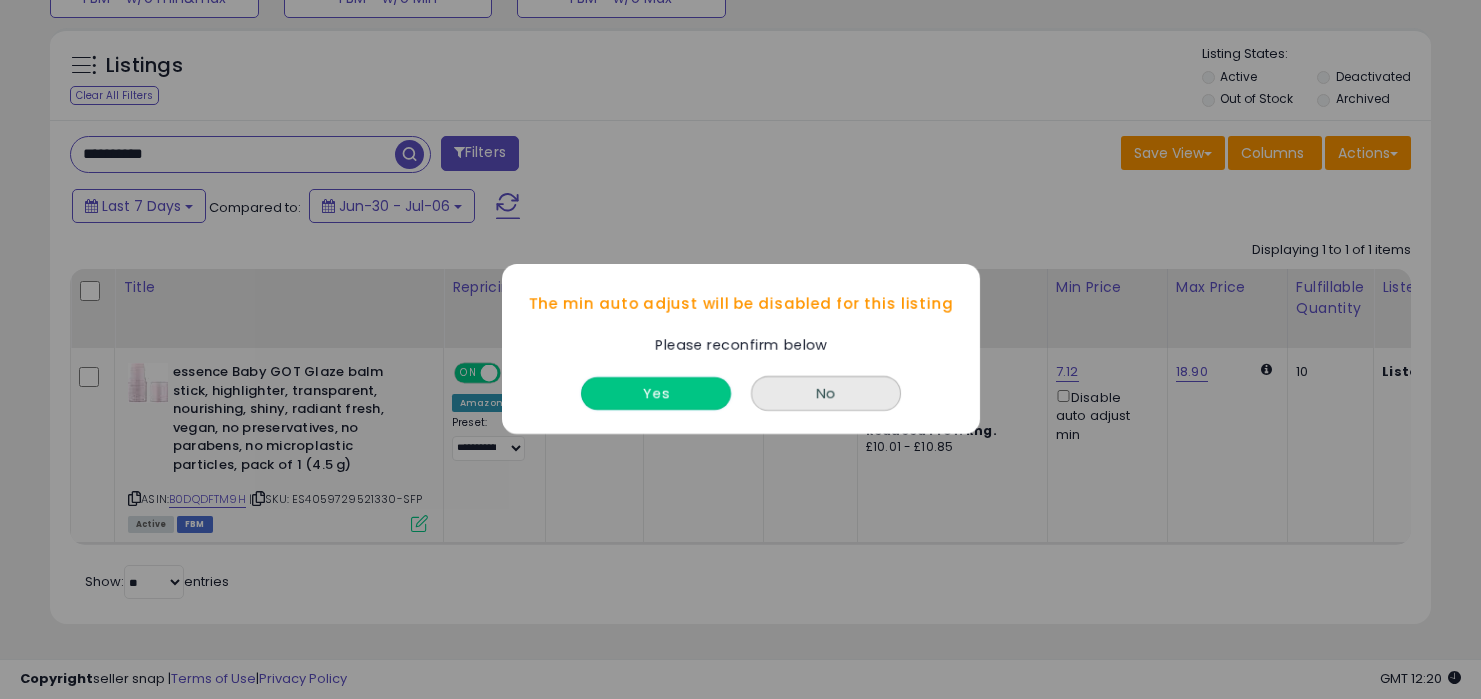 click on "Yes" at bounding box center (656, 394) 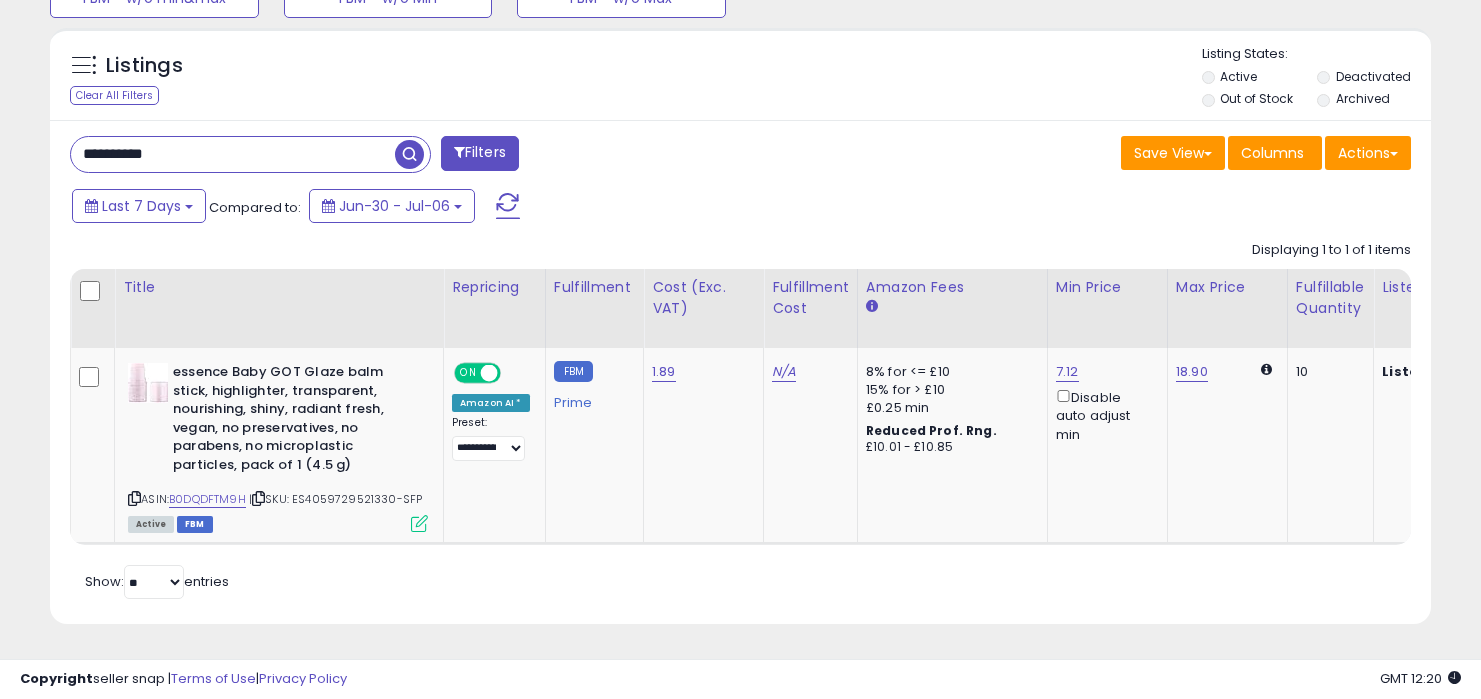 drag, startPoint x: 206, startPoint y: 140, endPoint x: 207, endPoint y: 119, distance: 21.023796 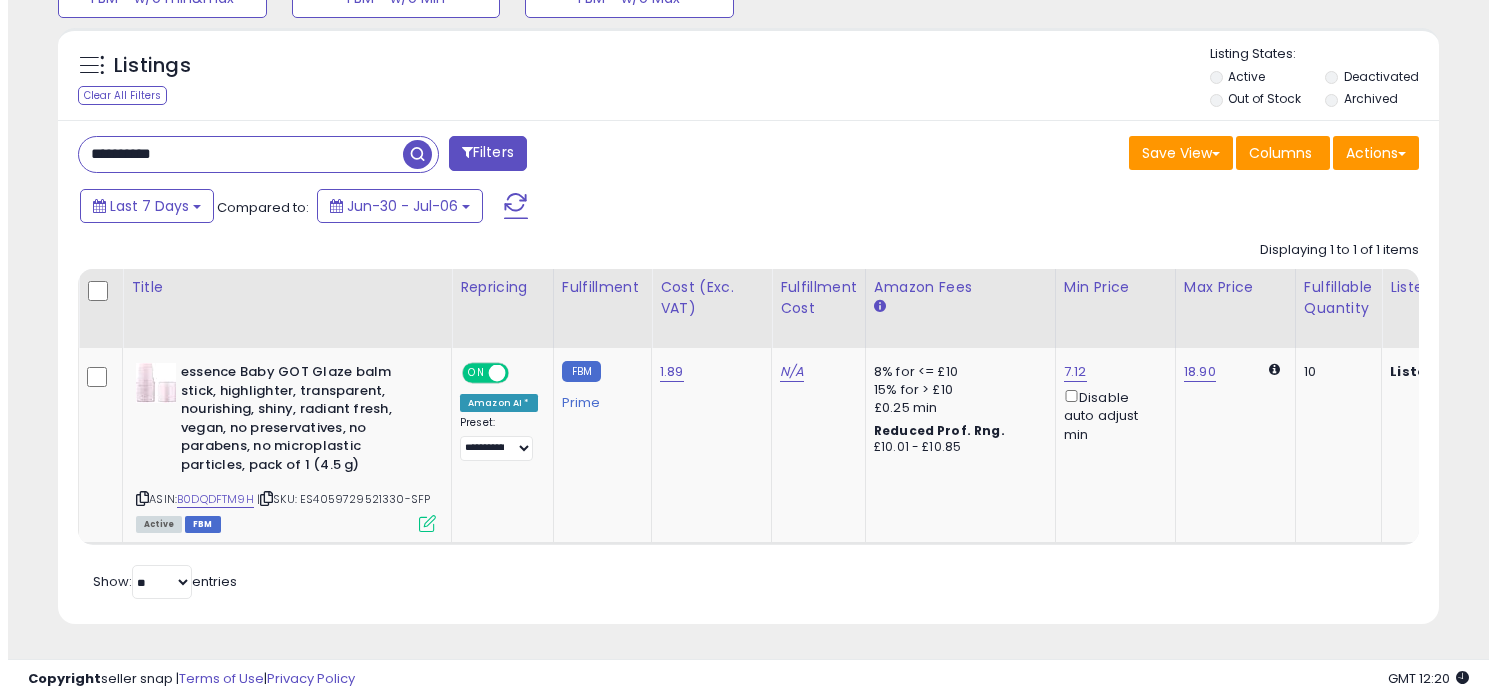 scroll, scrollTop: 571, scrollLeft: 0, axis: vertical 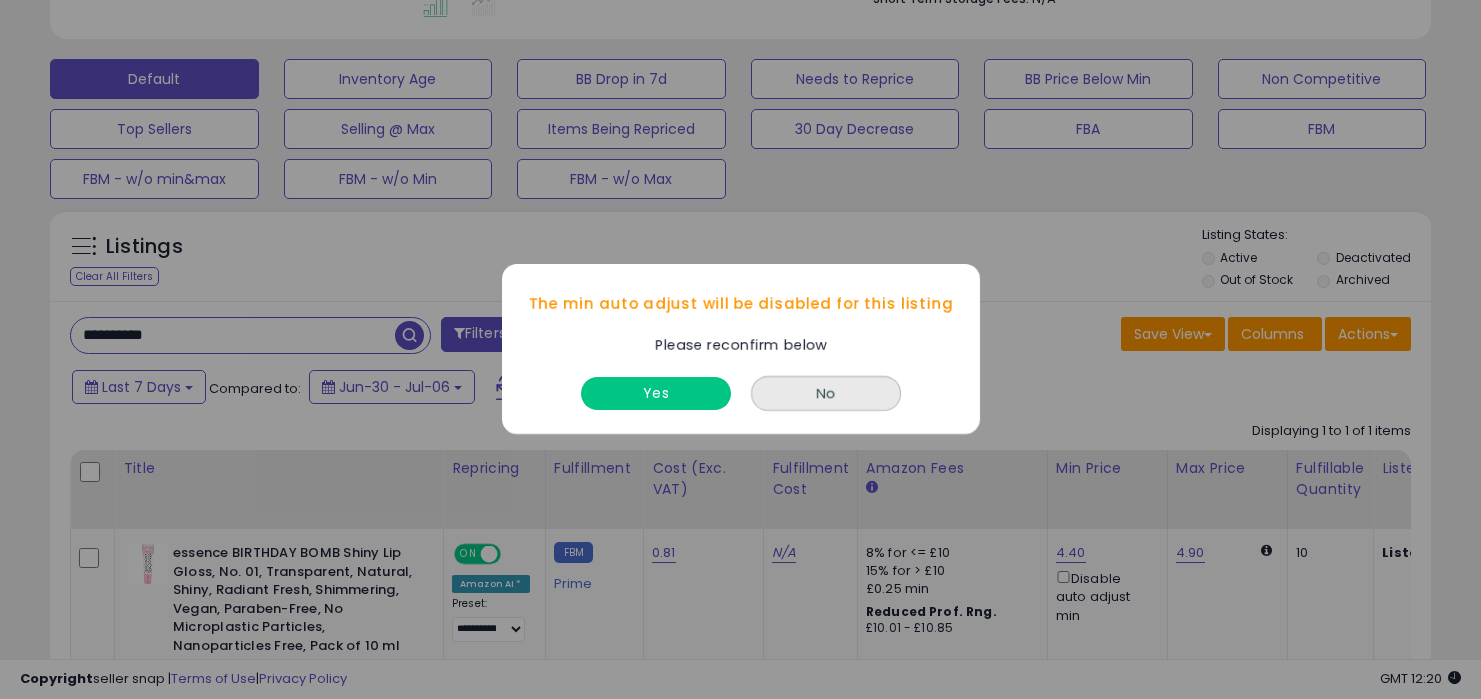 click on "Yes" at bounding box center [656, 389] 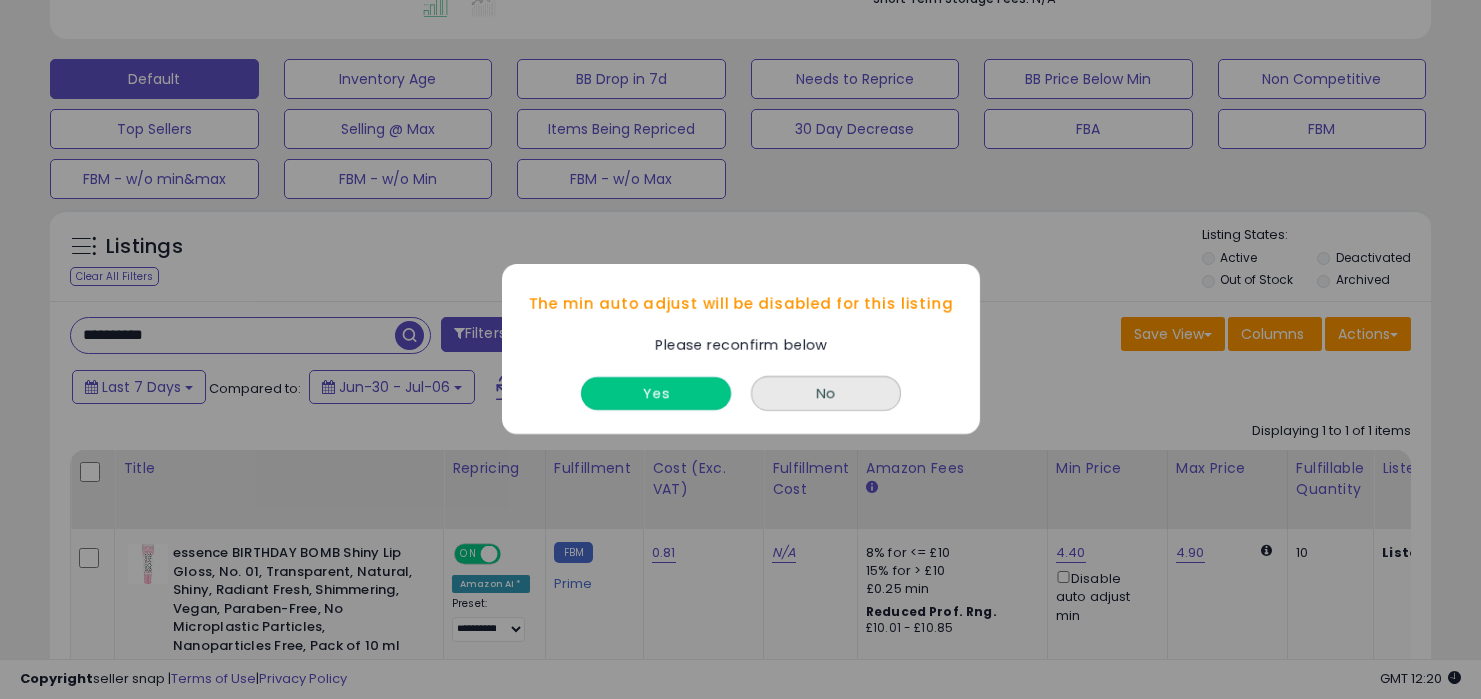 click on "Yes" at bounding box center [656, 394] 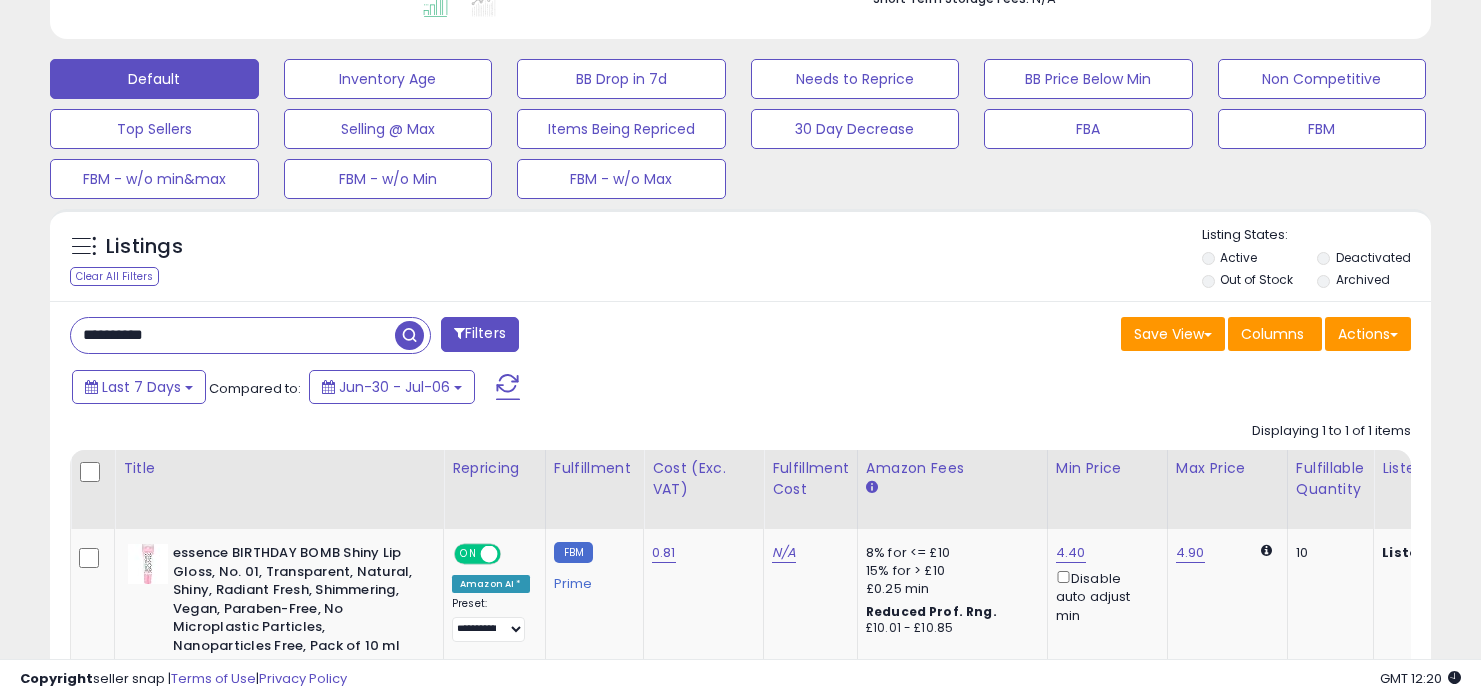 drag, startPoint x: 272, startPoint y: 343, endPoint x: 272, endPoint y: 256, distance: 87 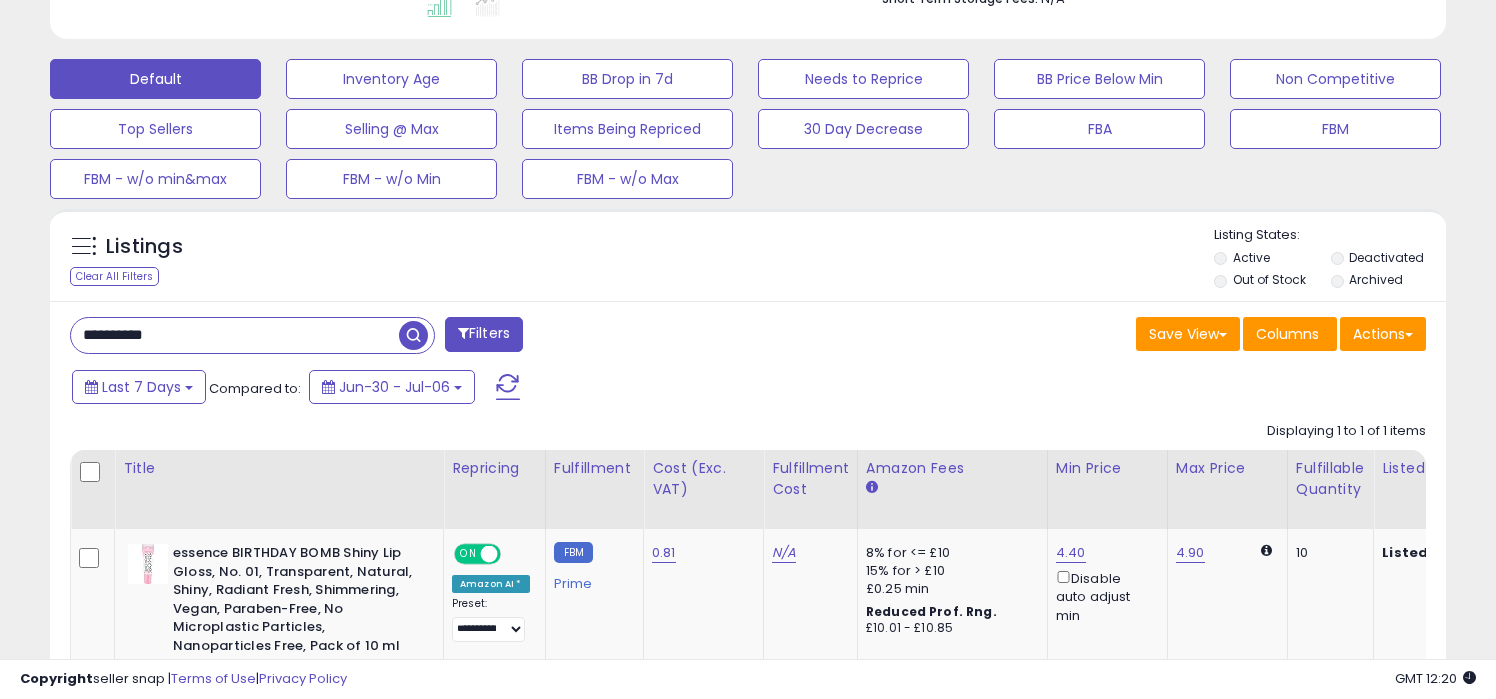 scroll, scrollTop: 999590, scrollLeft: 999191, axis: both 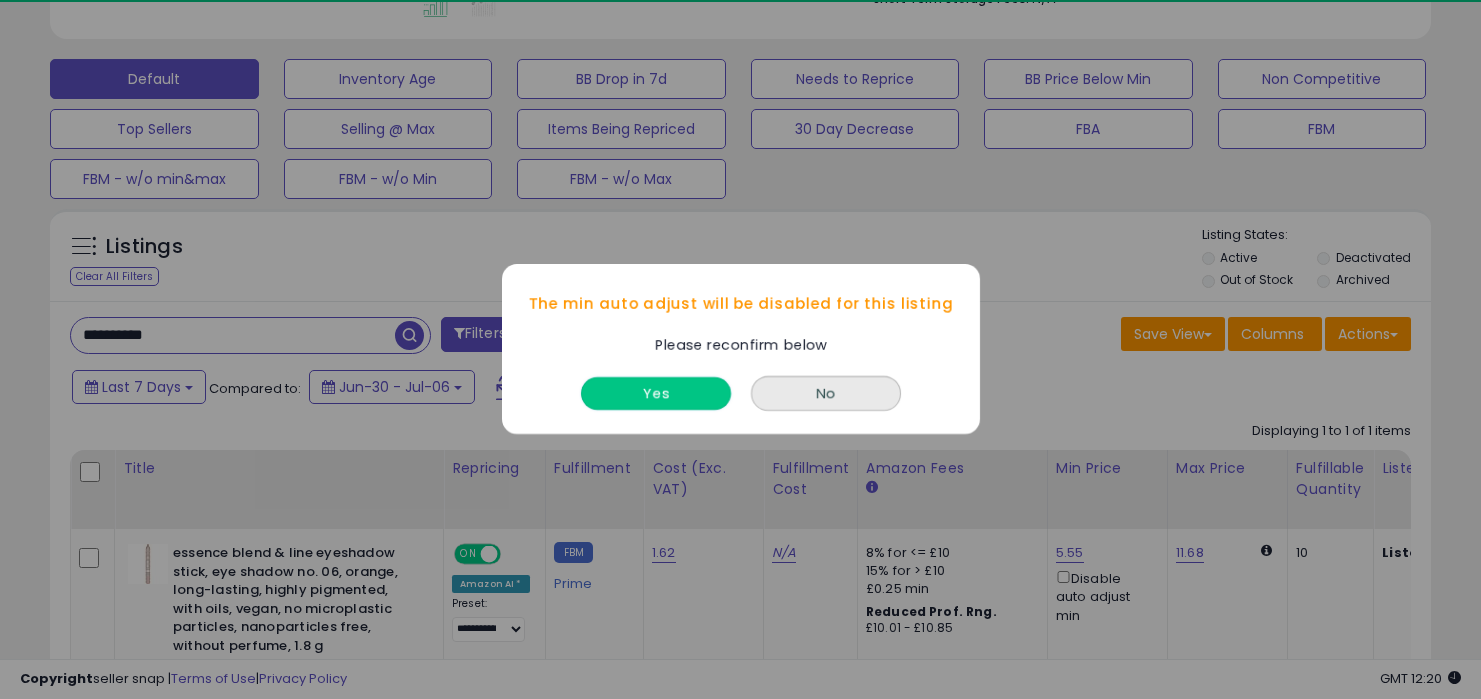 click on "Yes" at bounding box center [656, 394] 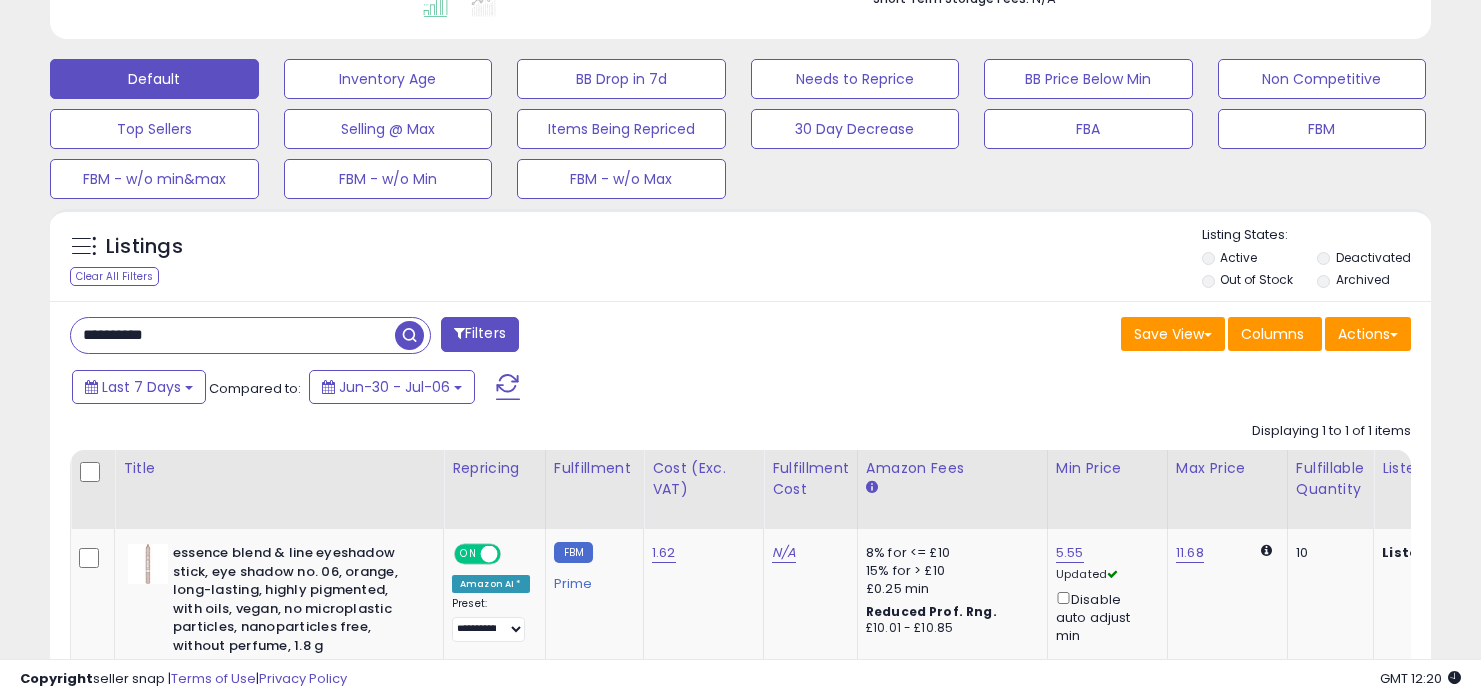 drag, startPoint x: 286, startPoint y: 338, endPoint x: 283, endPoint y: 280, distance: 58.077534 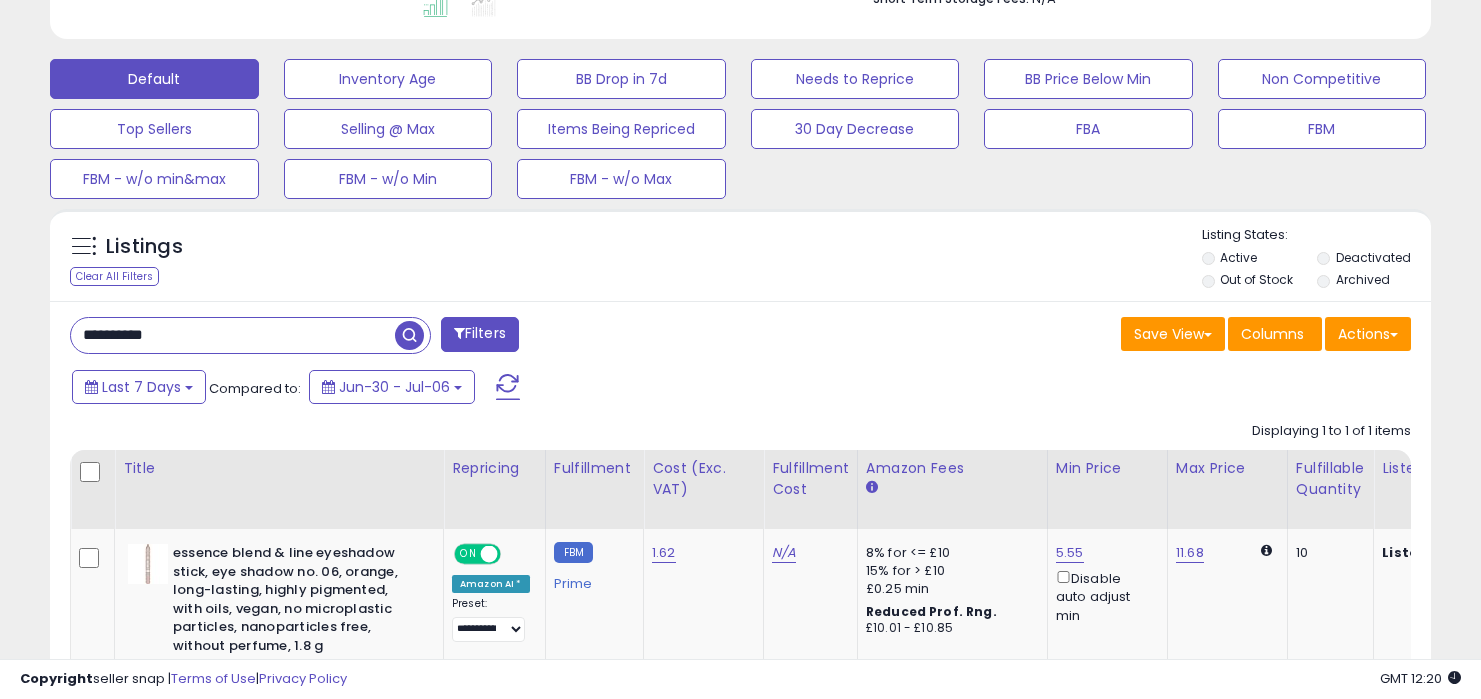 paste 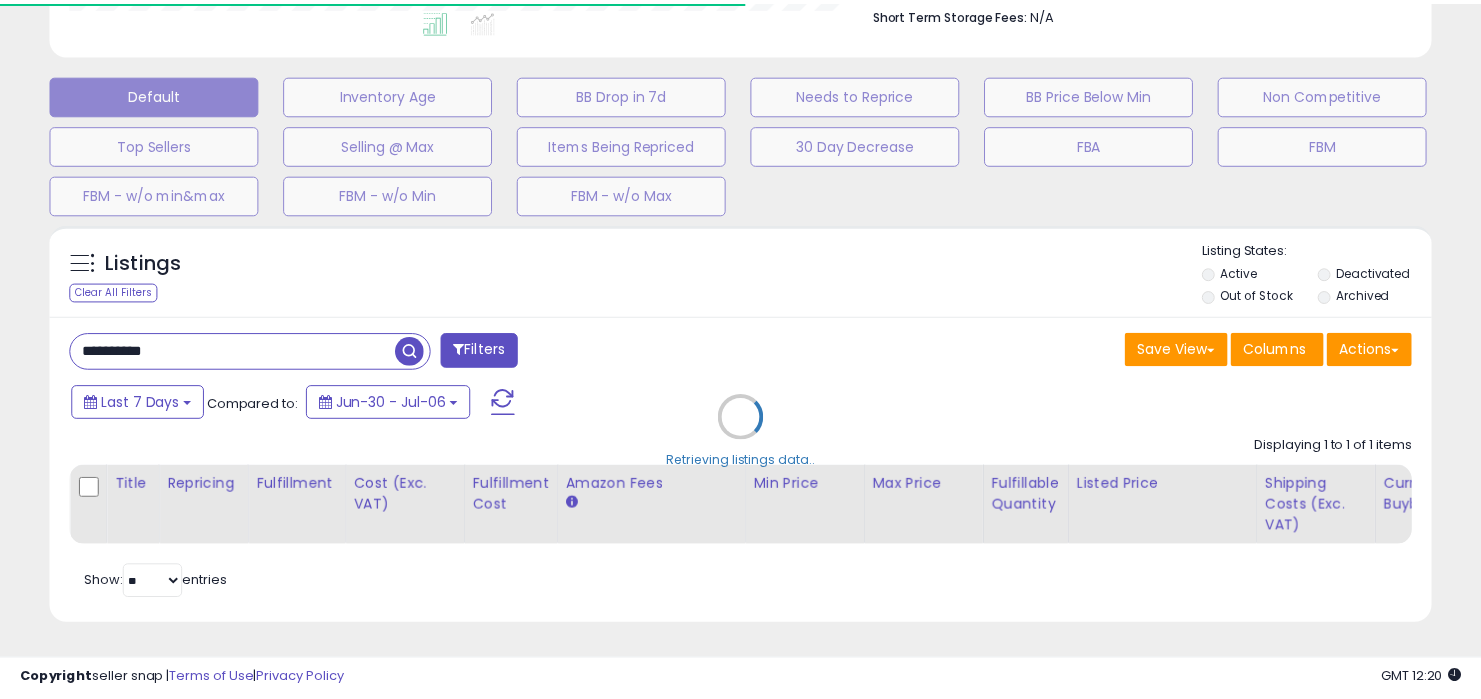 scroll, scrollTop: 410, scrollLeft: 799, axis: both 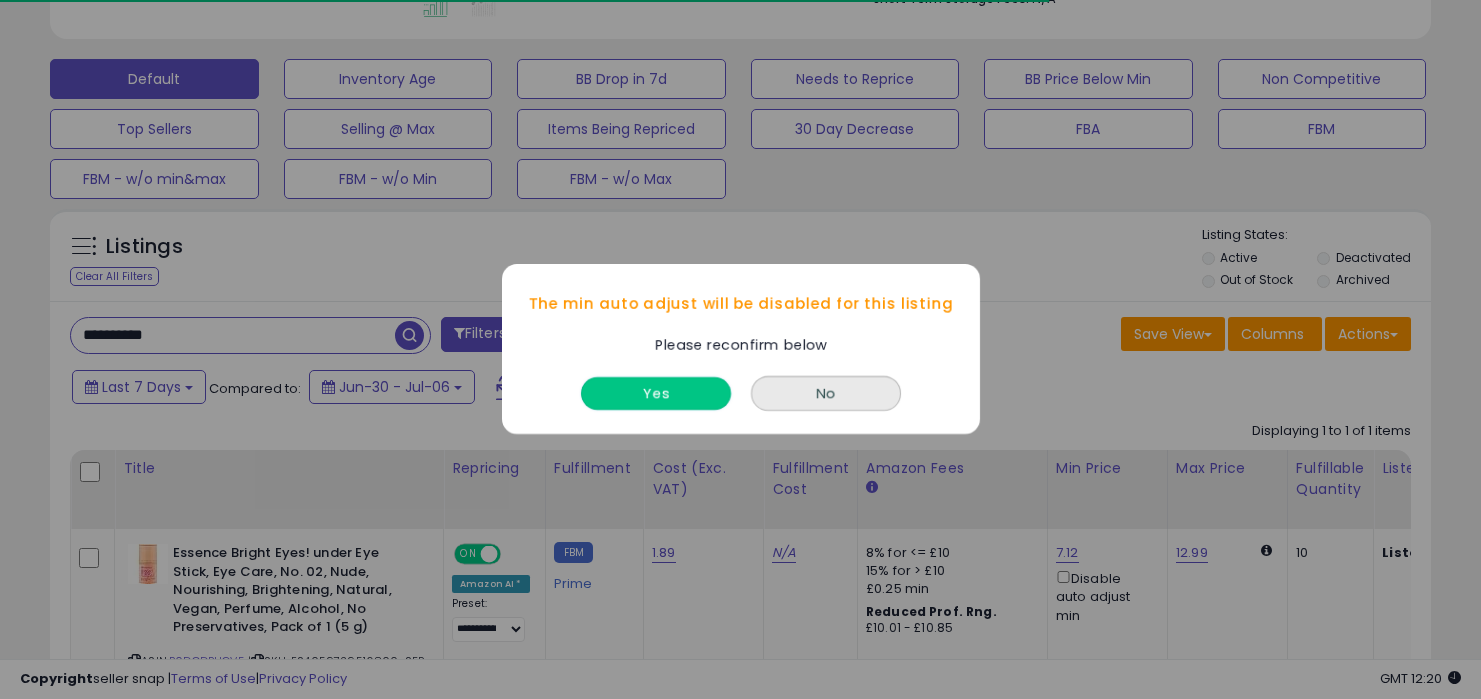 click on "Yes" at bounding box center (656, 394) 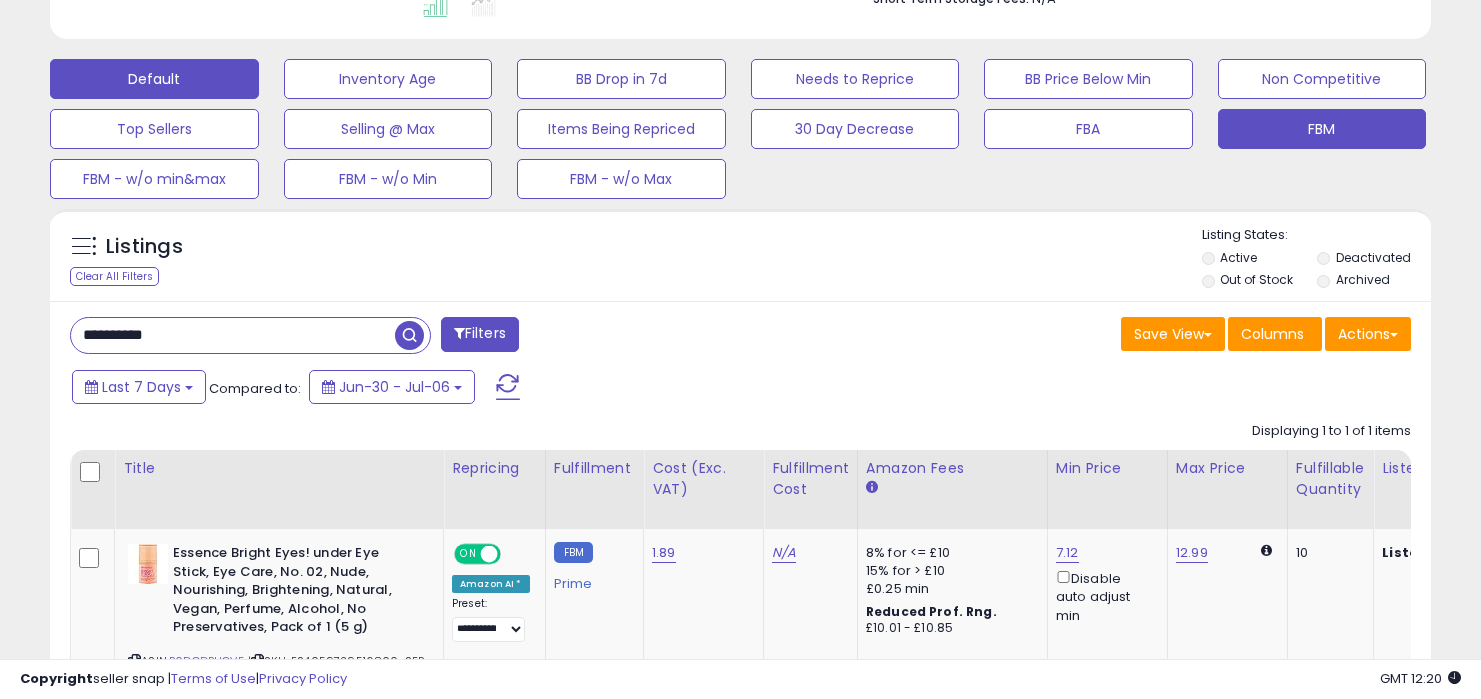 scroll, scrollTop: 999590, scrollLeft: 999200, axis: both 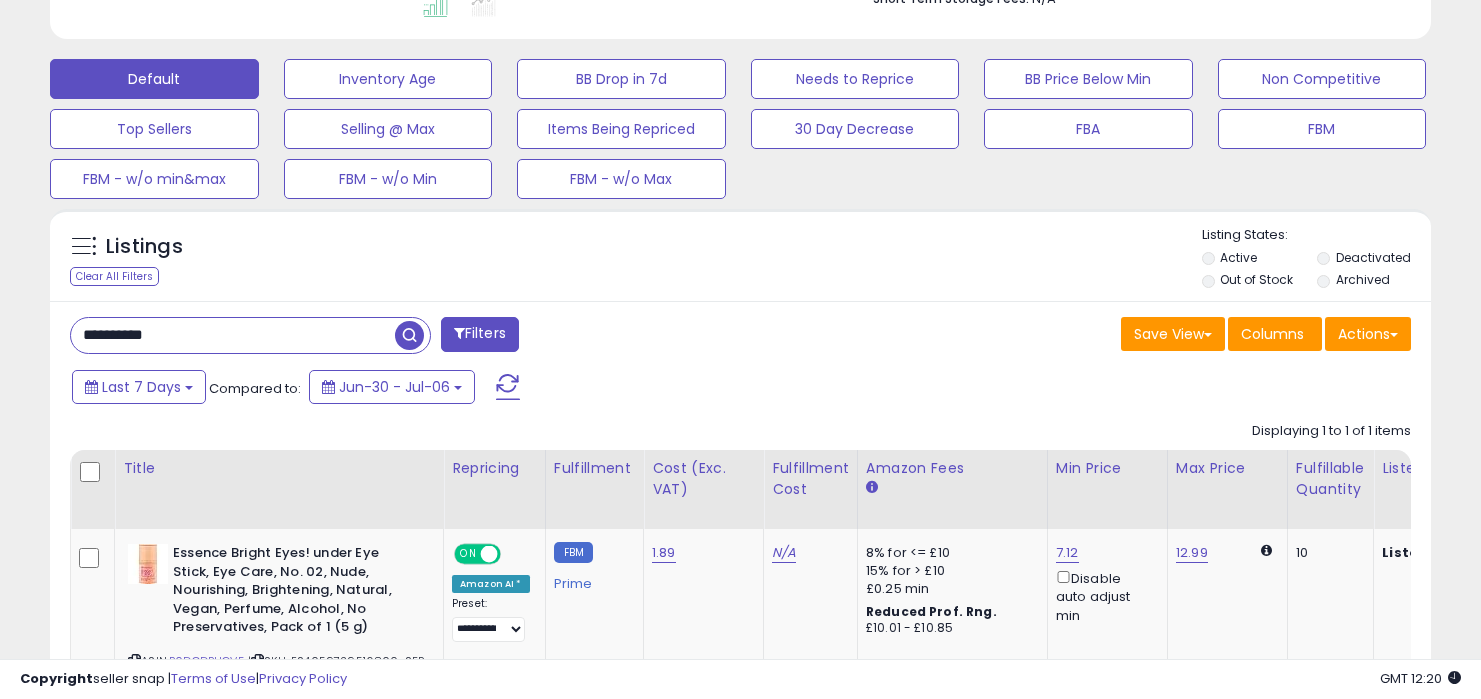 drag, startPoint x: 266, startPoint y: 338, endPoint x: 266, endPoint y: 258, distance: 80 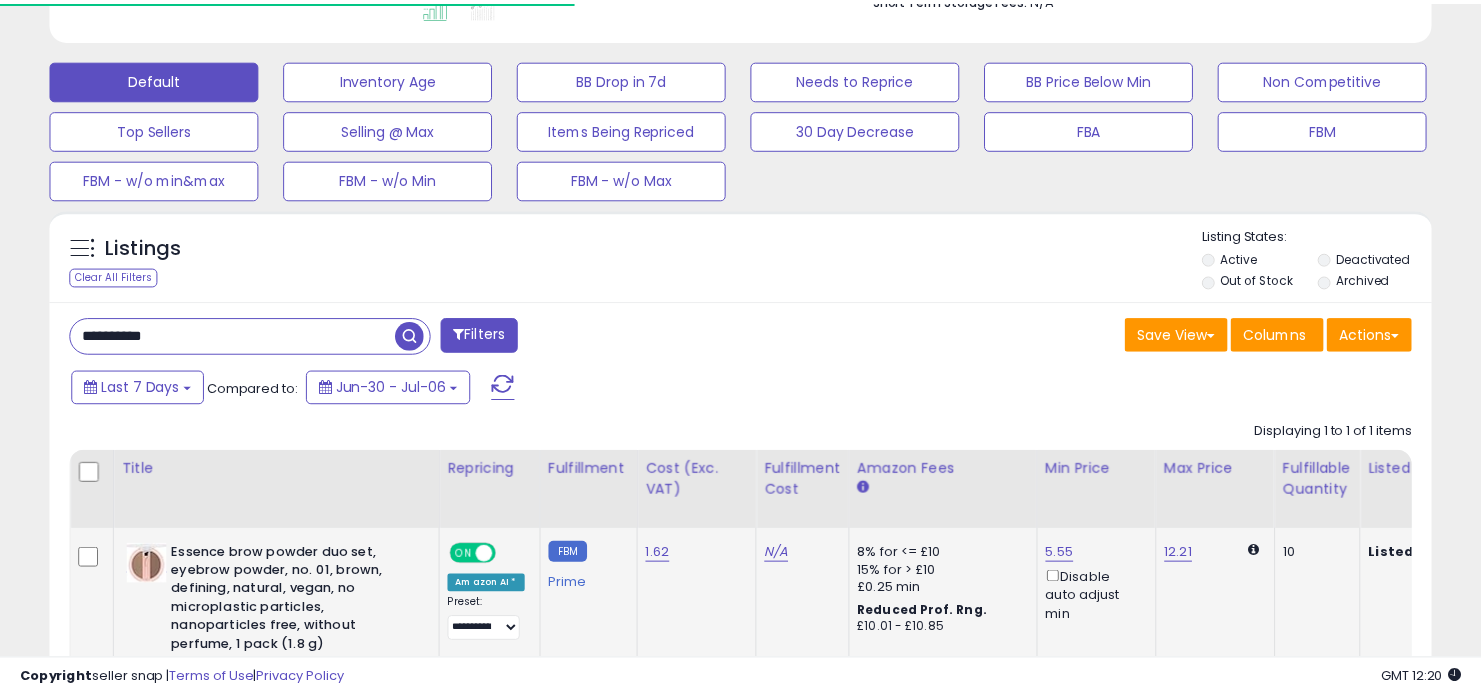 scroll, scrollTop: 410, scrollLeft: 799, axis: both 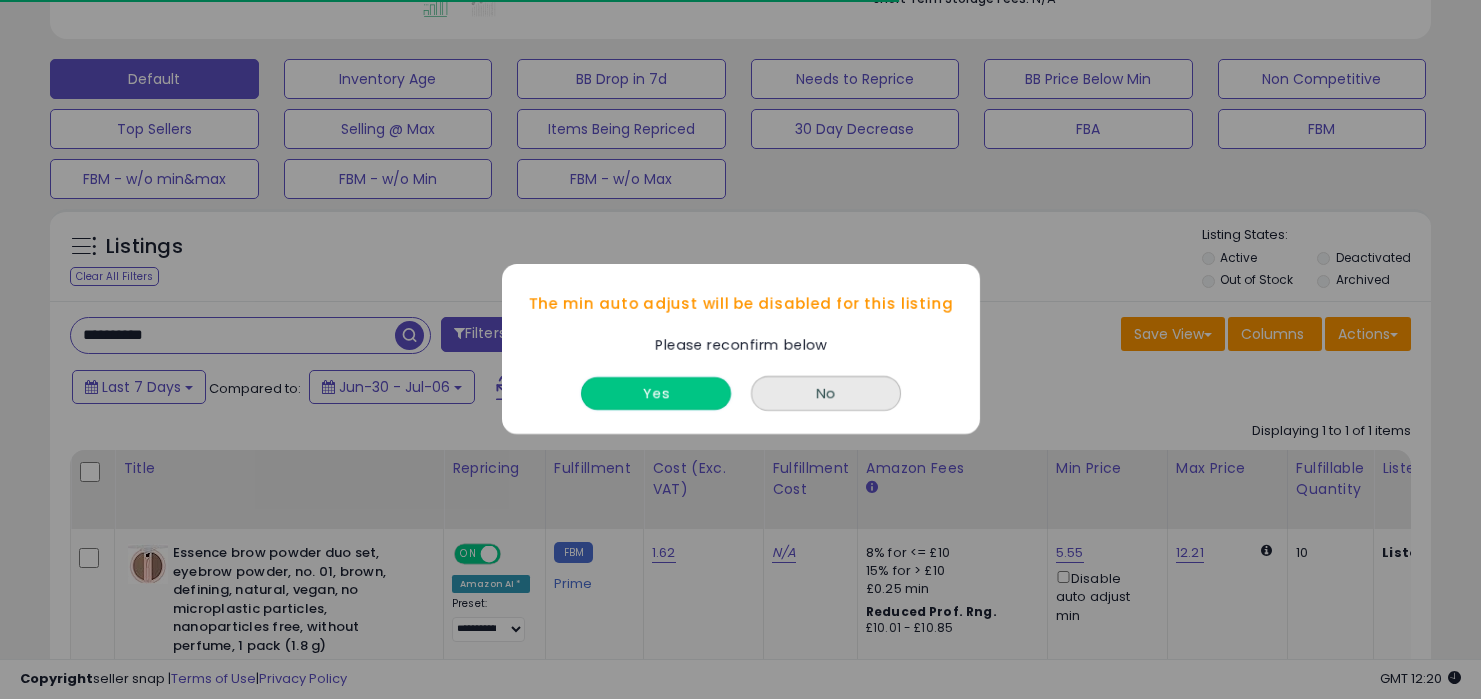 click on "Yes" at bounding box center (656, 394) 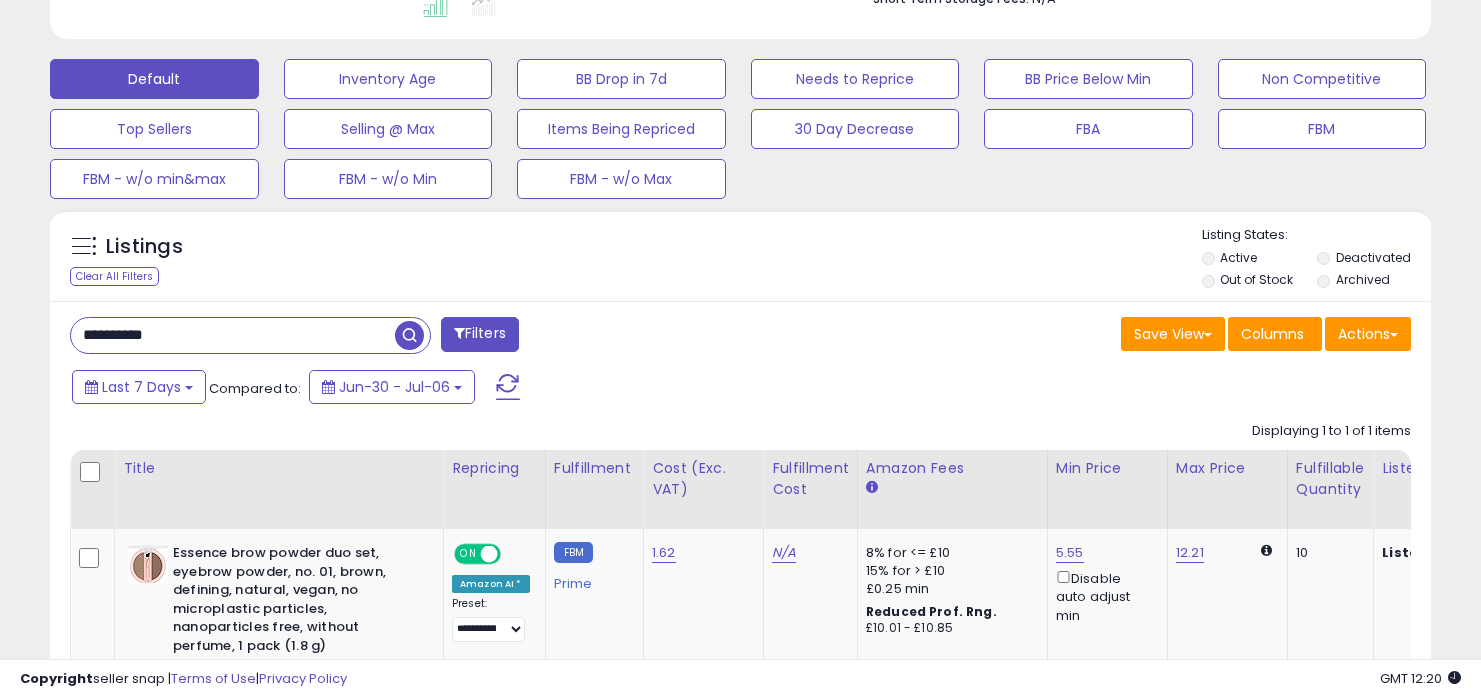 scroll, scrollTop: 999590, scrollLeft: 999200, axis: both 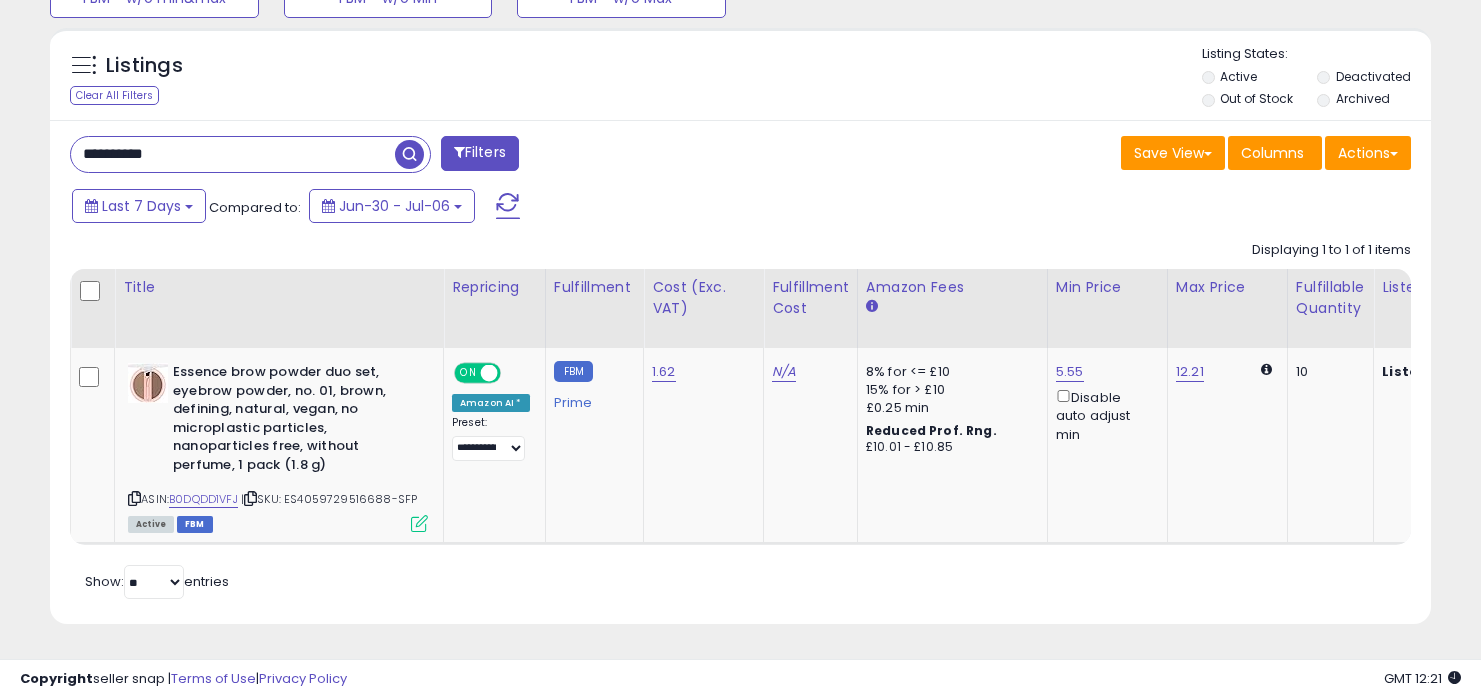 drag, startPoint x: 327, startPoint y: 141, endPoint x: 365, endPoint y: 82, distance: 70.178345 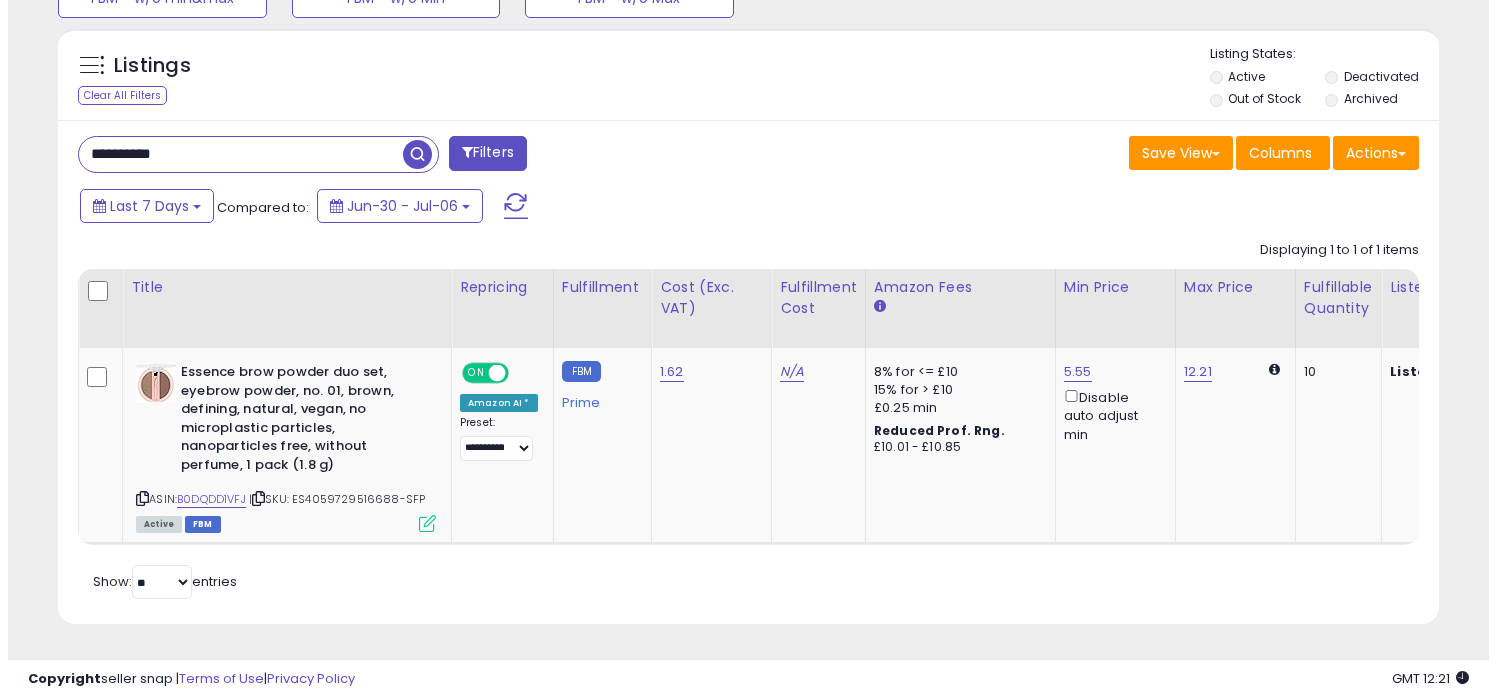 scroll 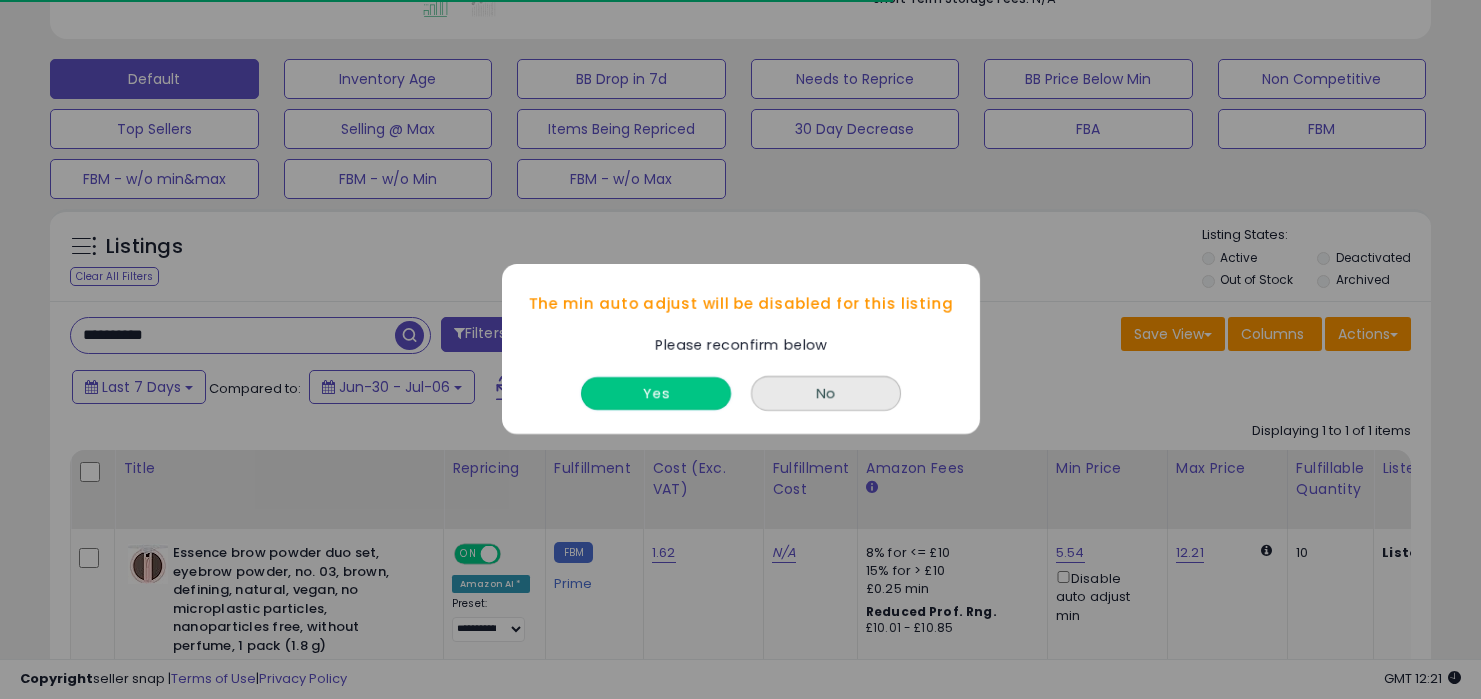 click on "Yes" at bounding box center [656, 394] 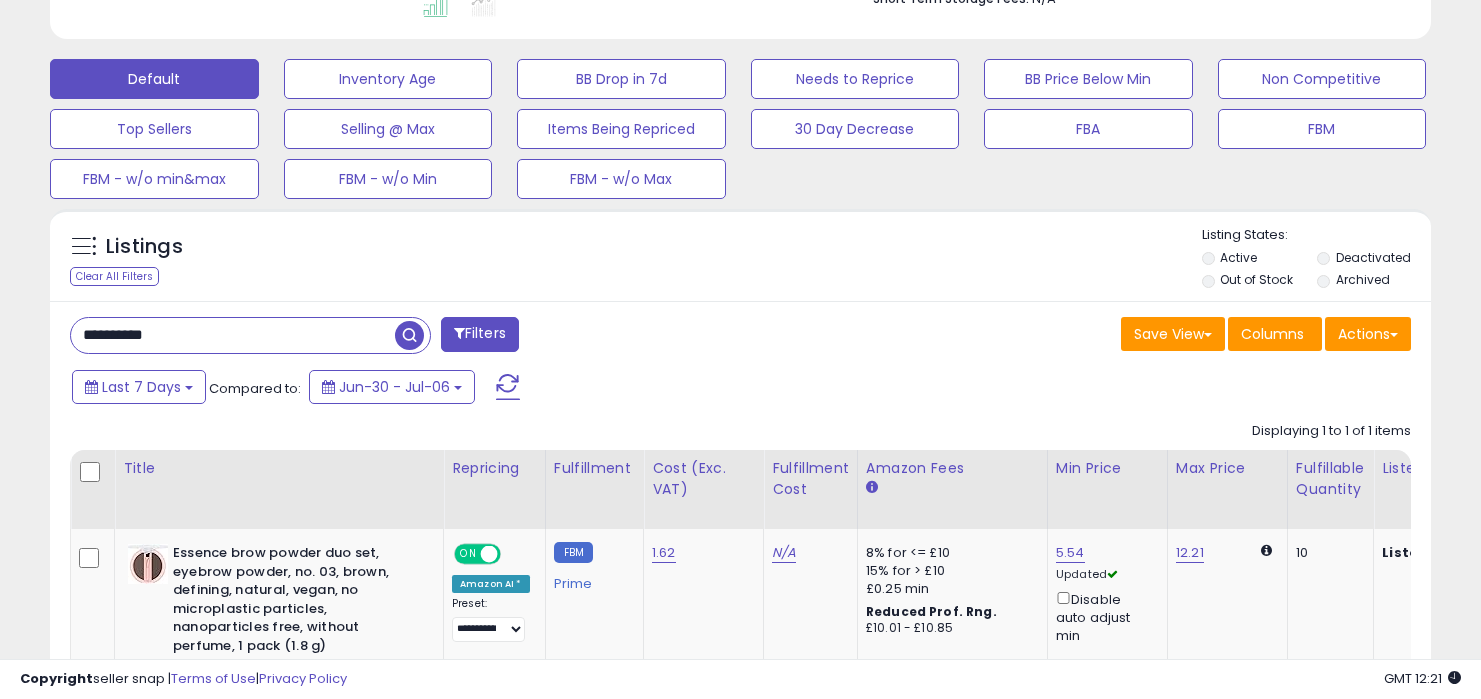 drag, startPoint x: 301, startPoint y: 339, endPoint x: 301, endPoint y: 264, distance: 75 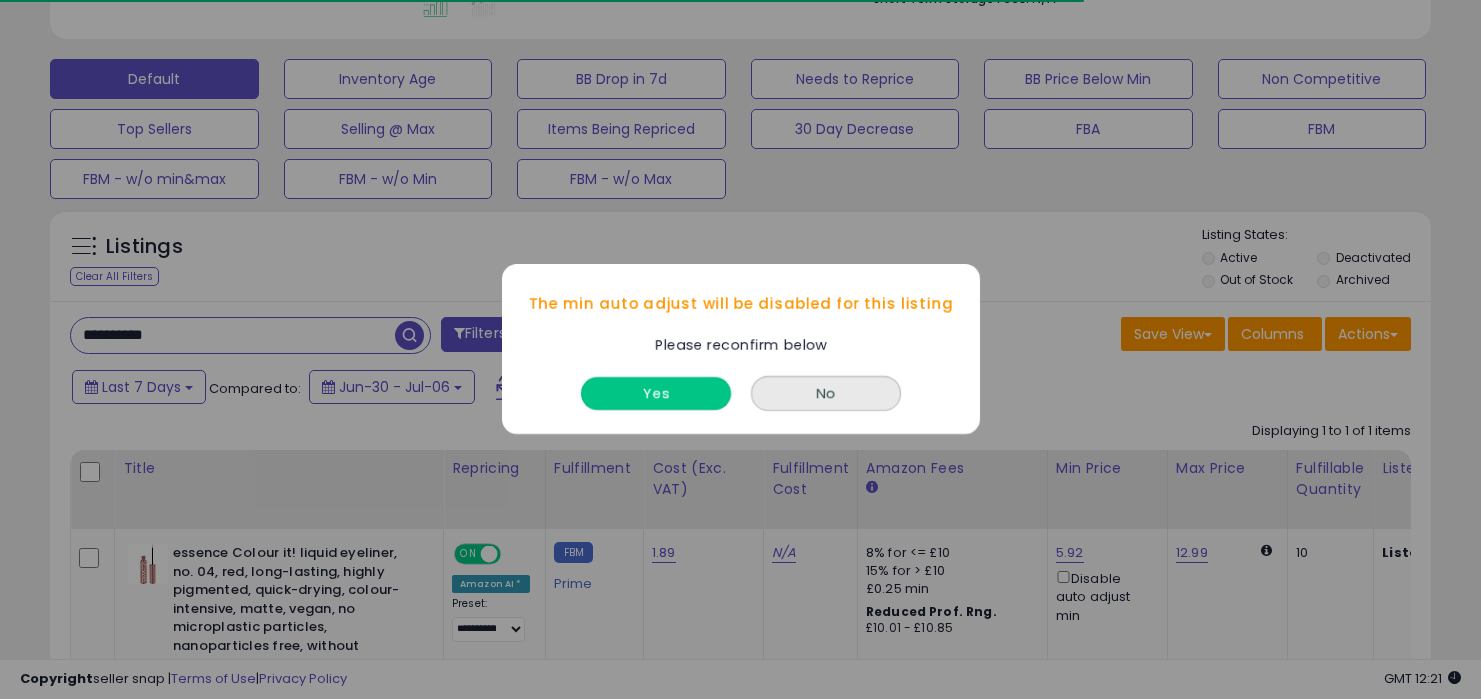 click on "Yes" at bounding box center [656, 394] 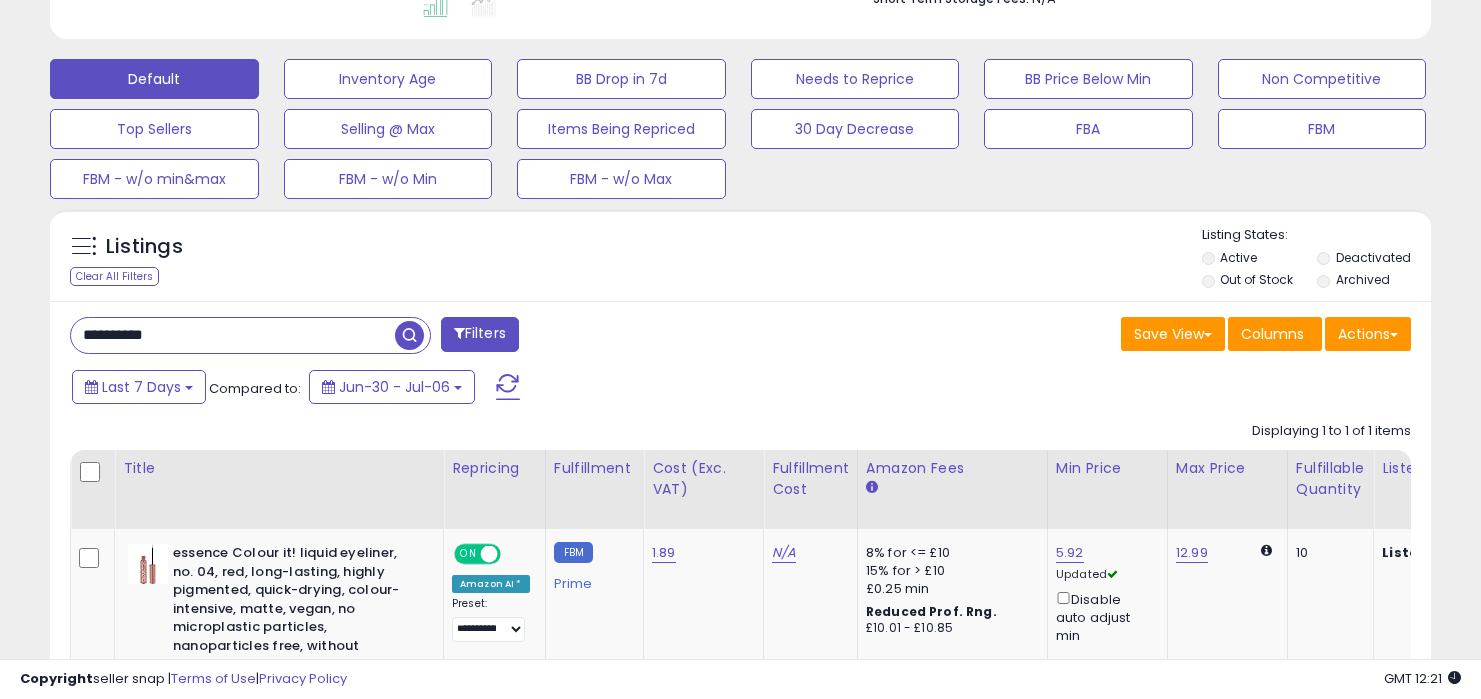 drag, startPoint x: 259, startPoint y: 343, endPoint x: 259, endPoint y: 304, distance: 39 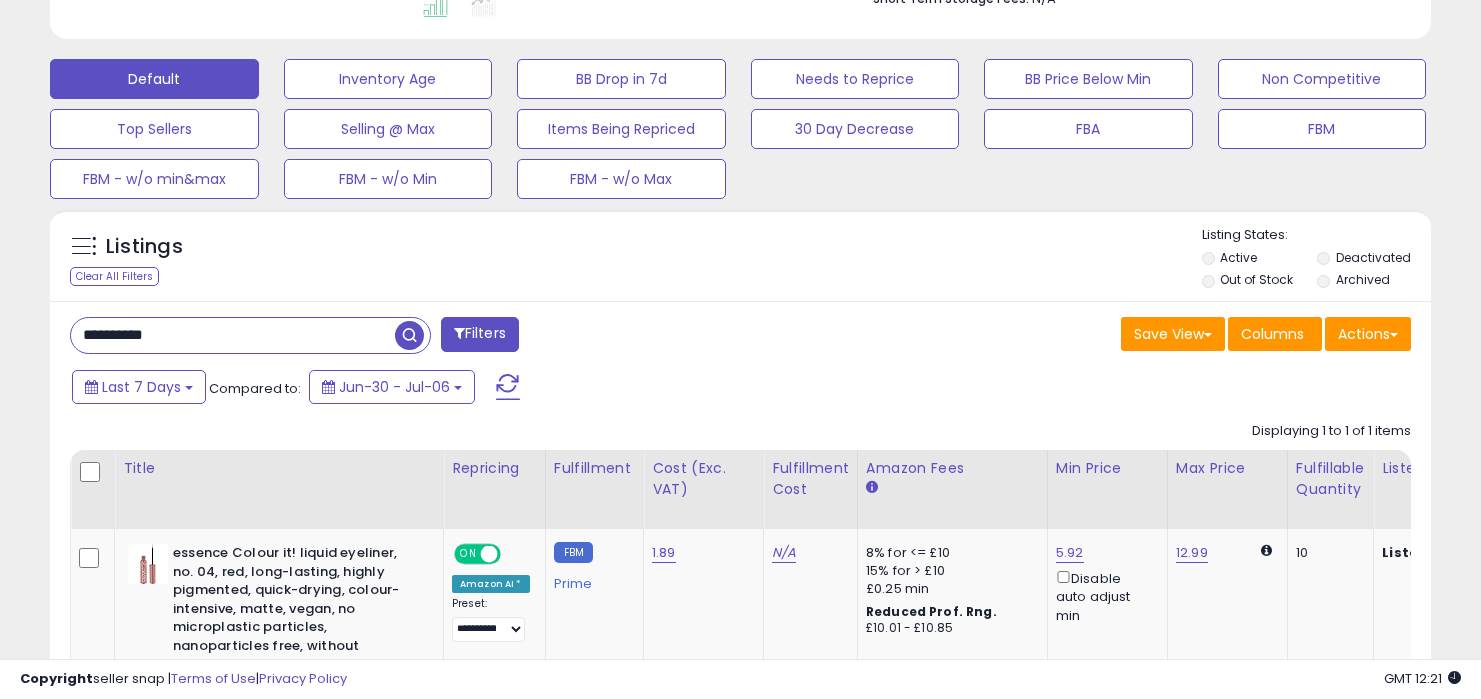 paste 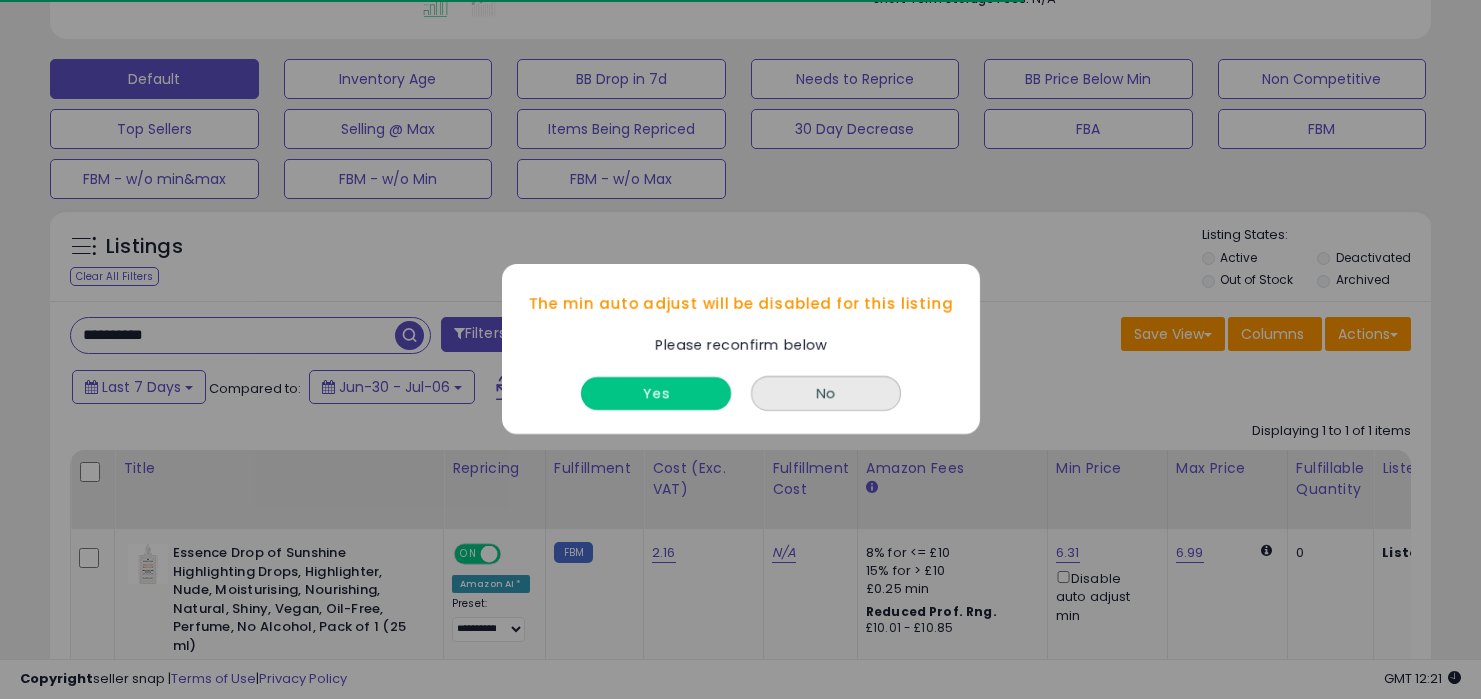click on "Yes" at bounding box center (656, 394) 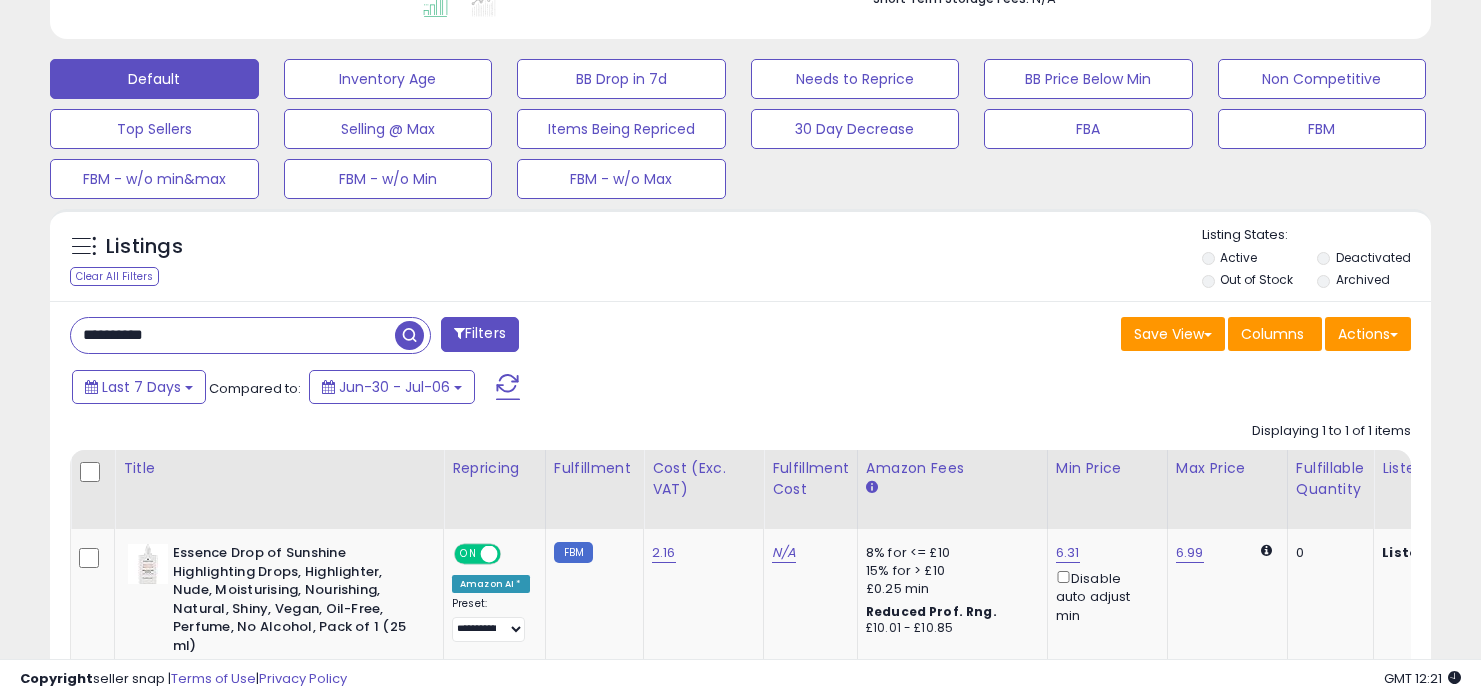 drag, startPoint x: 322, startPoint y: 336, endPoint x: 322, endPoint y: 199, distance: 137 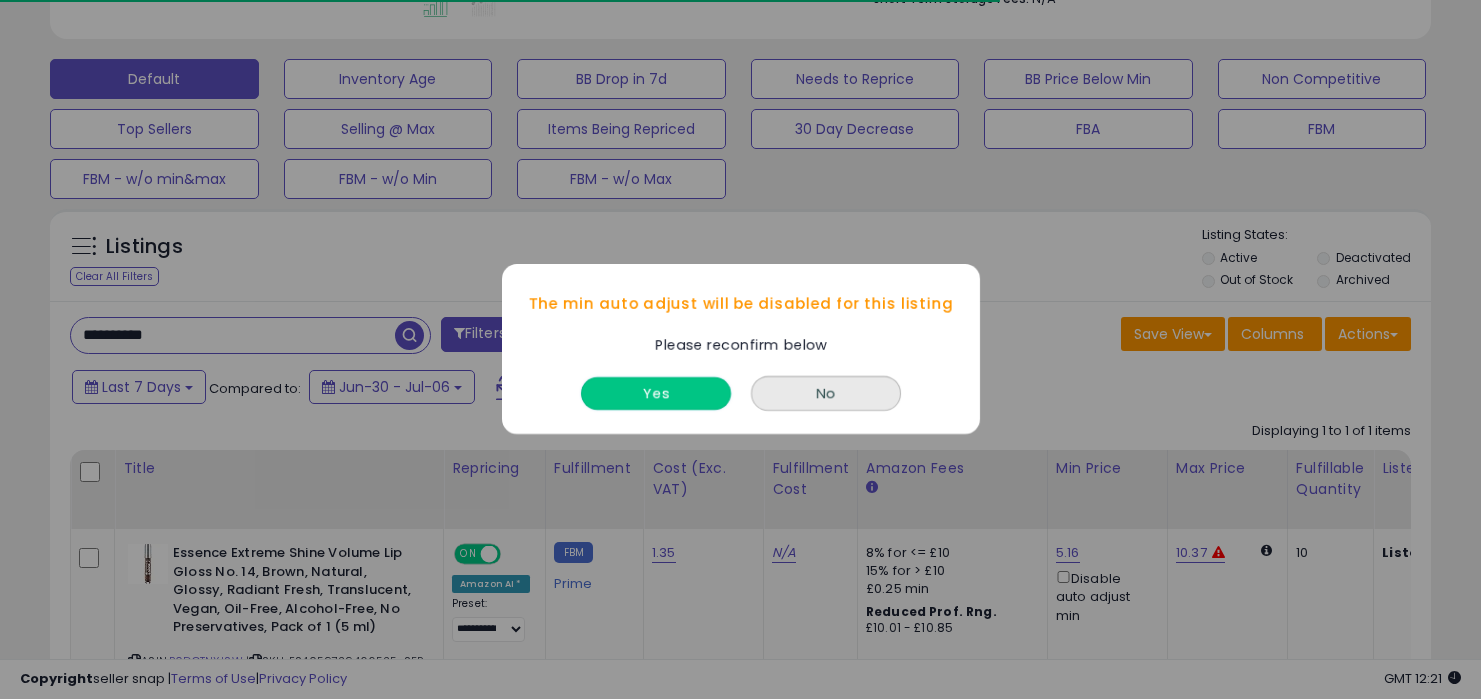 click on "Yes" at bounding box center (656, 394) 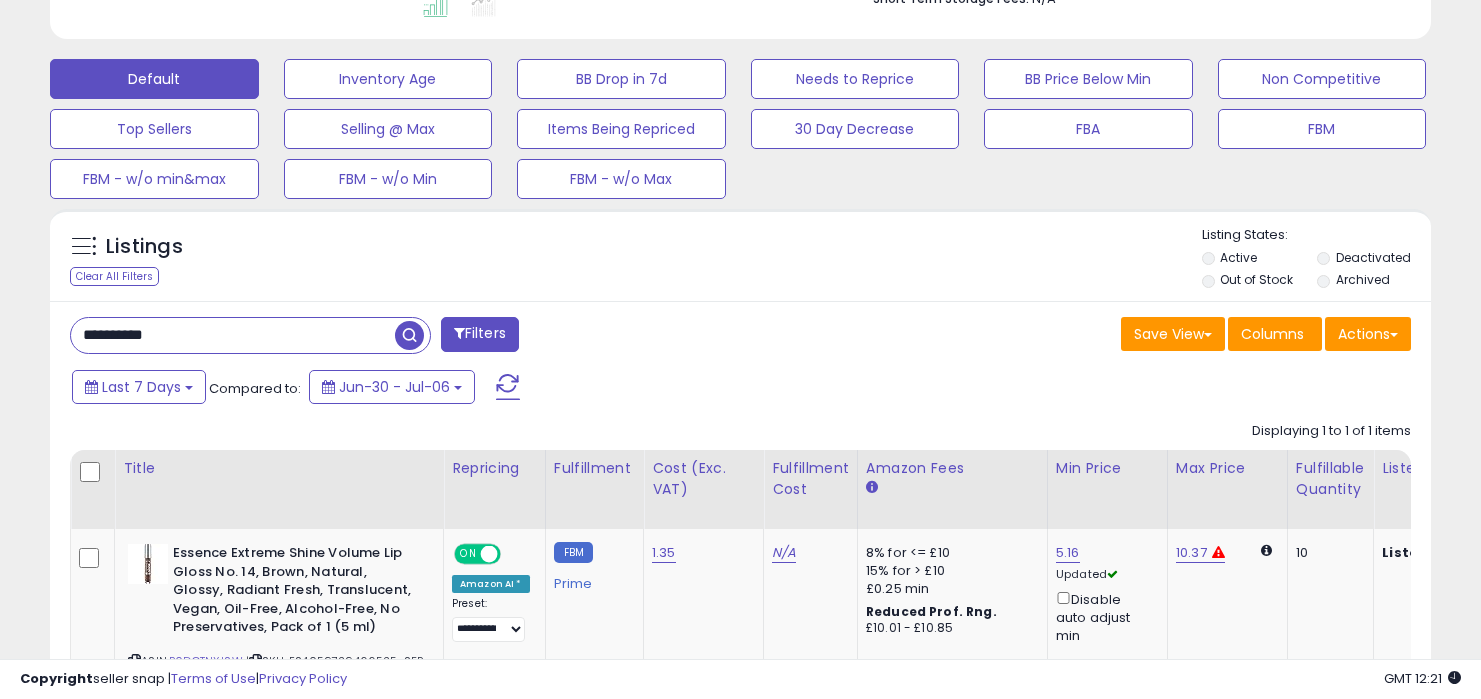 drag, startPoint x: 243, startPoint y: 333, endPoint x: 243, endPoint y: 292, distance: 41 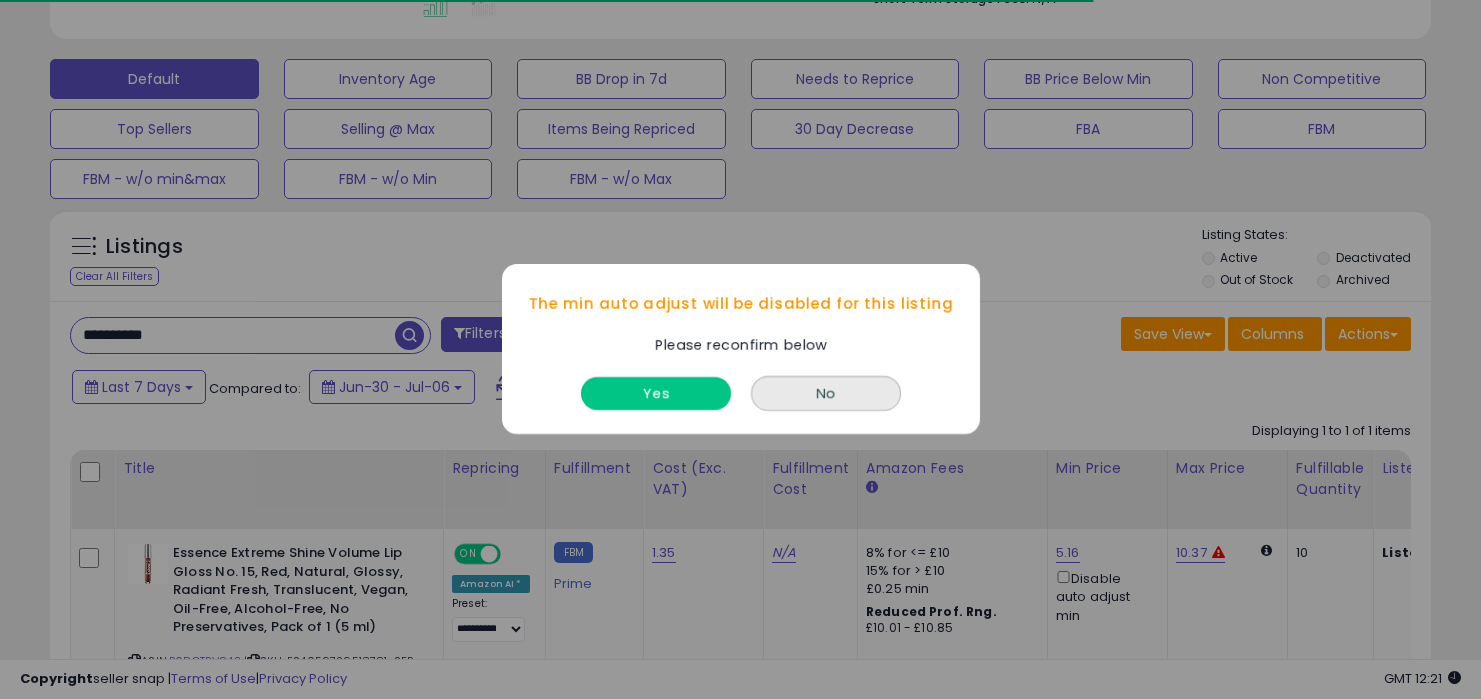 click on "Yes" at bounding box center (656, 394) 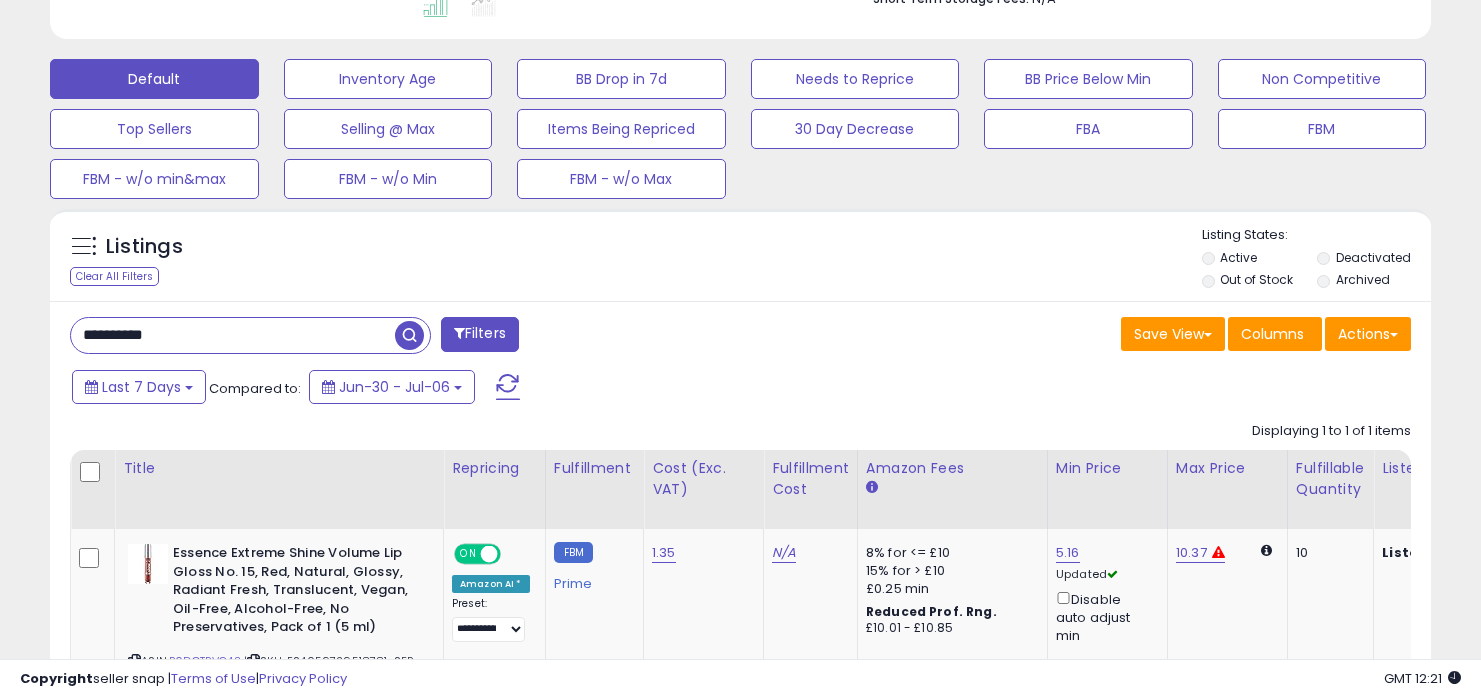 drag, startPoint x: 256, startPoint y: 343, endPoint x: 243, endPoint y: 299, distance: 45.88028 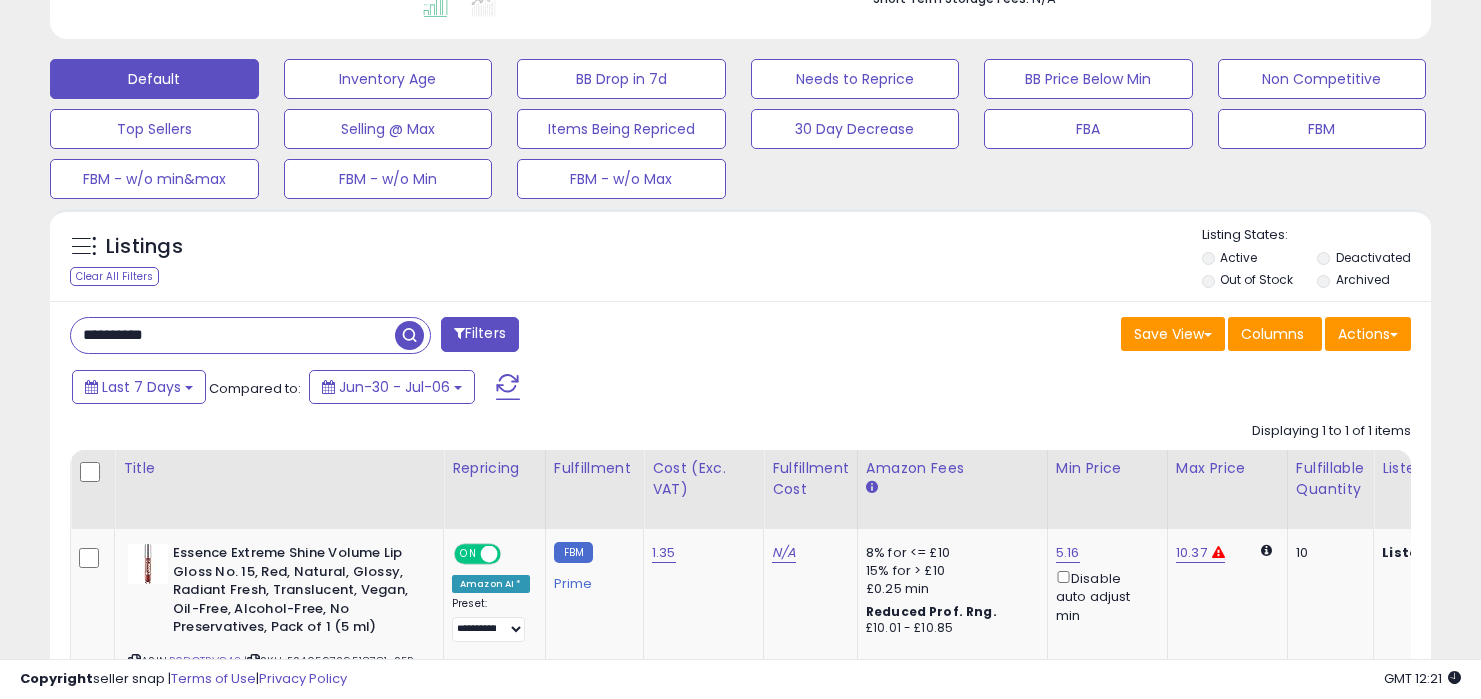 paste 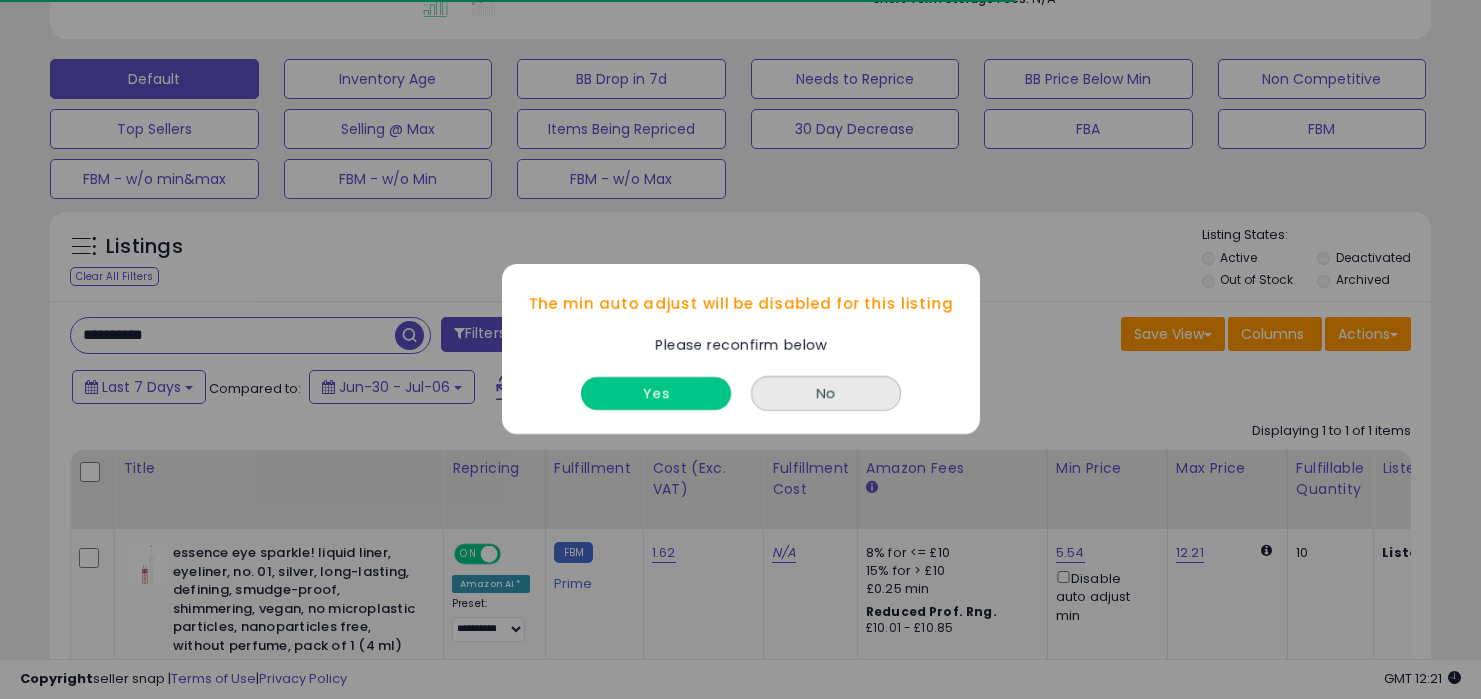 click on "Yes" at bounding box center (656, 394) 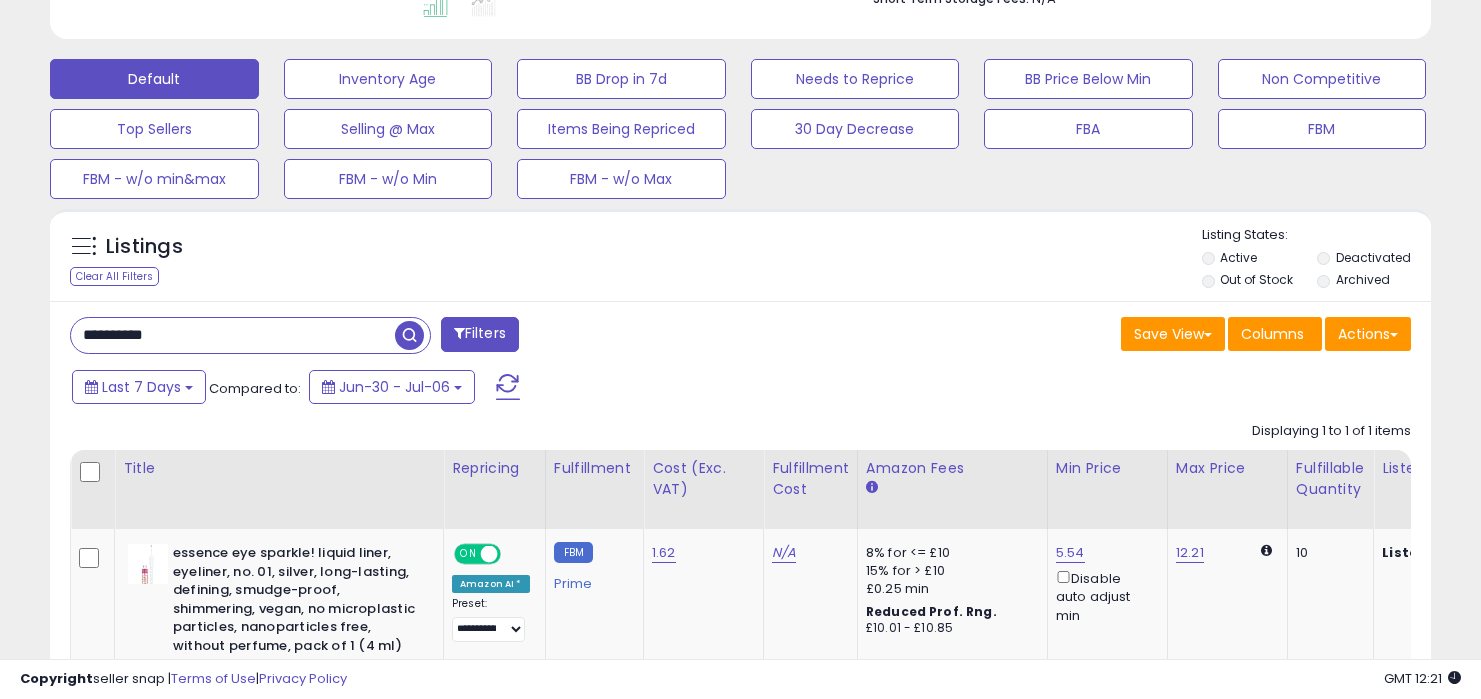 drag, startPoint x: 364, startPoint y: 328, endPoint x: 368, endPoint y: 289, distance: 39.20459 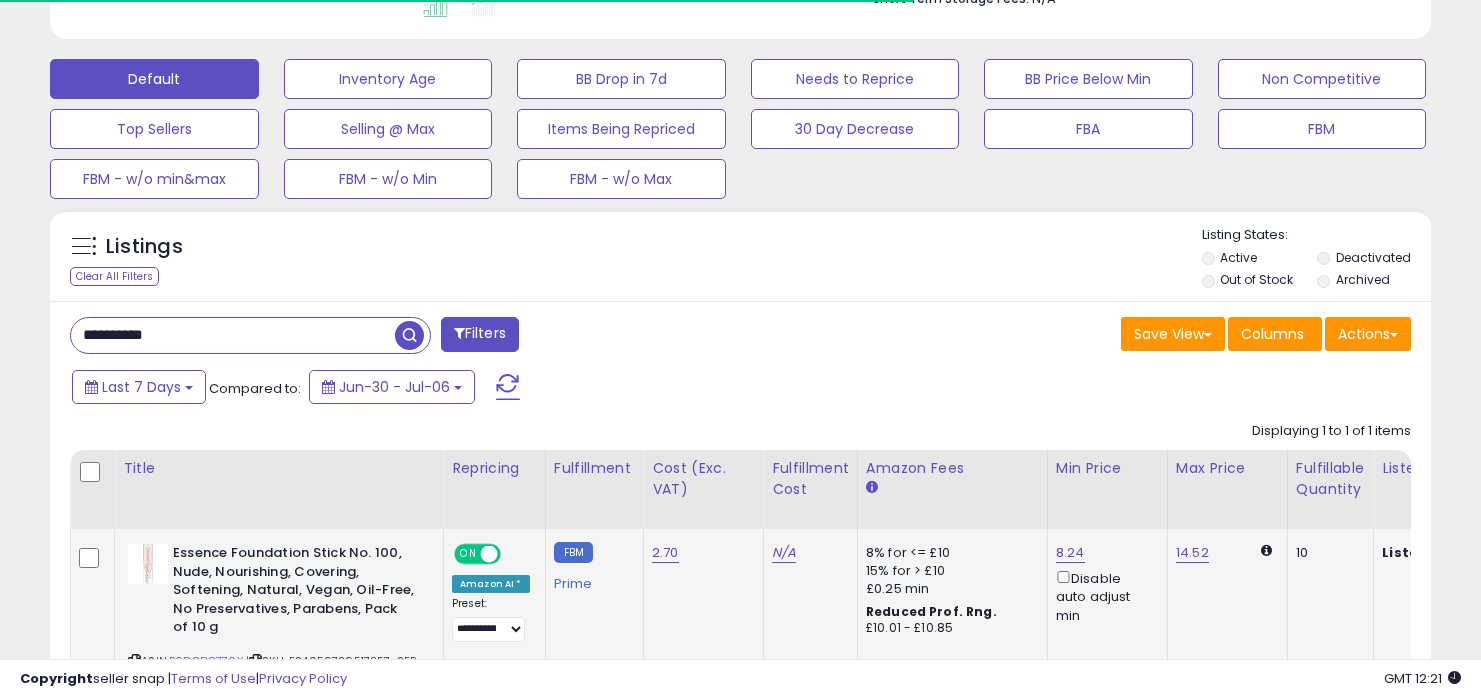 click on "Disable auto adjust min" at bounding box center [1104, 596] 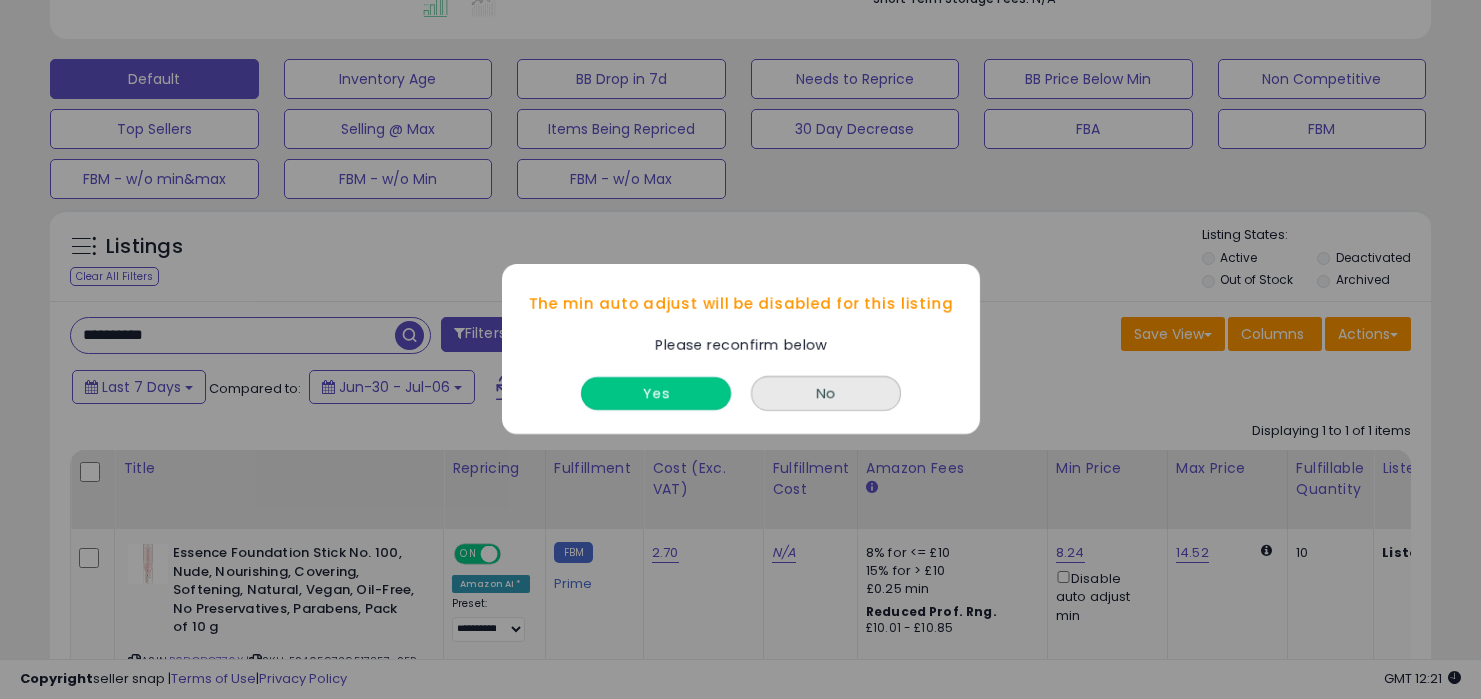 click on "Yes" at bounding box center [656, 394] 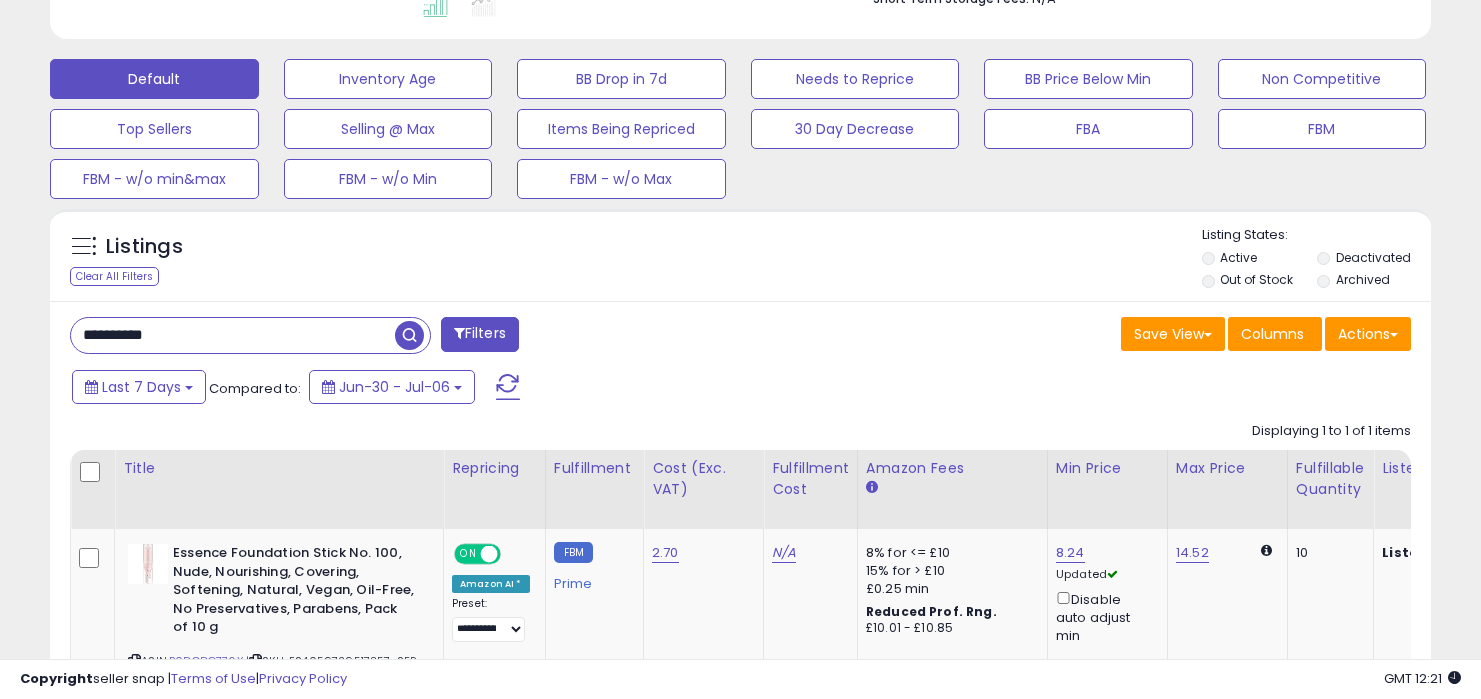 drag, startPoint x: 309, startPoint y: 328, endPoint x: 309, endPoint y: 305, distance: 23 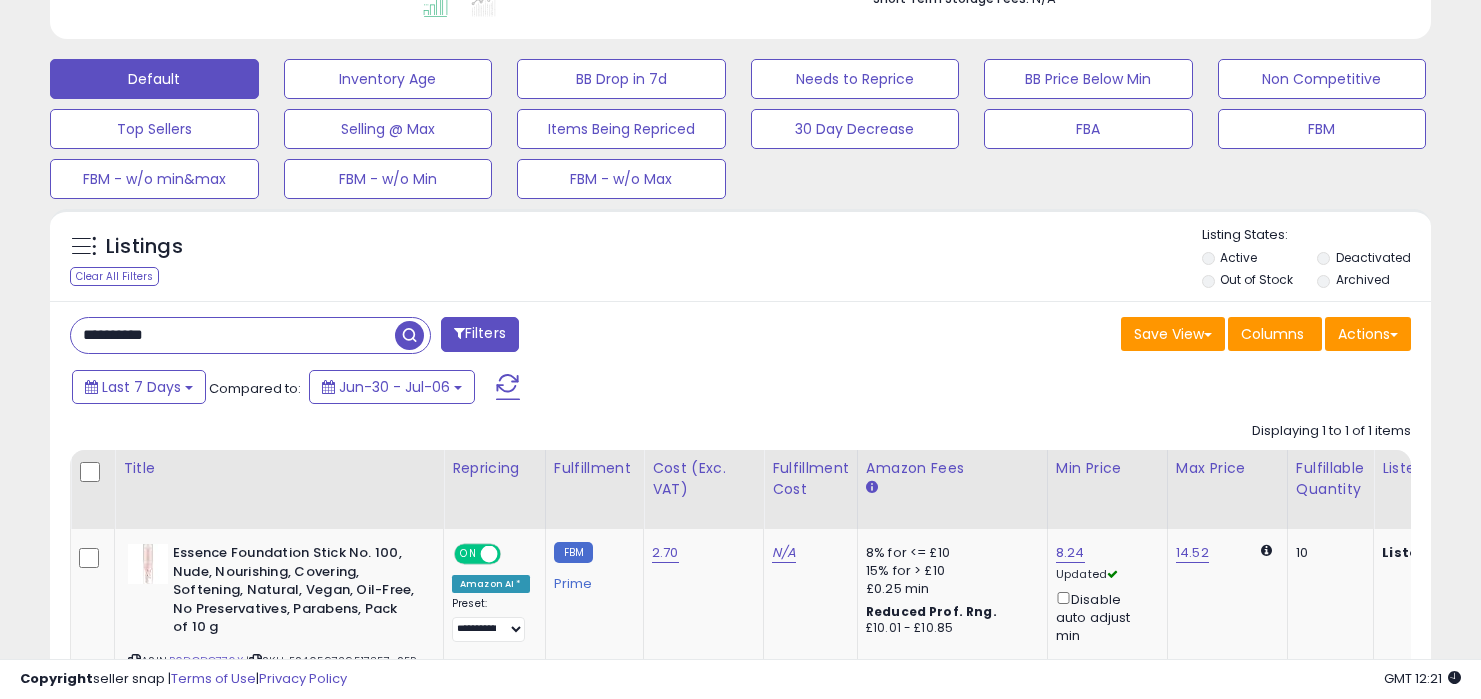 paste 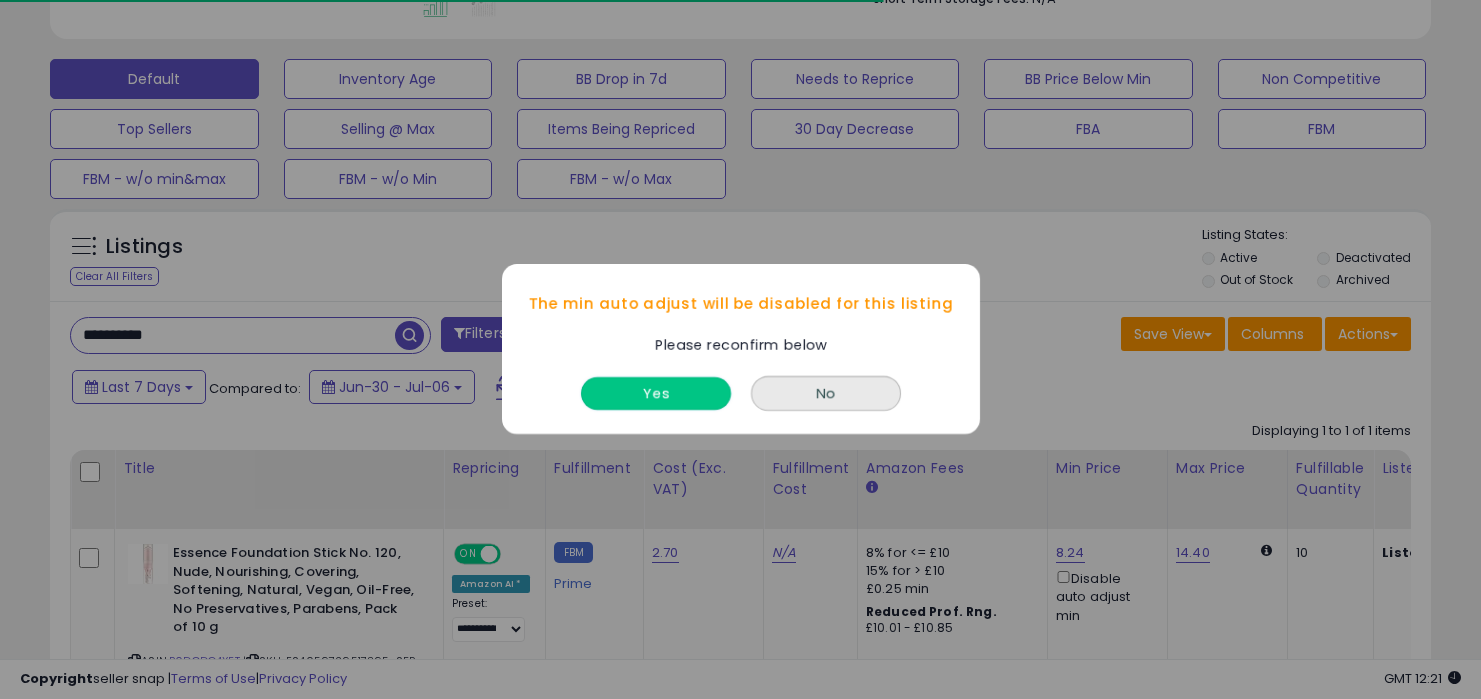 click on "Yes" at bounding box center [656, 394] 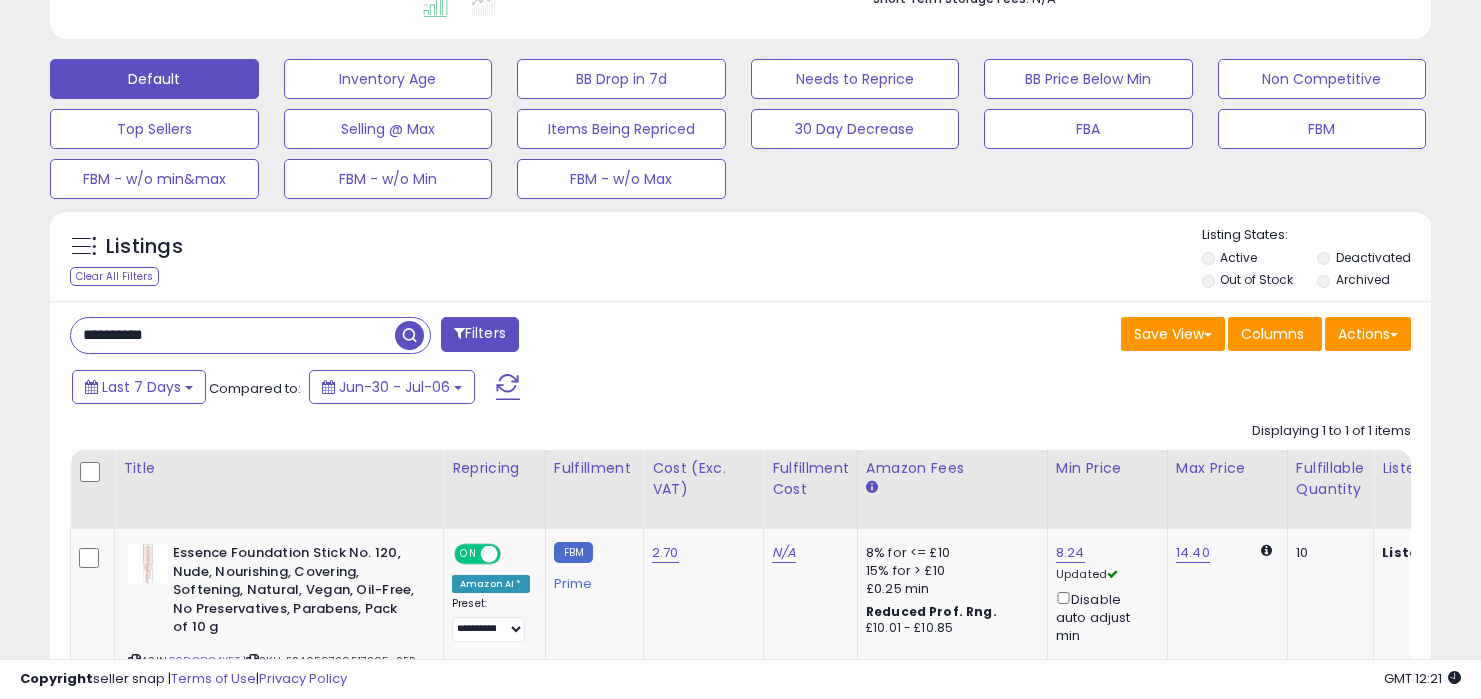 drag, startPoint x: 305, startPoint y: 324, endPoint x: 305, endPoint y: 290, distance: 34 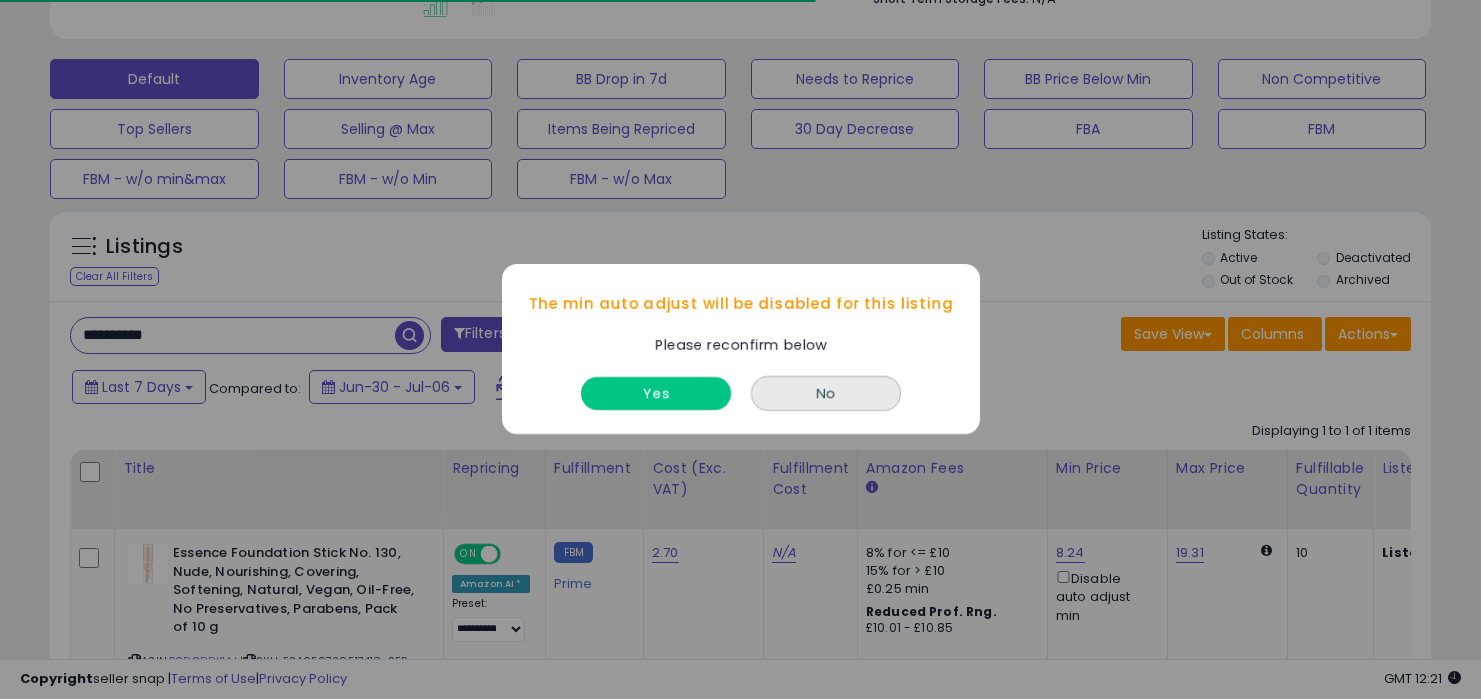 click on "Yes" at bounding box center (656, 394) 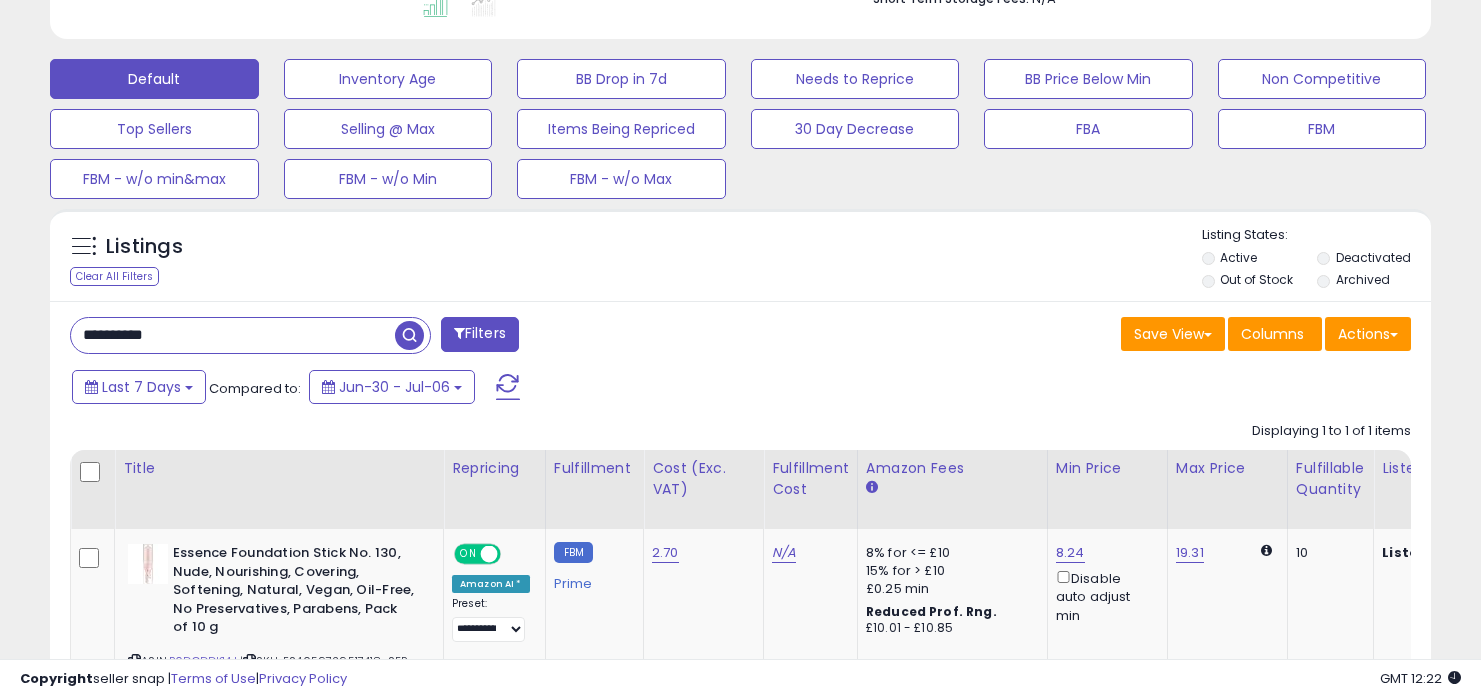 drag, startPoint x: 347, startPoint y: 332, endPoint x: 347, endPoint y: 289, distance: 43 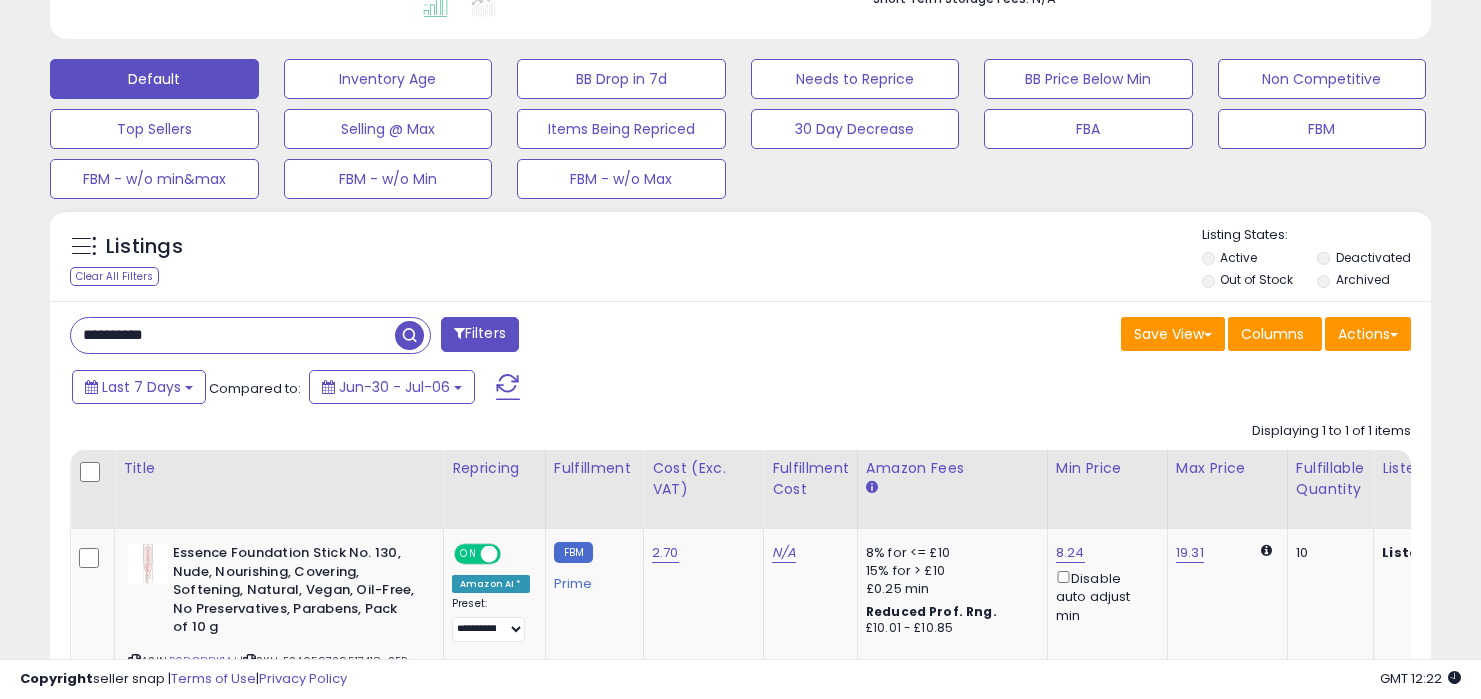 paste 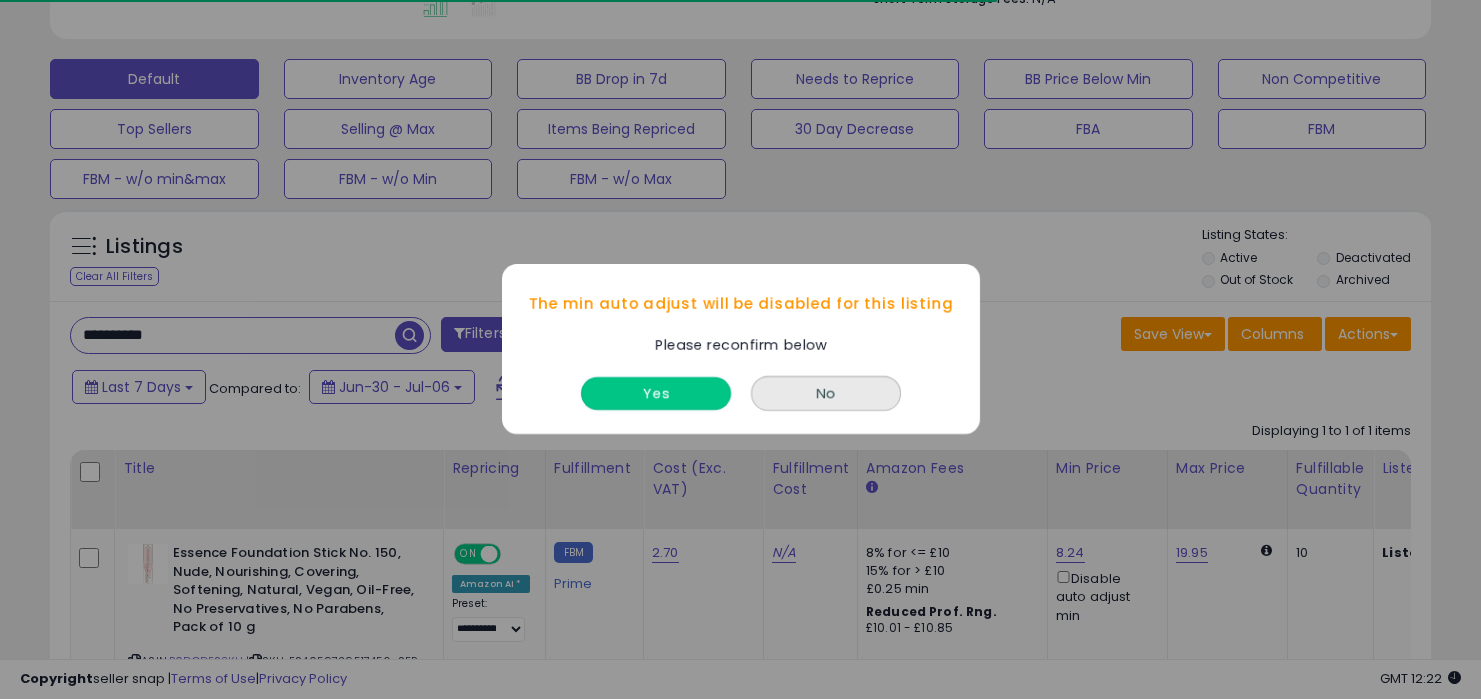 click on "Yes" at bounding box center (656, 394) 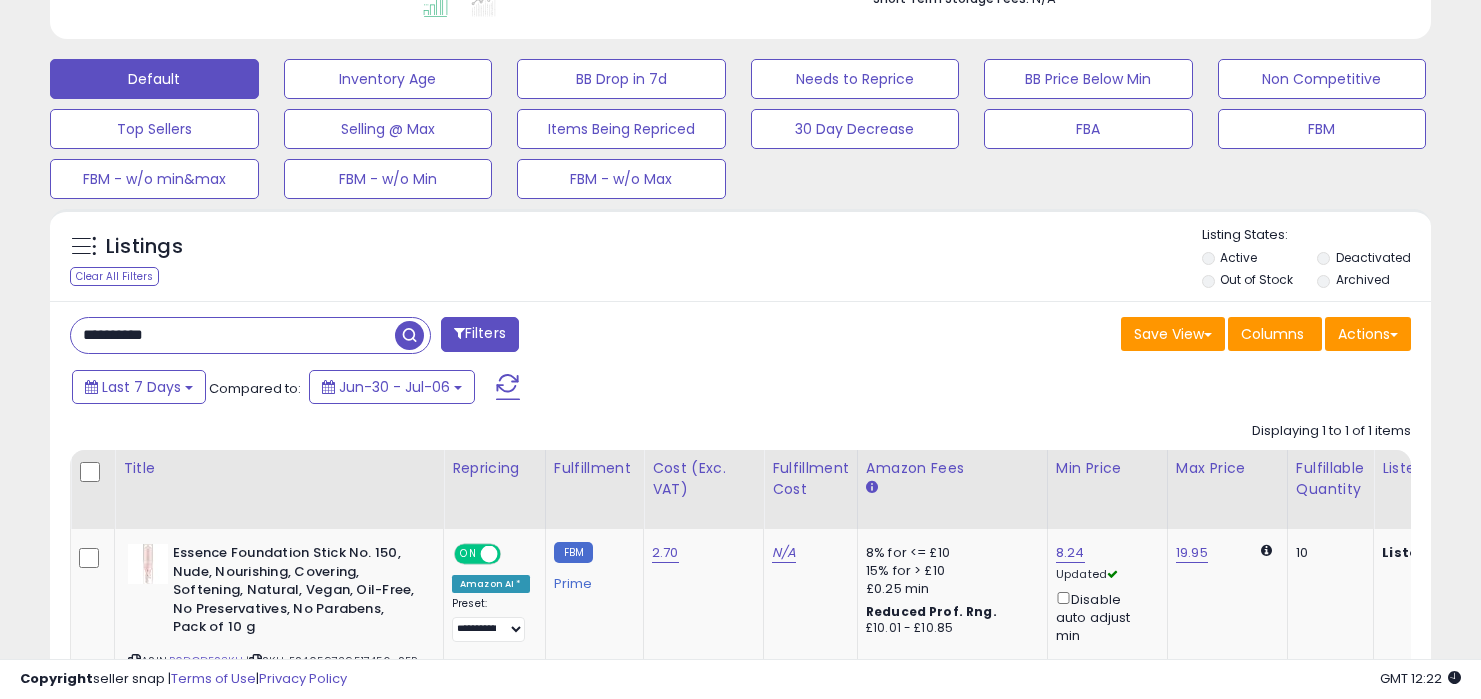 drag, startPoint x: 324, startPoint y: 328, endPoint x: 318, endPoint y: 296, distance: 32.55764 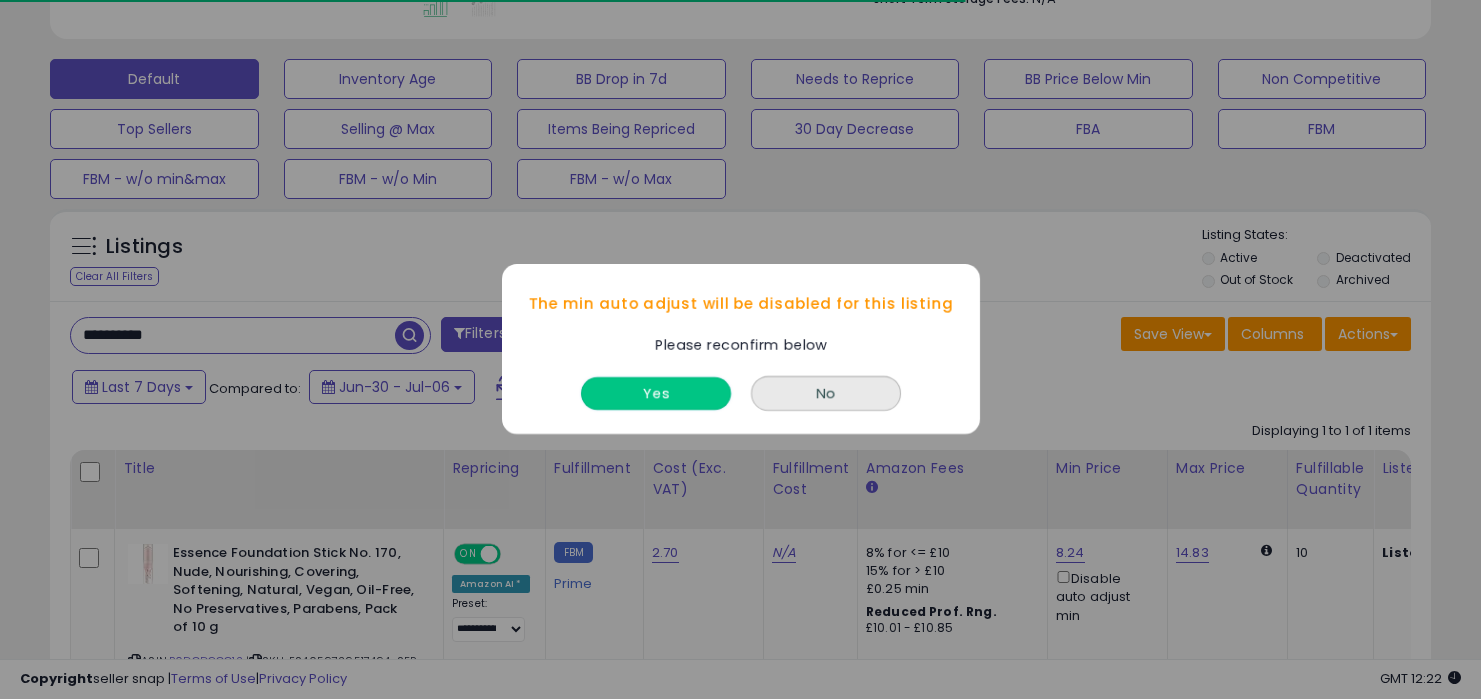 click on "Yes" at bounding box center (656, 394) 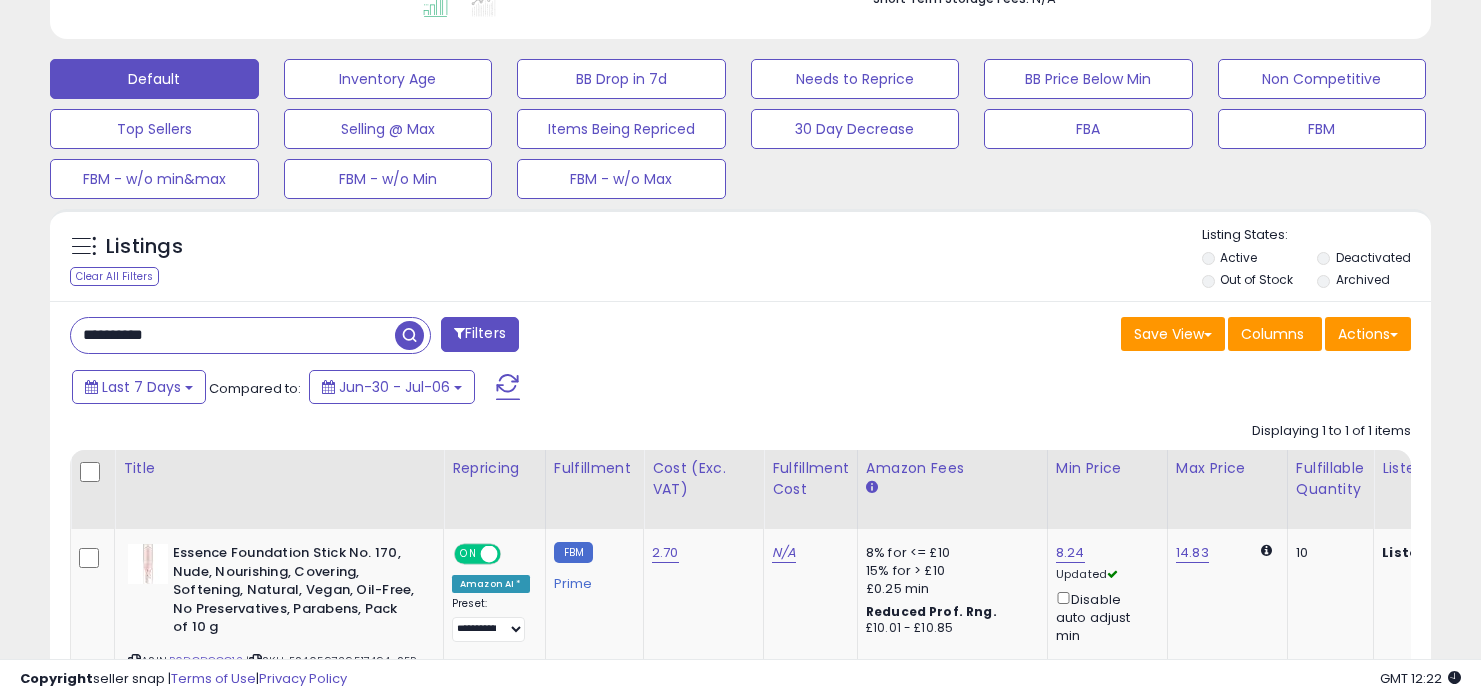 click on "**********" at bounding box center [740, 544] 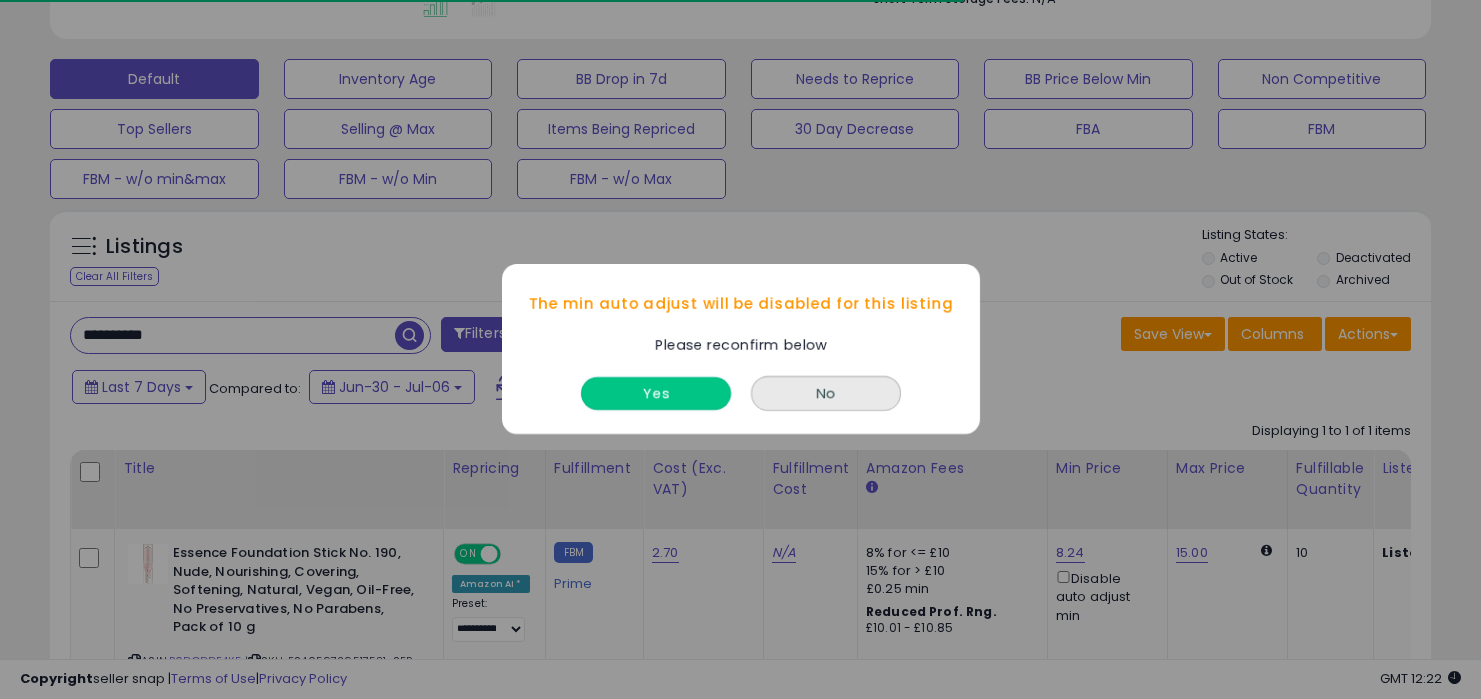 click on "Yes" at bounding box center (656, 394) 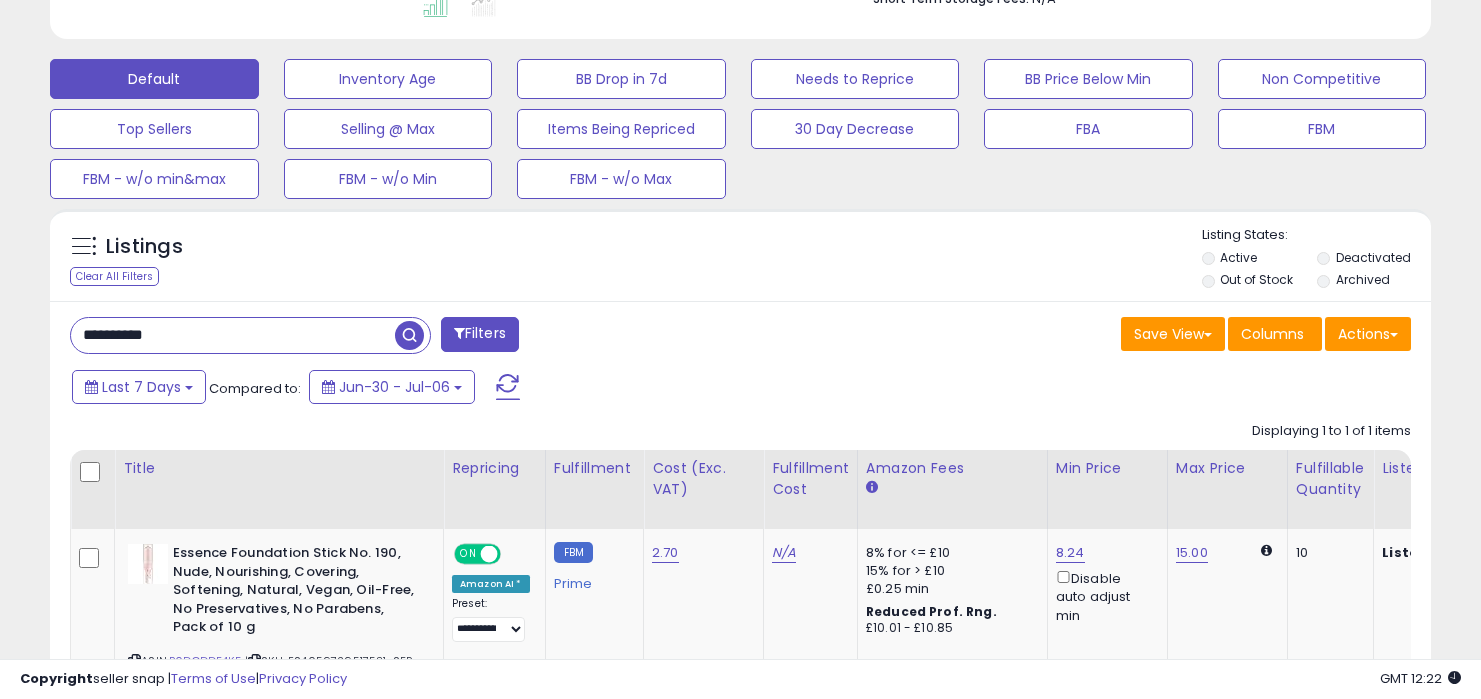 drag, startPoint x: 328, startPoint y: 325, endPoint x: 328, endPoint y: 253, distance: 72 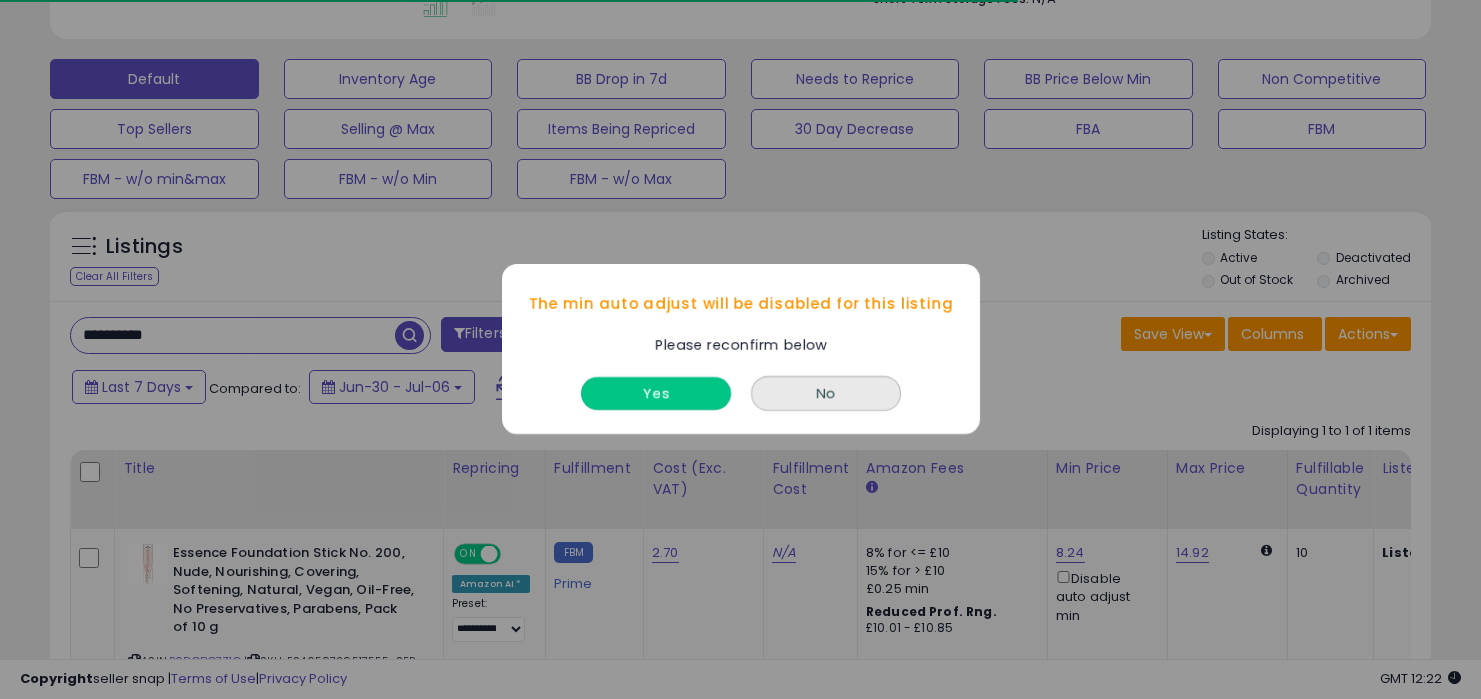 click on "Yes" at bounding box center [656, 394] 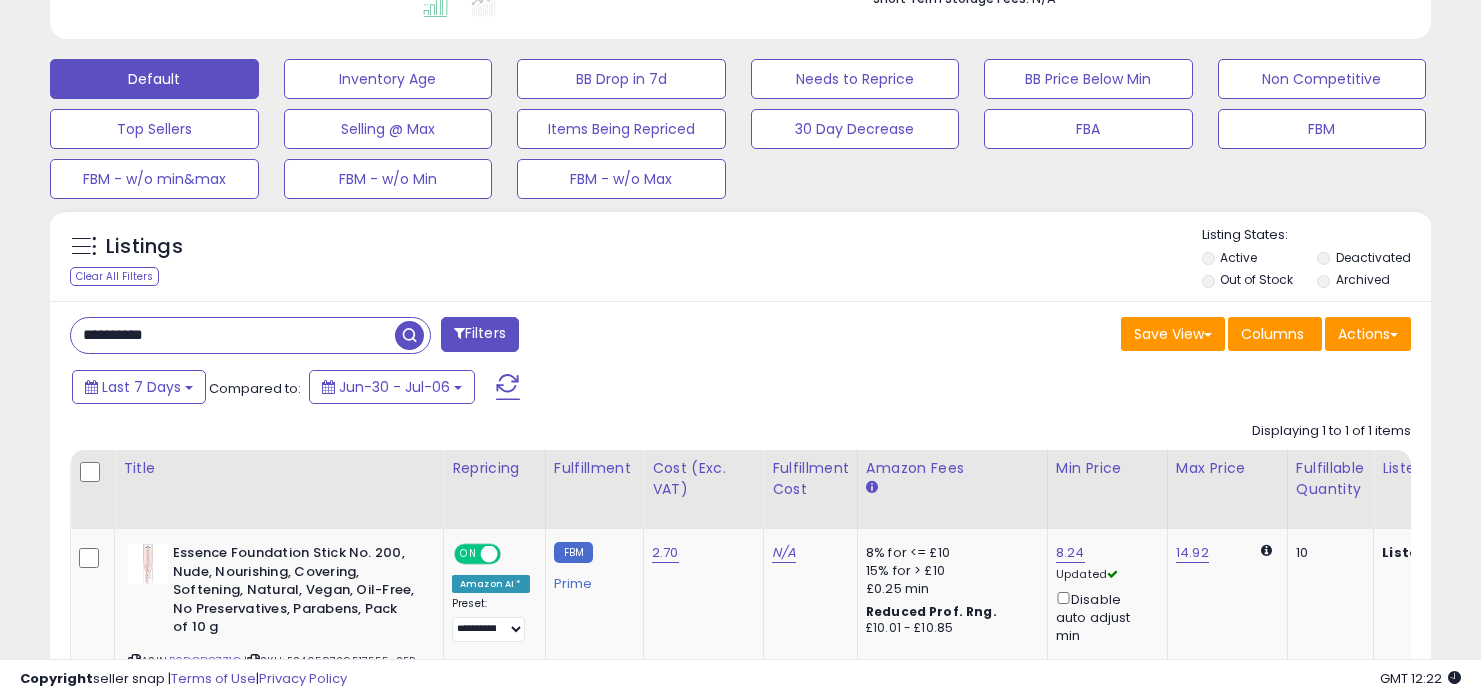 drag, startPoint x: 291, startPoint y: 336, endPoint x: 291, endPoint y: 223, distance: 113 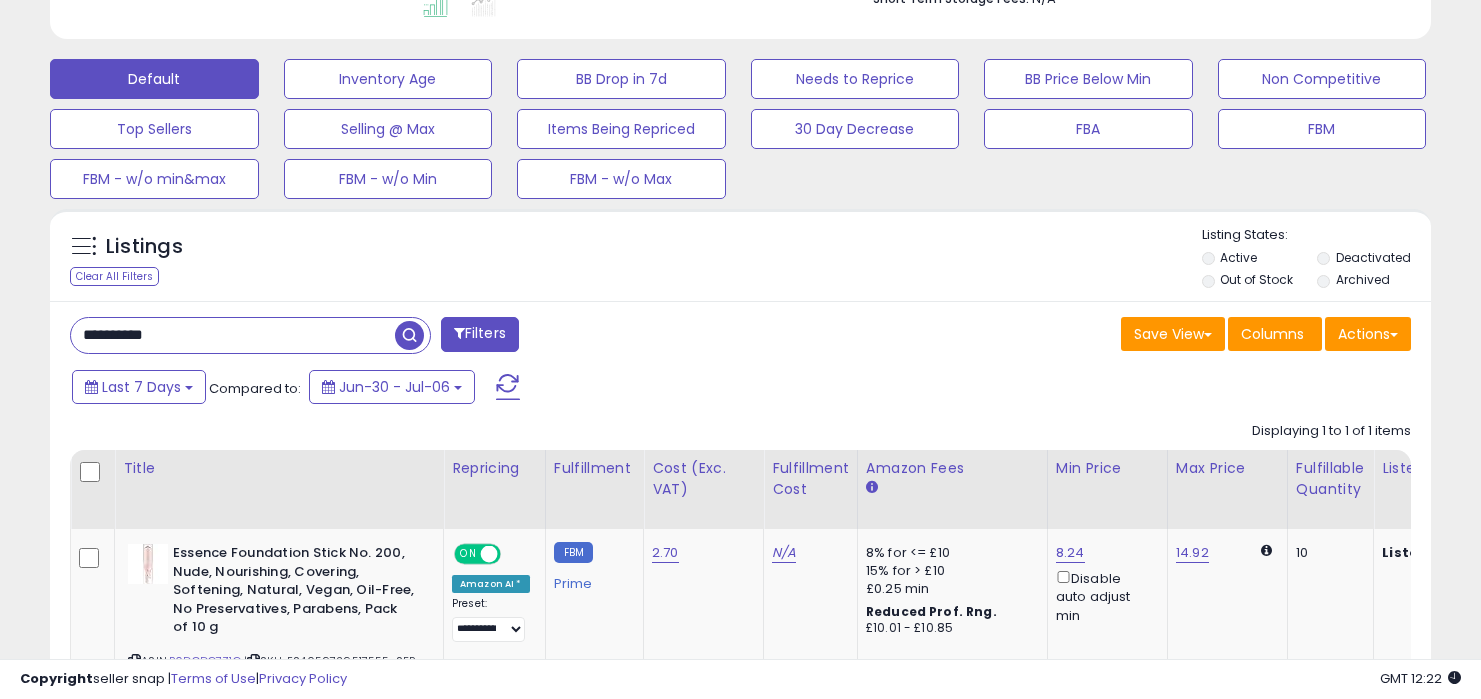paste 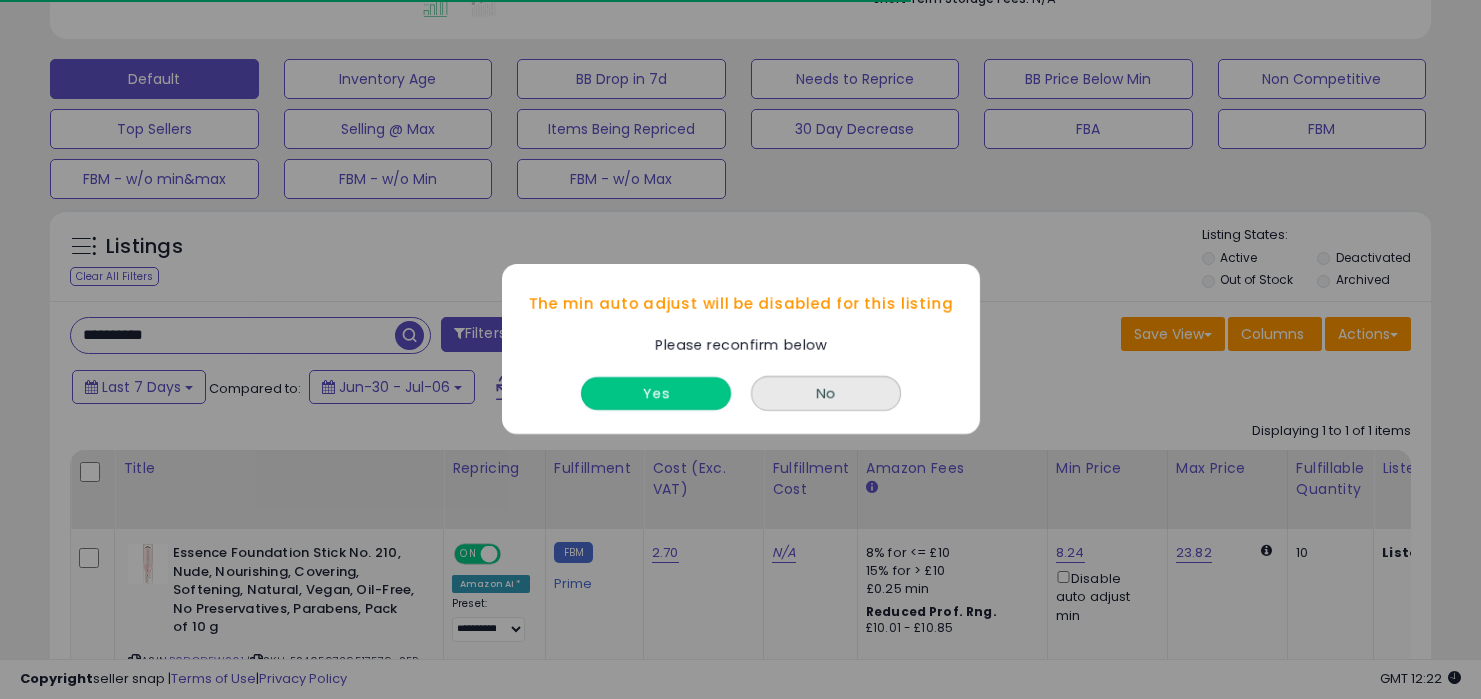 click on "Yes" at bounding box center [656, 394] 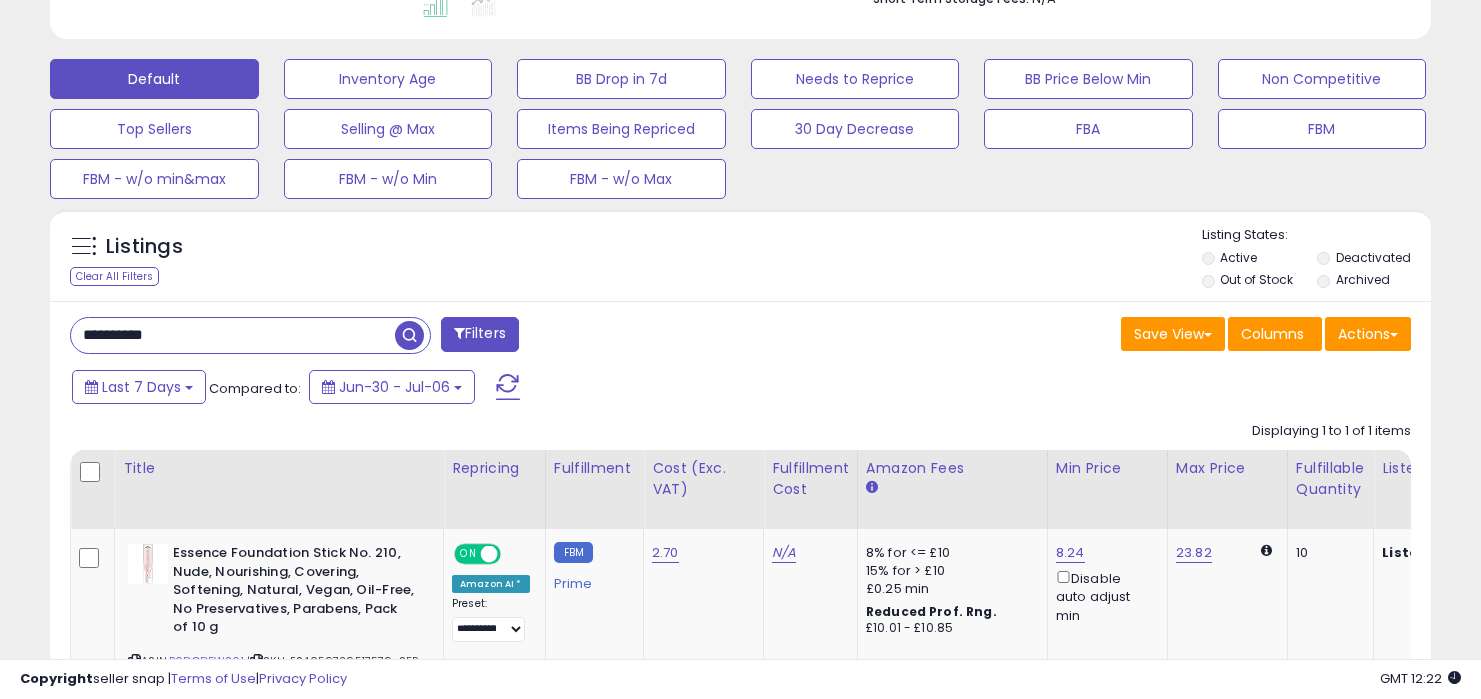 drag, startPoint x: 268, startPoint y: 341, endPoint x: 268, endPoint y: 234, distance: 107 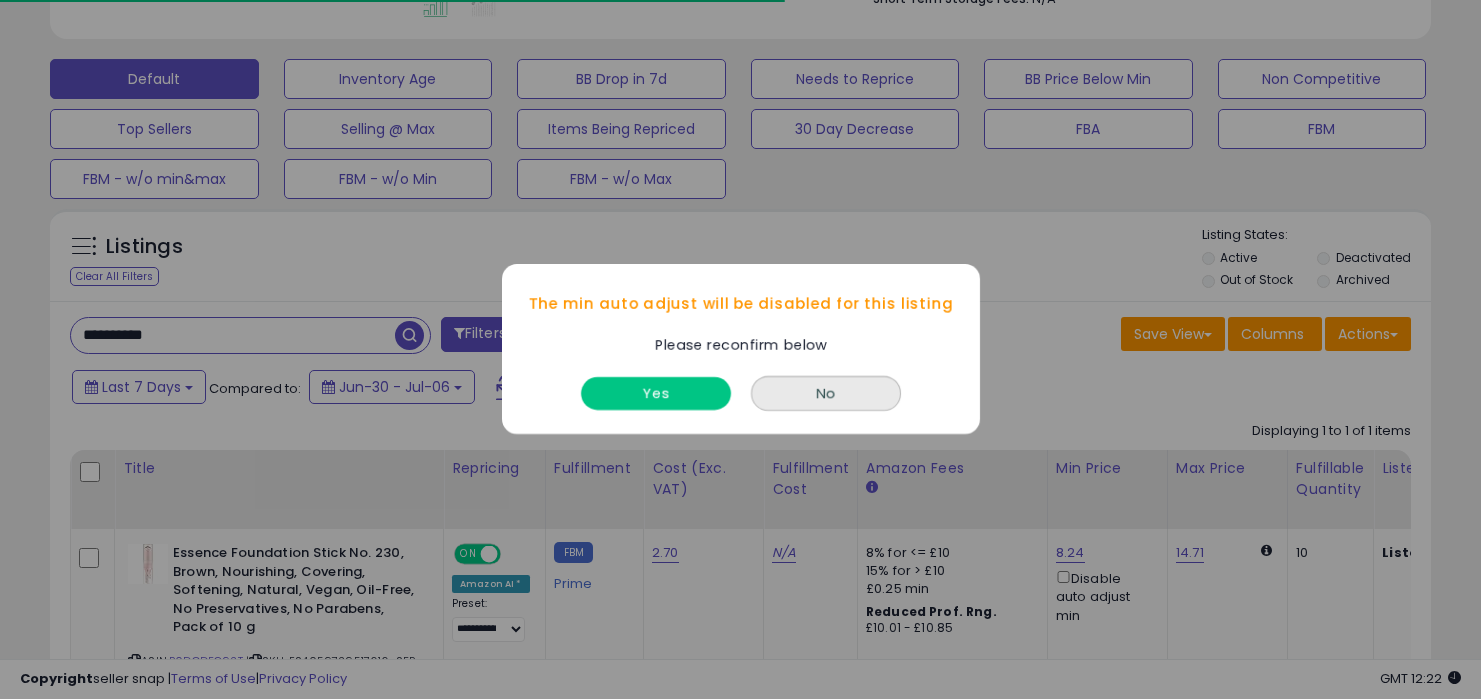 click on "Yes" at bounding box center (656, 389) 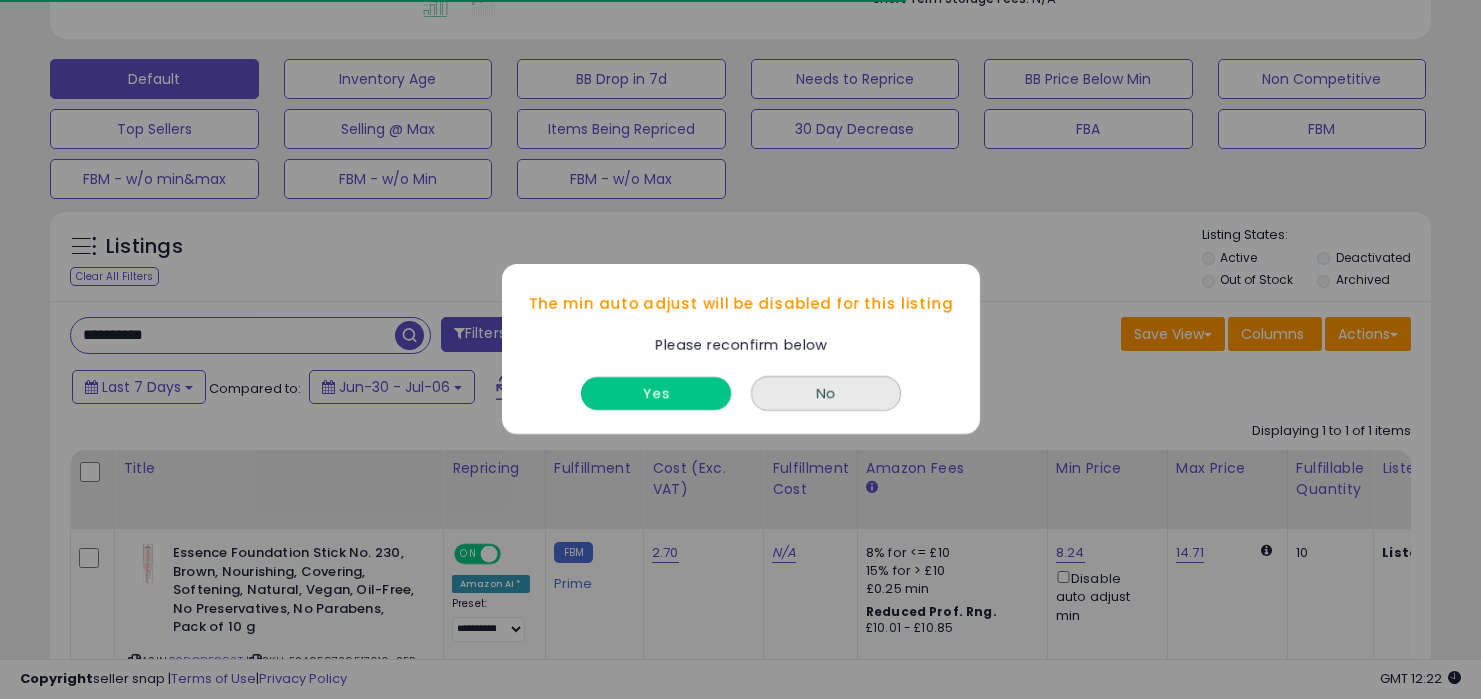 click on "Yes" at bounding box center (656, 394) 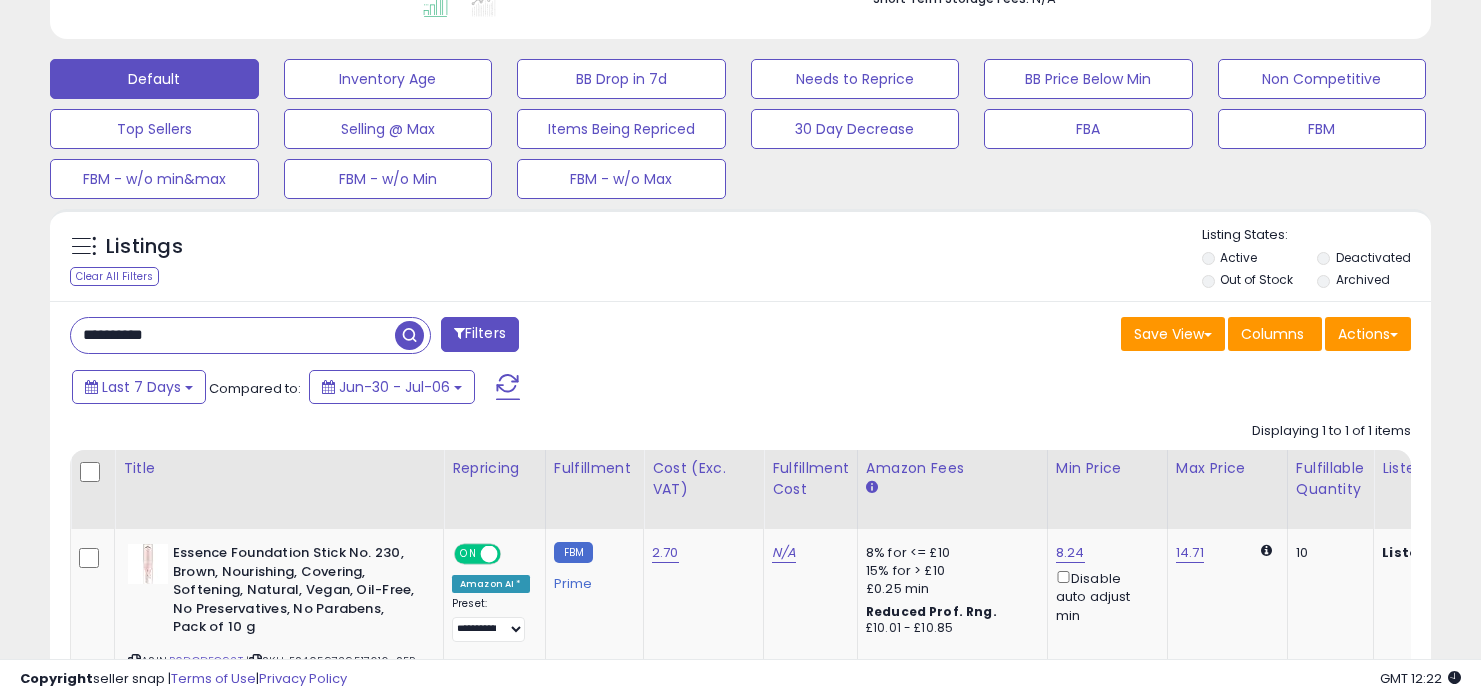 drag, startPoint x: 255, startPoint y: 326, endPoint x: 245, endPoint y: 272, distance: 54.91812 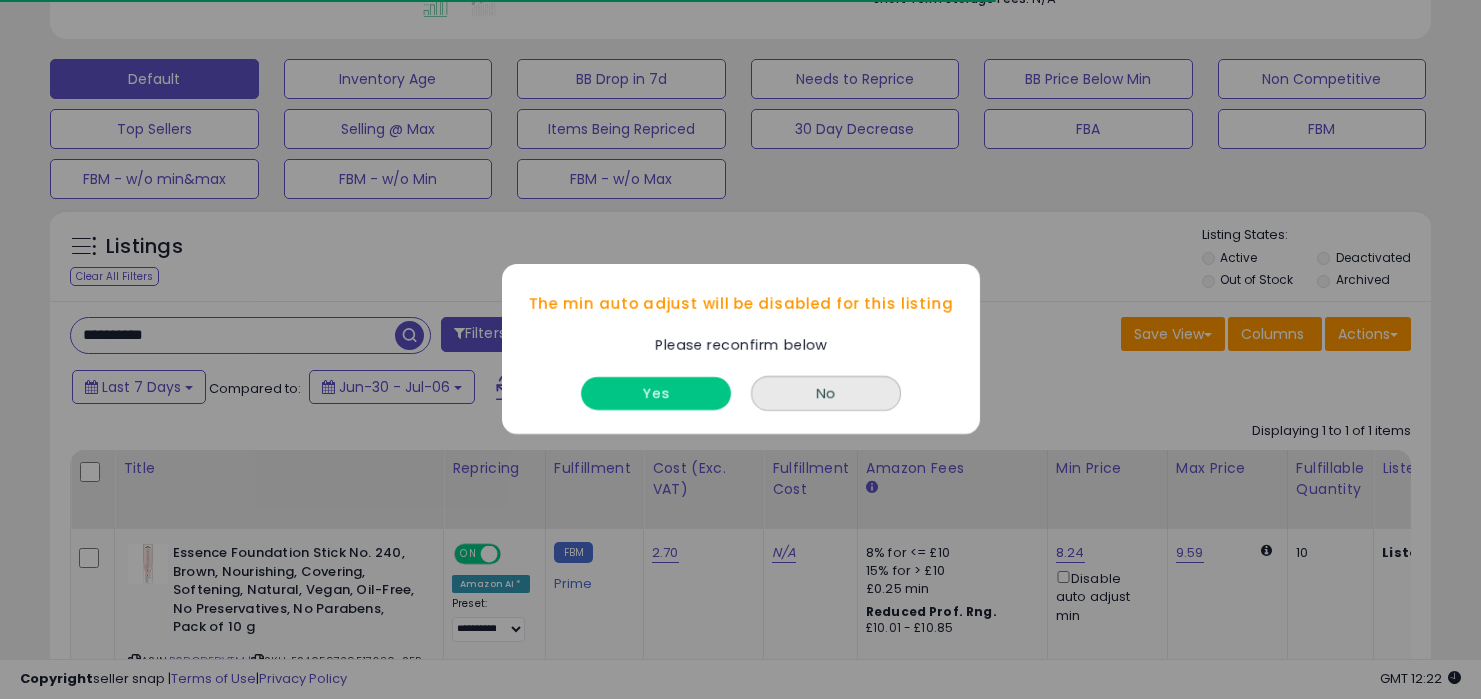 click on "Yes" at bounding box center [656, 389] 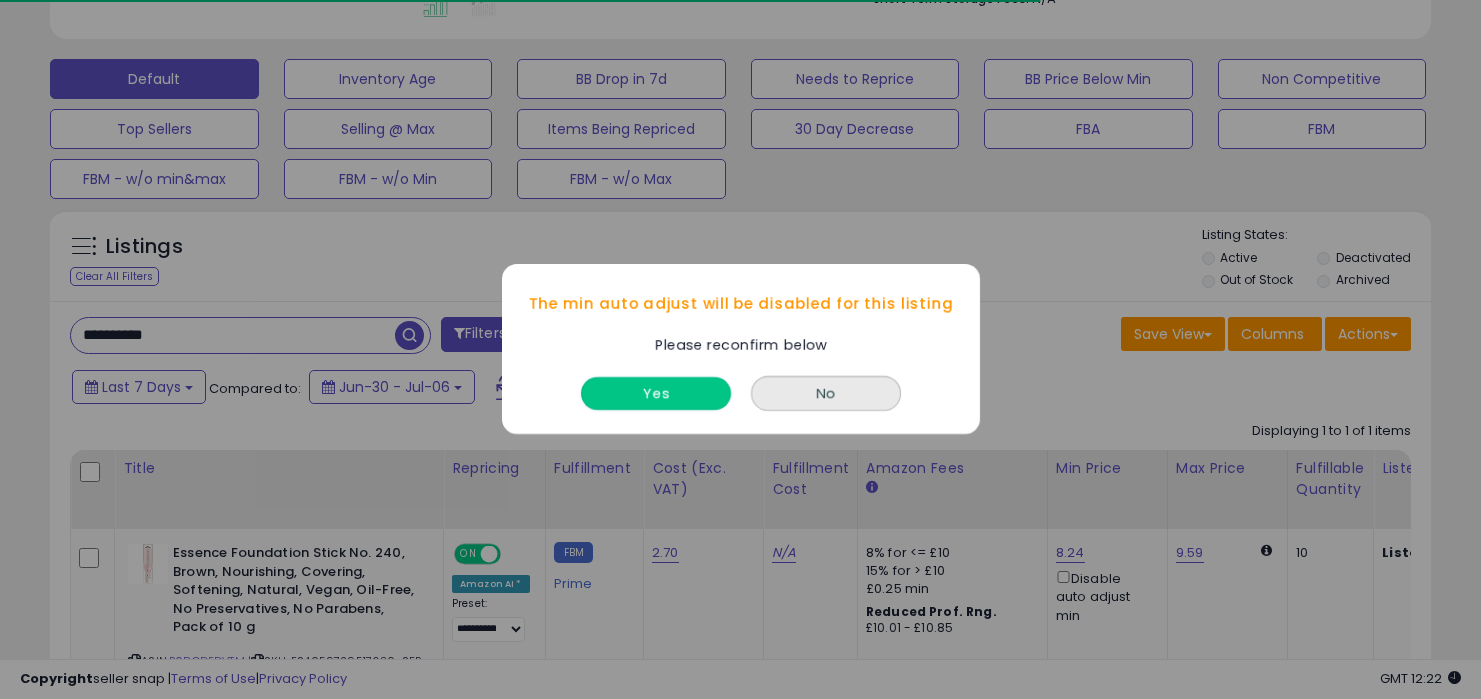 click on "Yes" at bounding box center [656, 394] 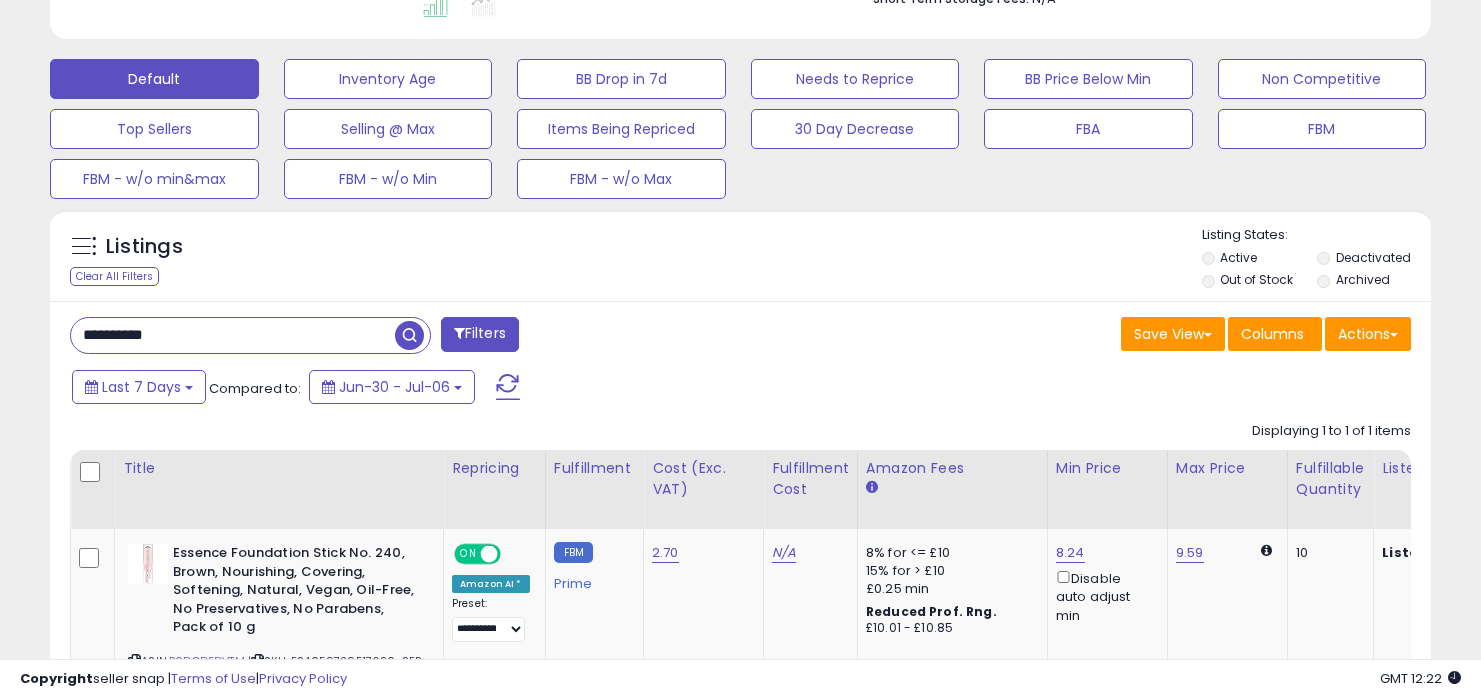 drag, startPoint x: 330, startPoint y: 276, endPoint x: 332, endPoint y: 240, distance: 36.05551 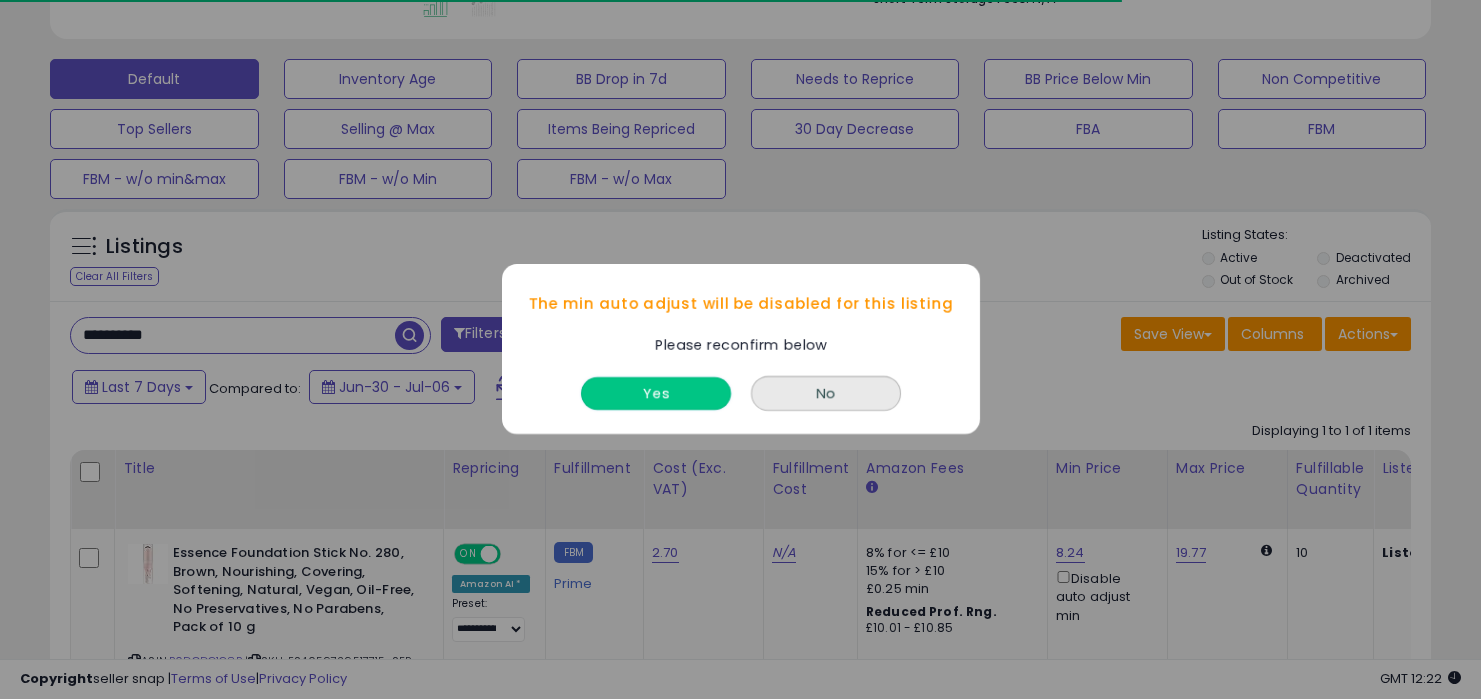 click on "Yes" at bounding box center [656, 394] 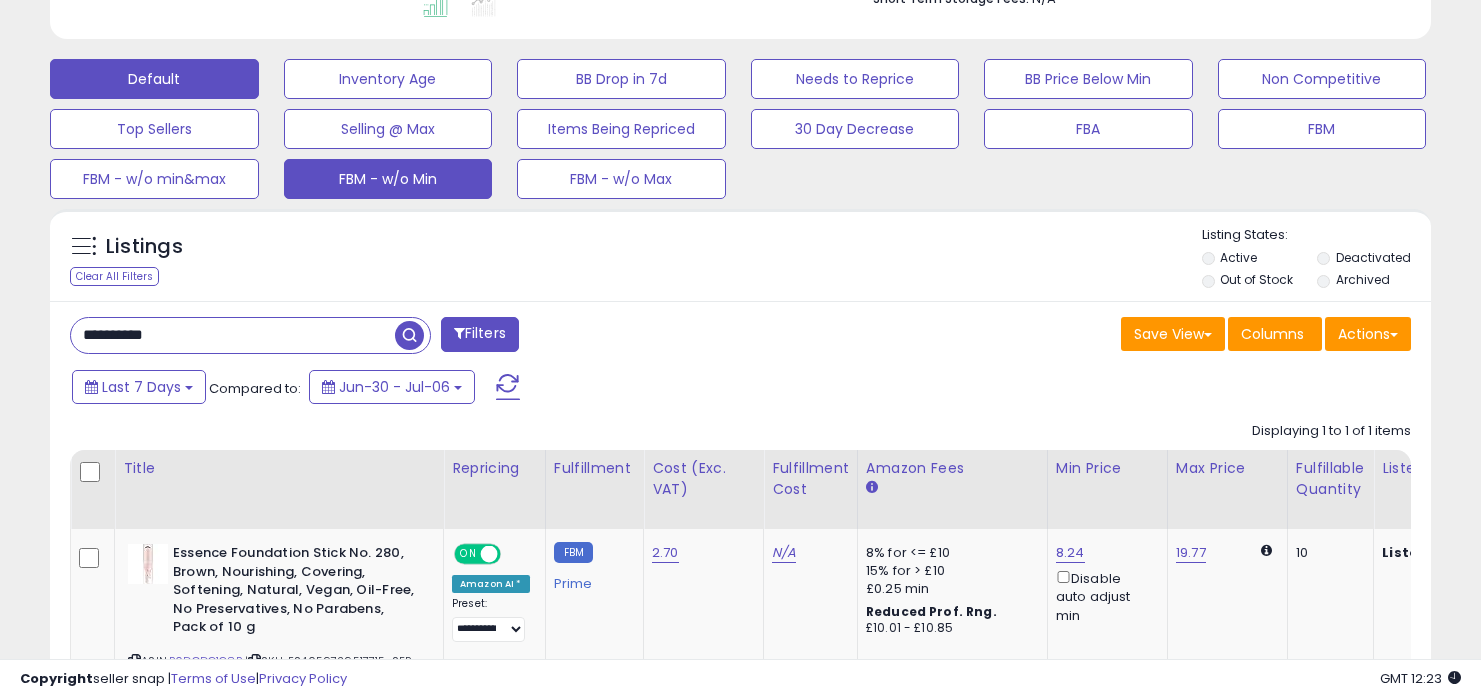 drag, startPoint x: 312, startPoint y: 335, endPoint x: 327, endPoint y: 161, distance: 174.64536 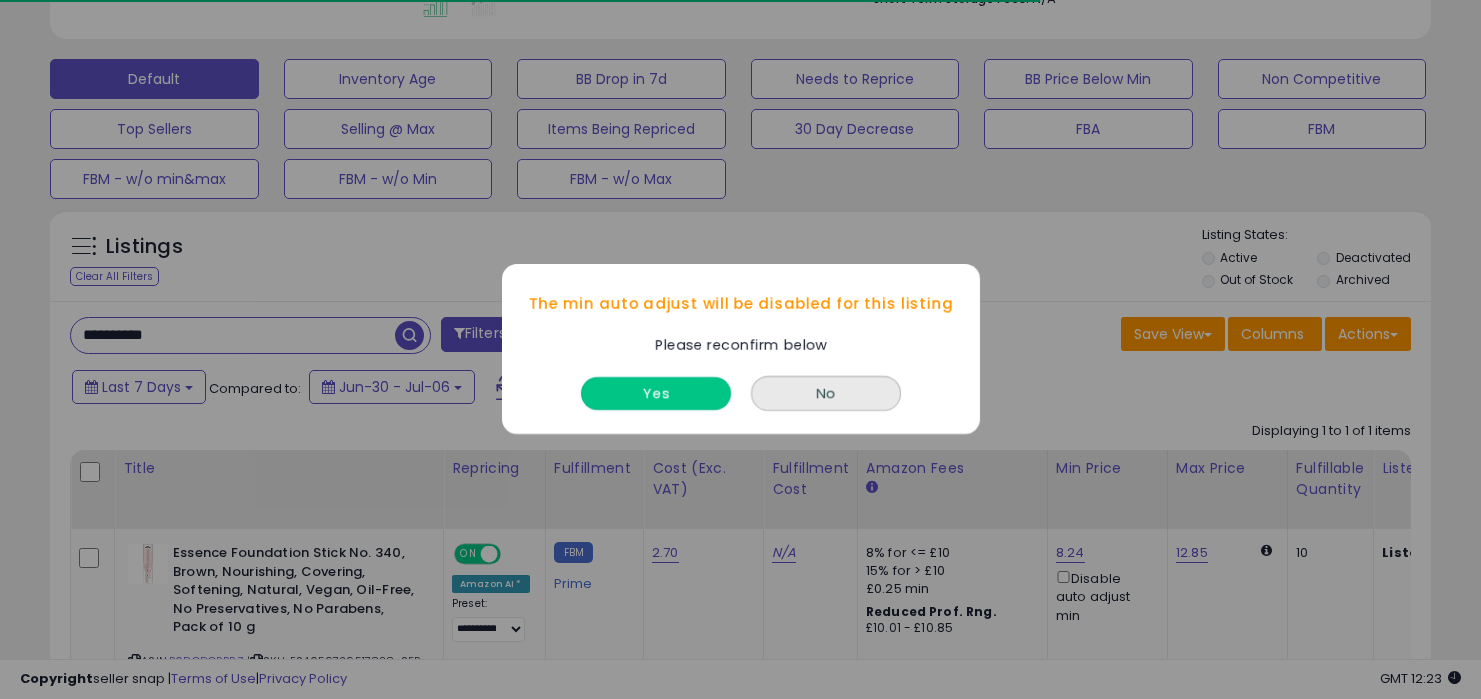 click on "Yes" at bounding box center (656, 394) 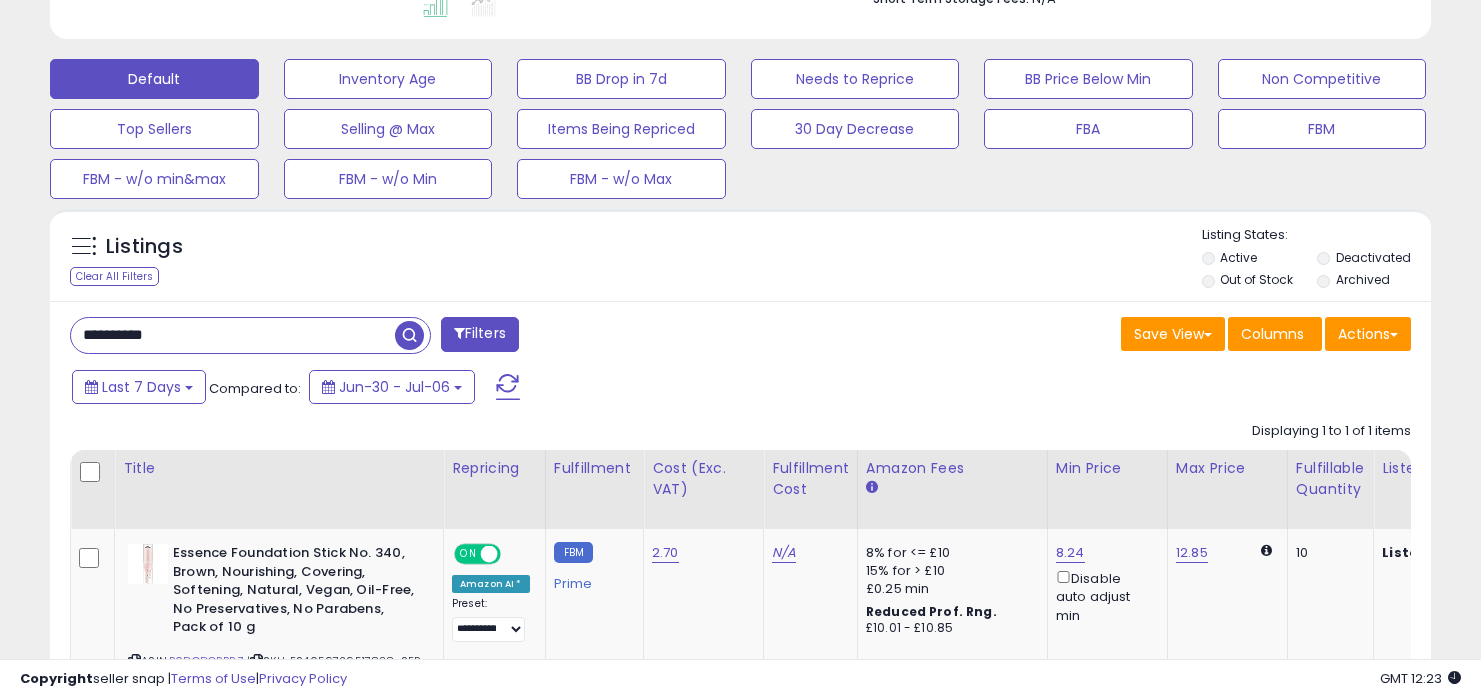 drag, startPoint x: 319, startPoint y: 342, endPoint x: 324, endPoint y: 278, distance: 64.195015 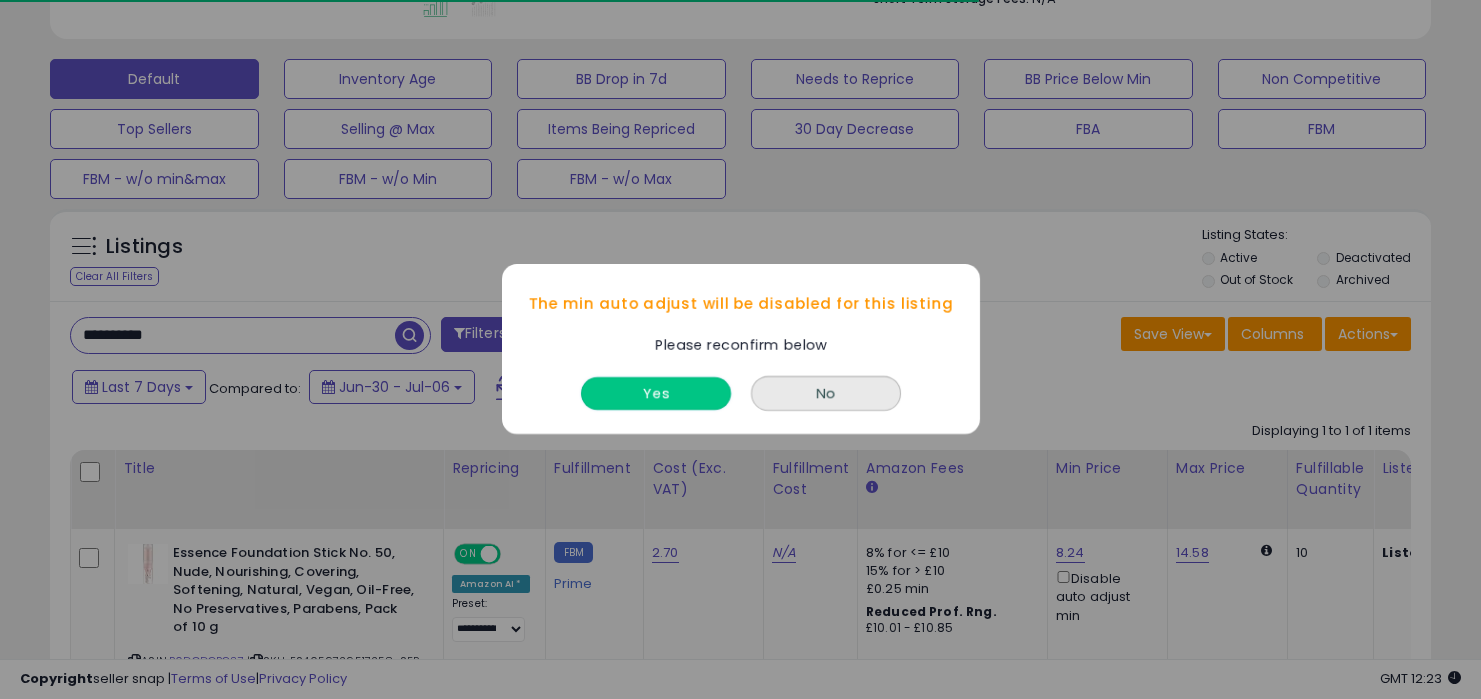 click on "Yes" at bounding box center (656, 394) 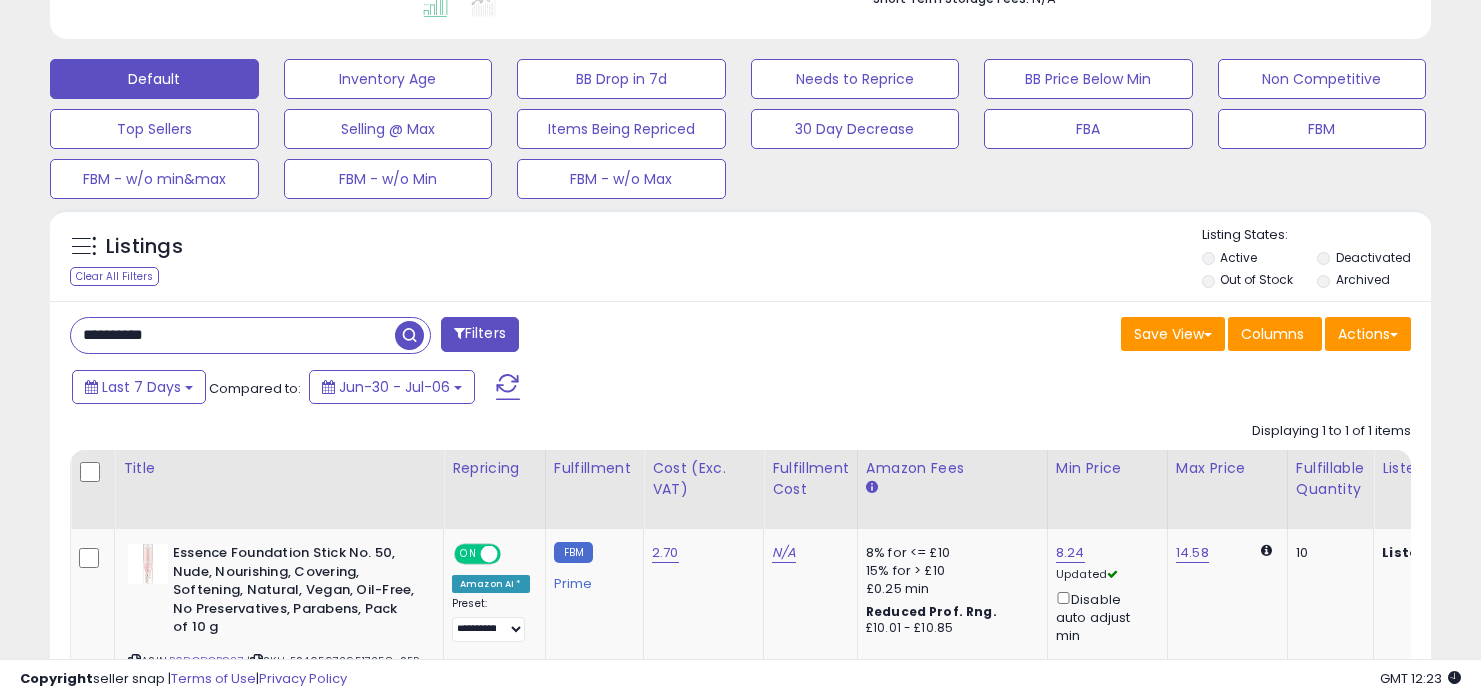 drag, startPoint x: 266, startPoint y: 326, endPoint x: 266, endPoint y: 221, distance: 105 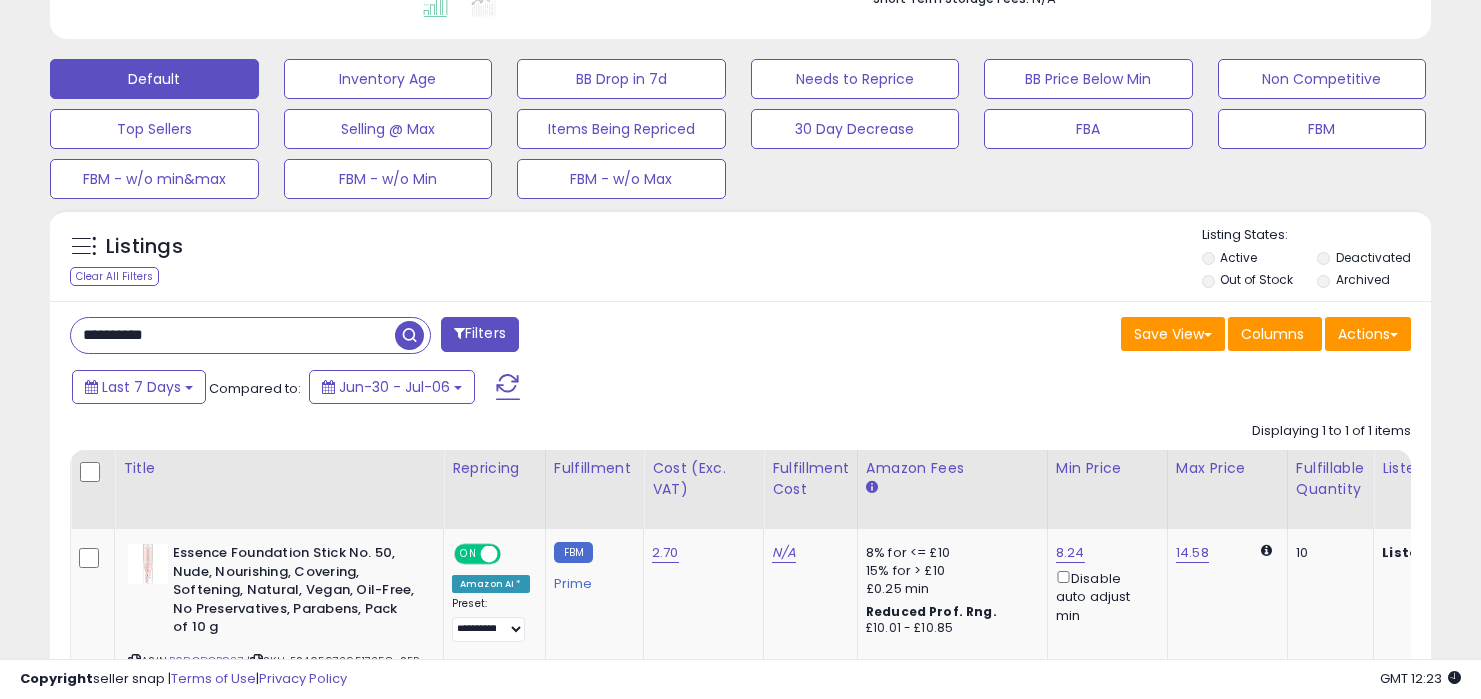 type on "**********" 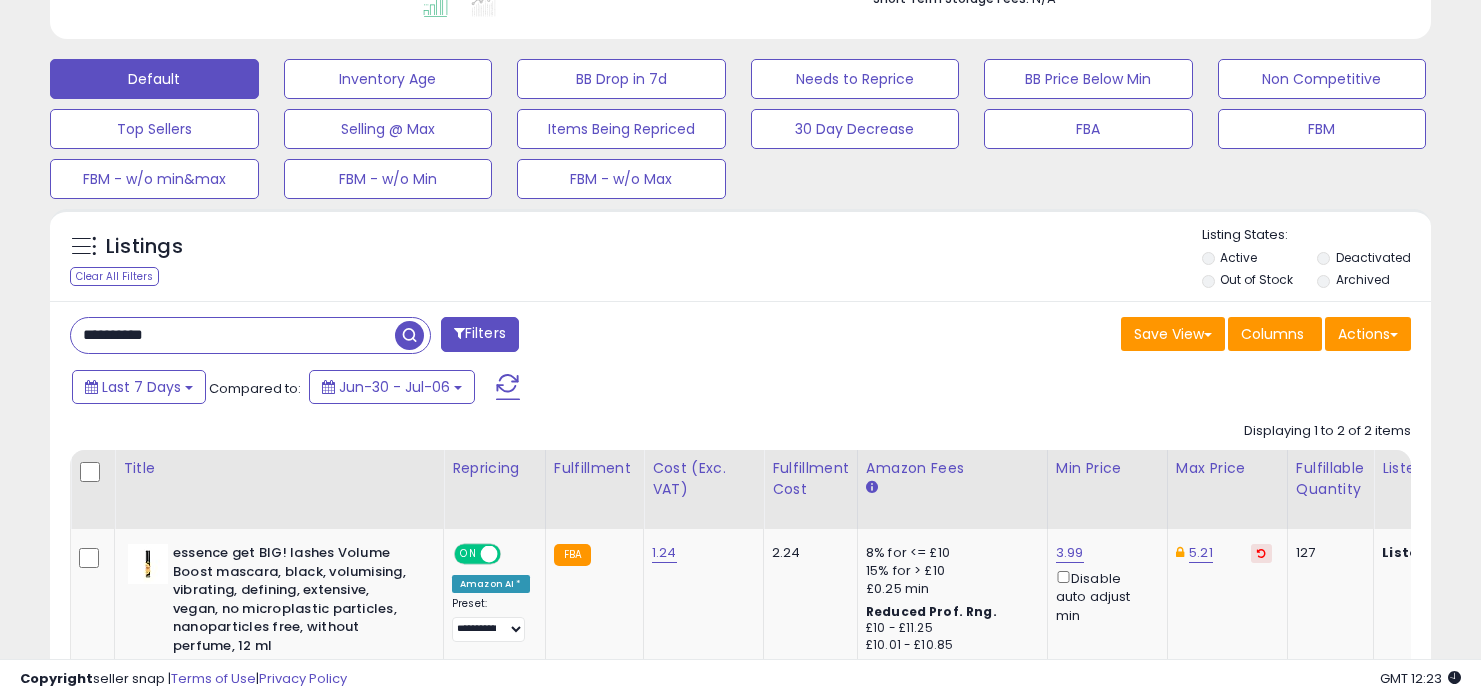 click on "**********" at bounding box center [740, 285] 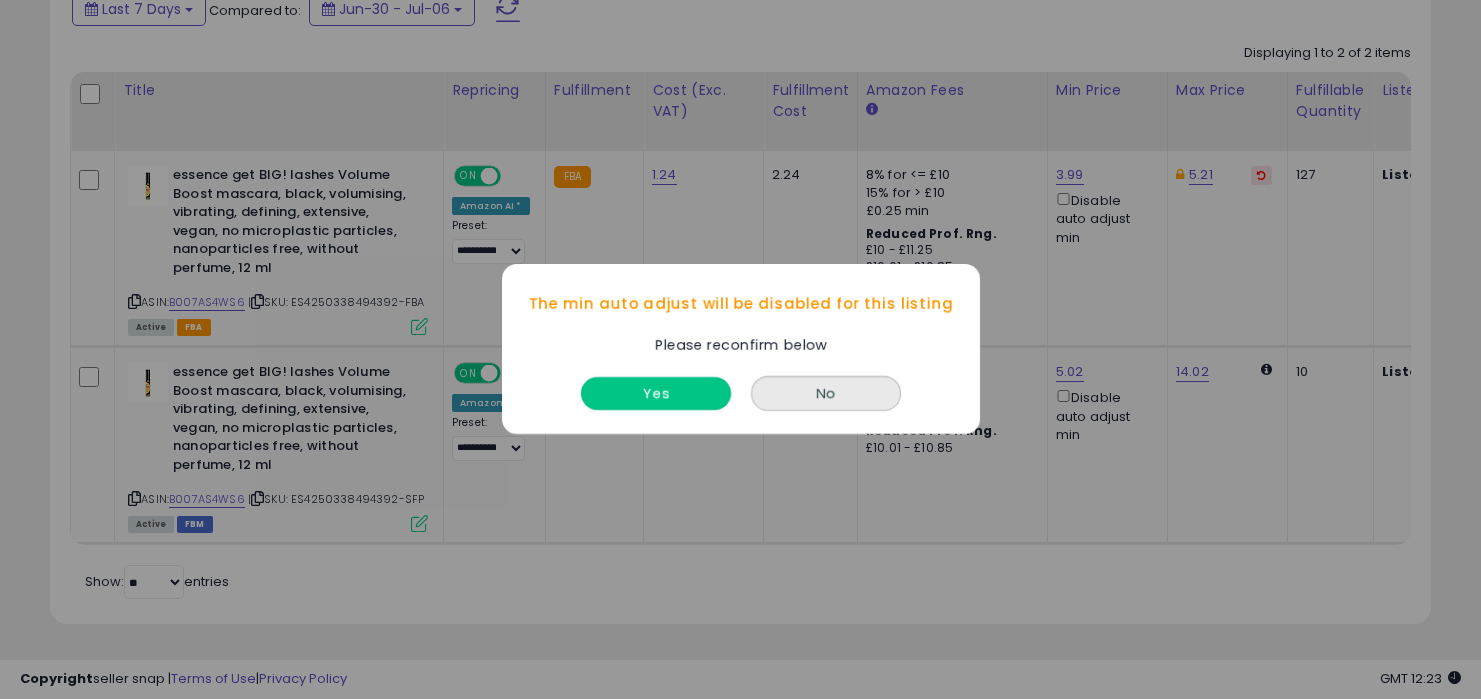 click on "Yes" at bounding box center (656, 394) 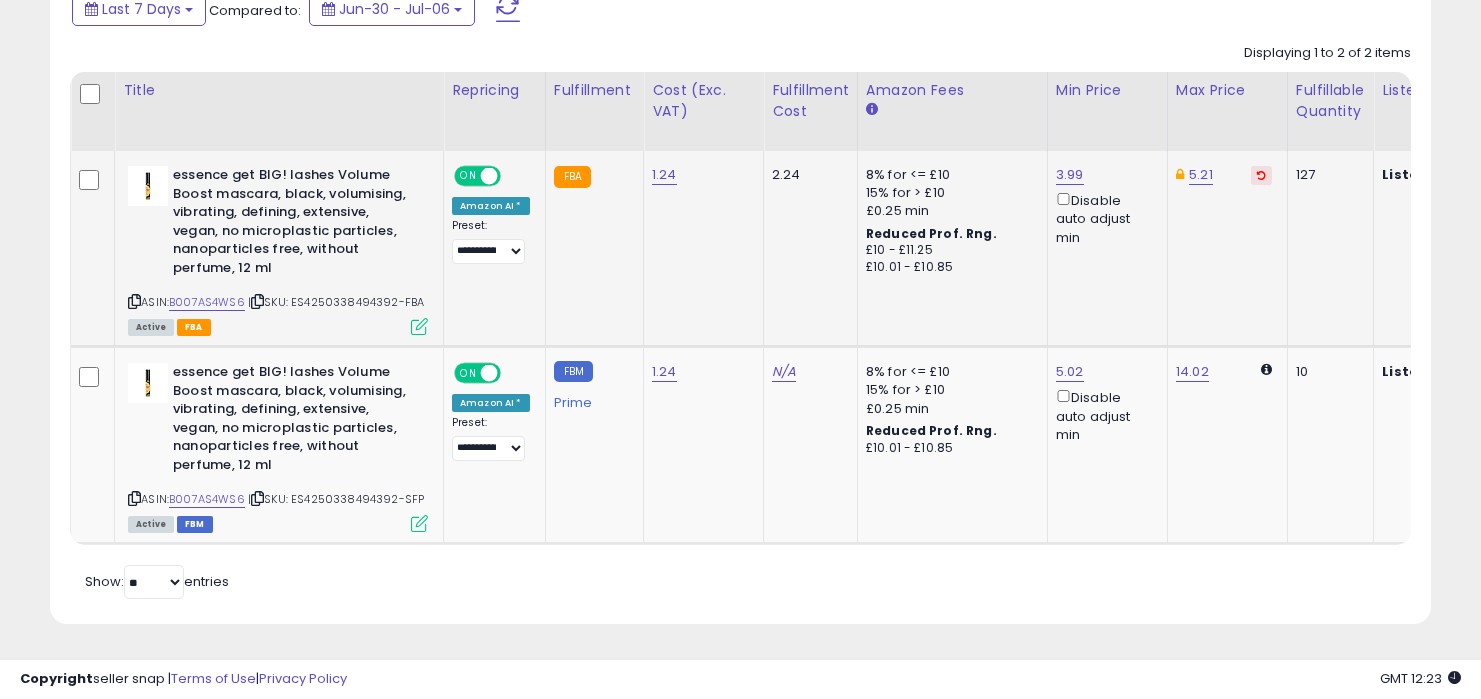 type 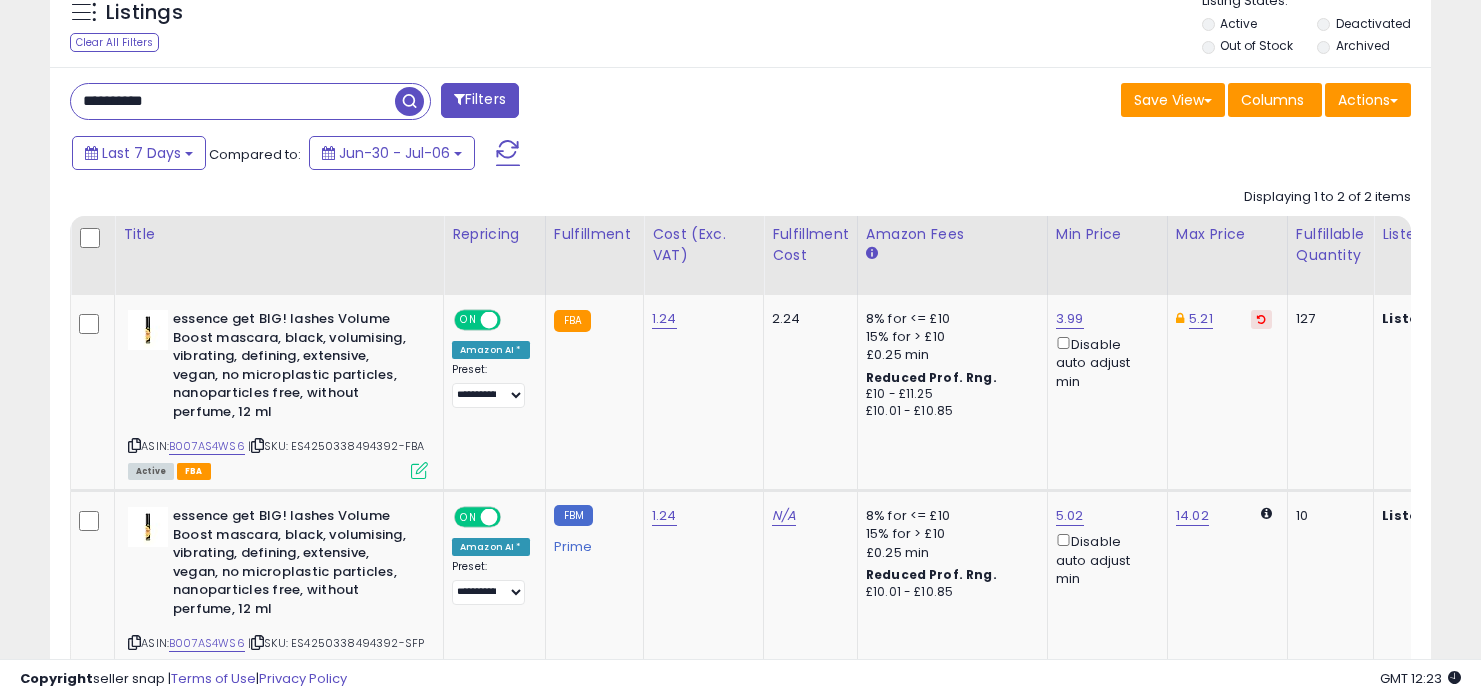 drag, startPoint x: 313, startPoint y: 104, endPoint x: 339, endPoint y: 1, distance: 106.23088 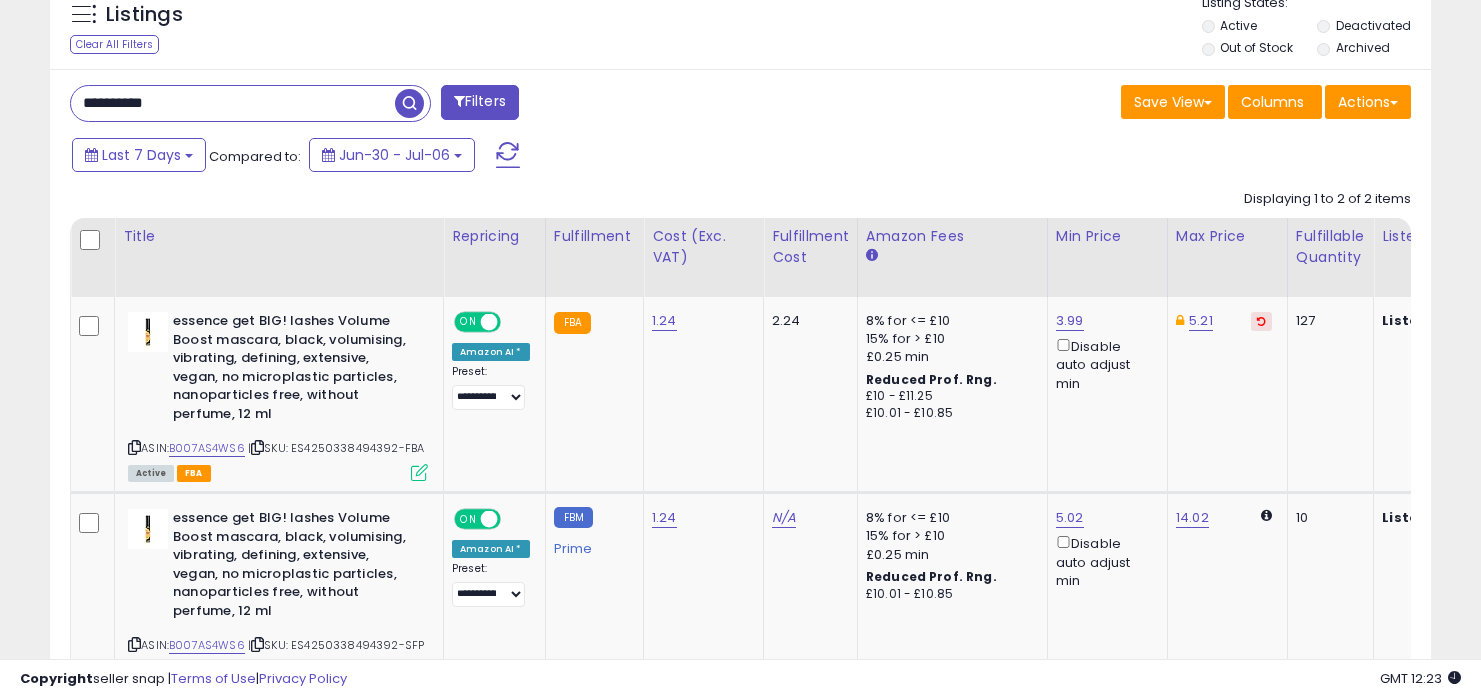 paste 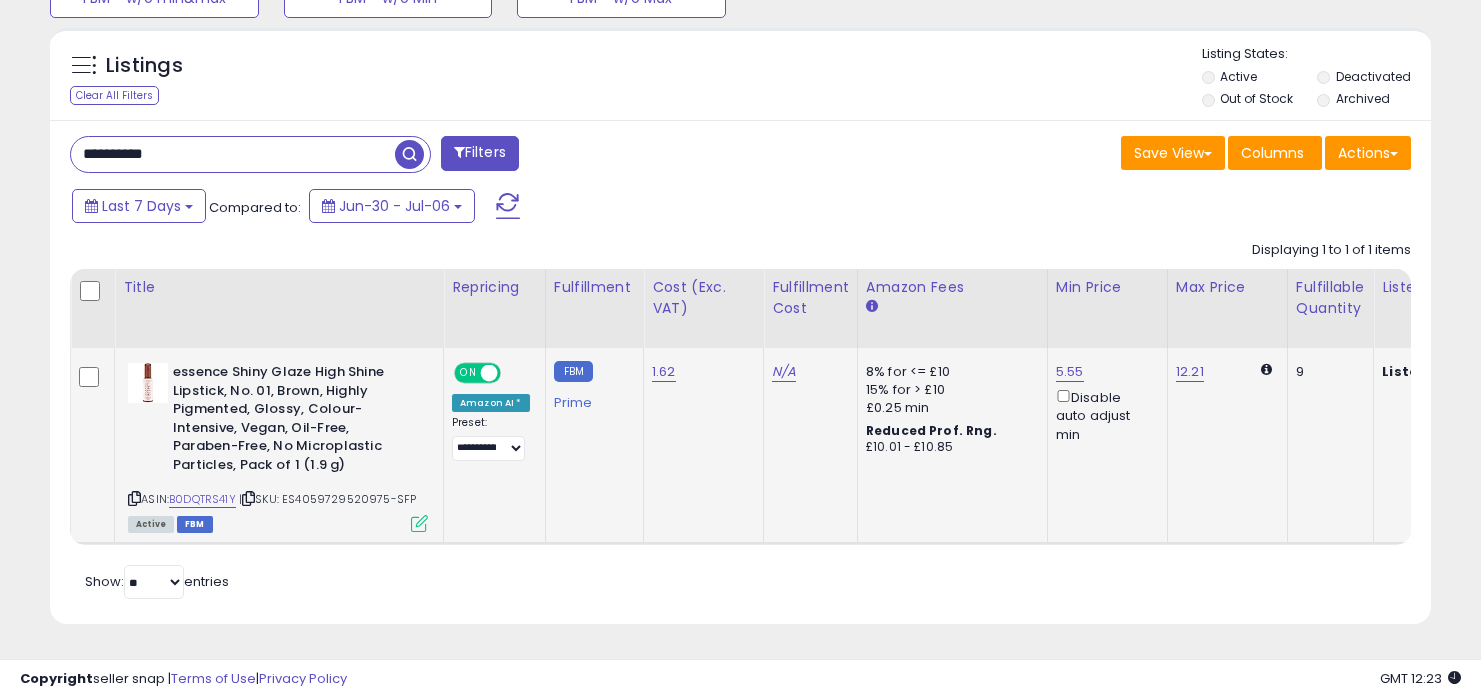 click on "Disable auto adjust min" at bounding box center [1104, 415] 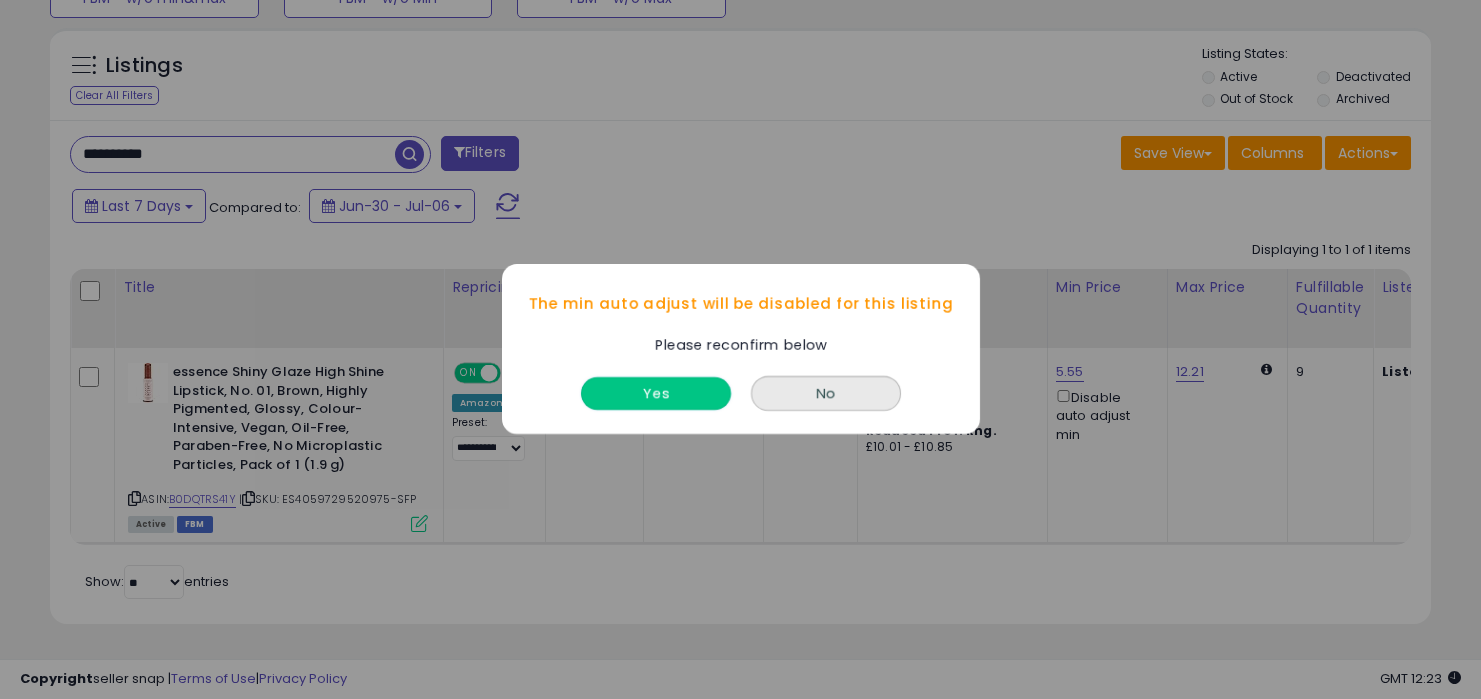 click on "Yes" at bounding box center (656, 394) 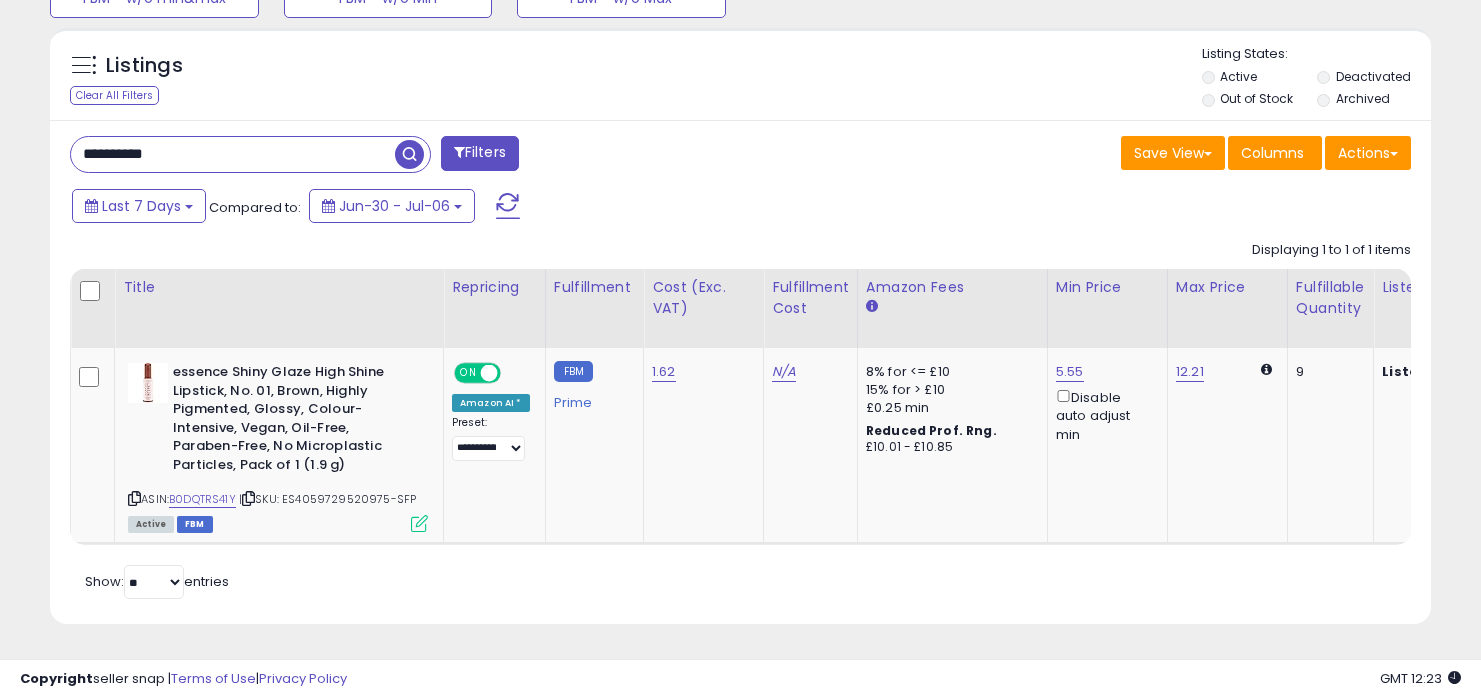 drag, startPoint x: 341, startPoint y: 140, endPoint x: 341, endPoint y: 90, distance: 50 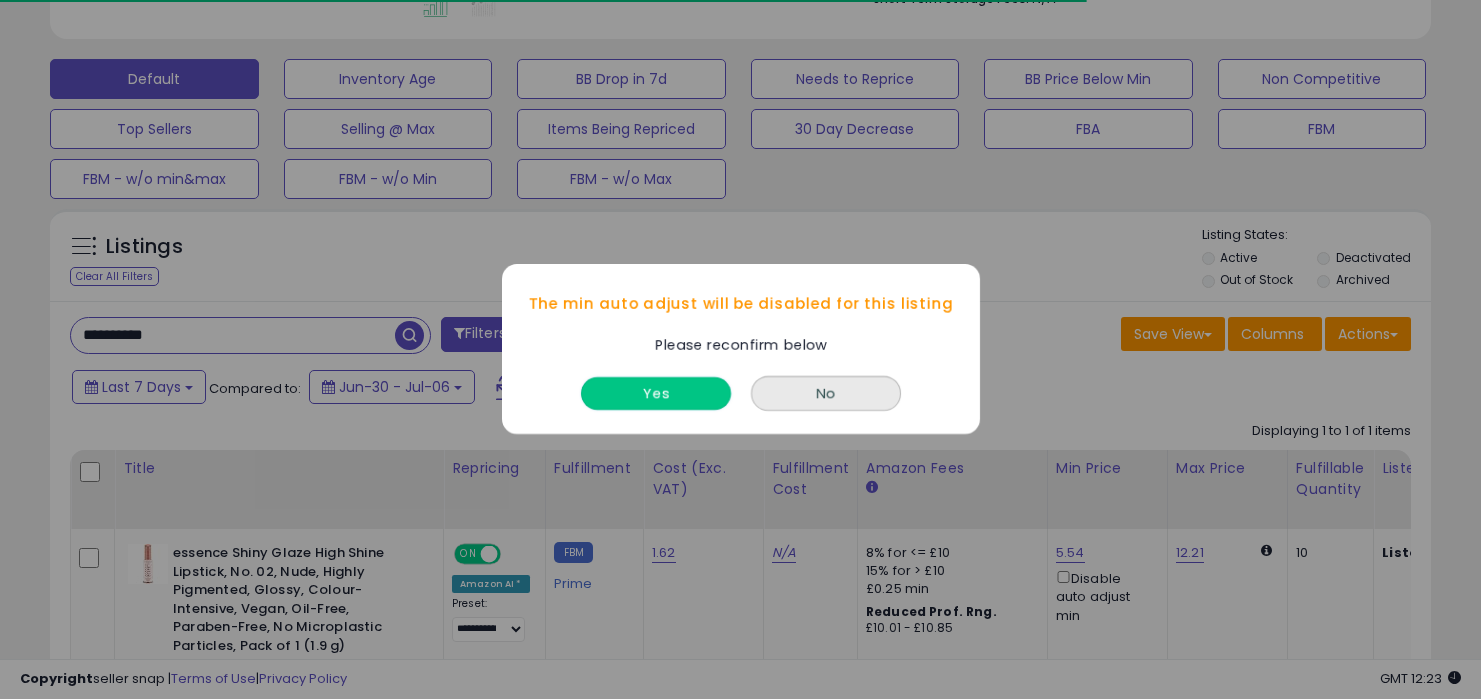 click on "Yes" at bounding box center (656, 394) 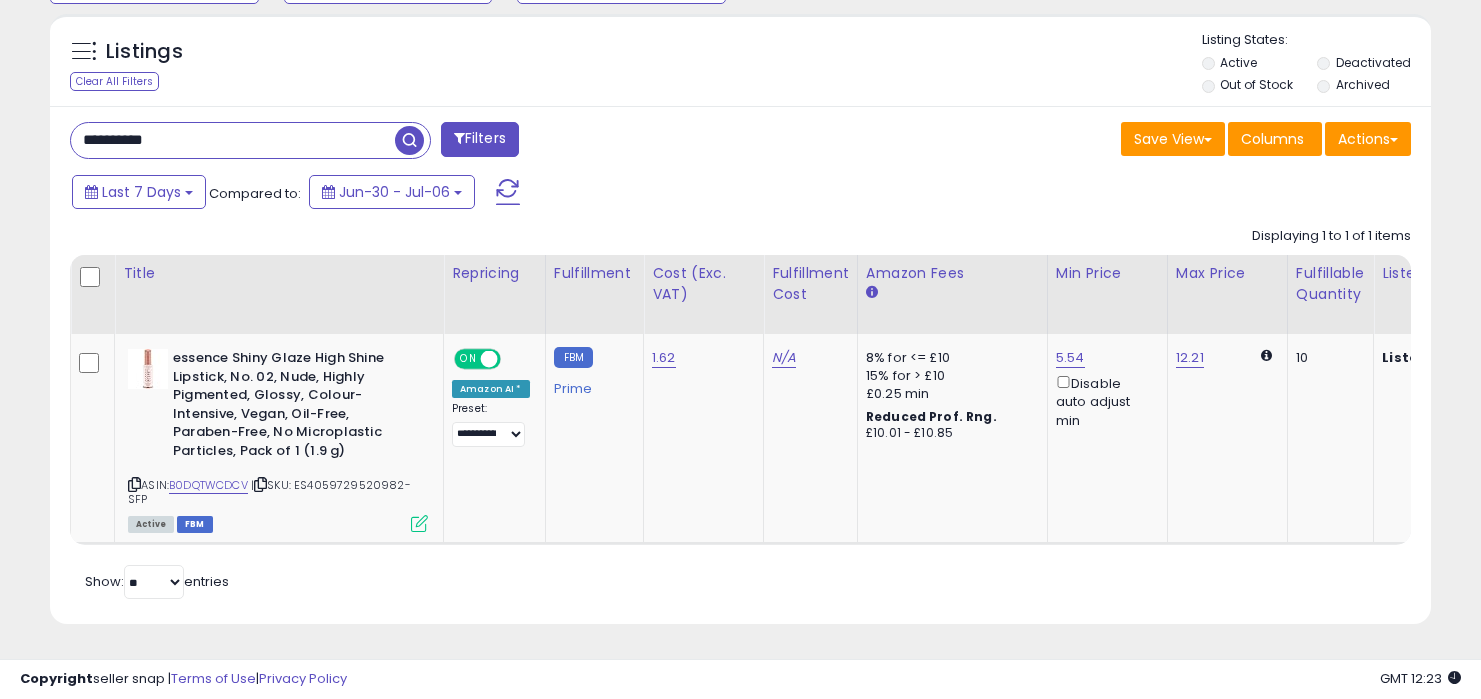 drag, startPoint x: 351, startPoint y: 137, endPoint x: 350, endPoint y: 102, distance: 35.014282 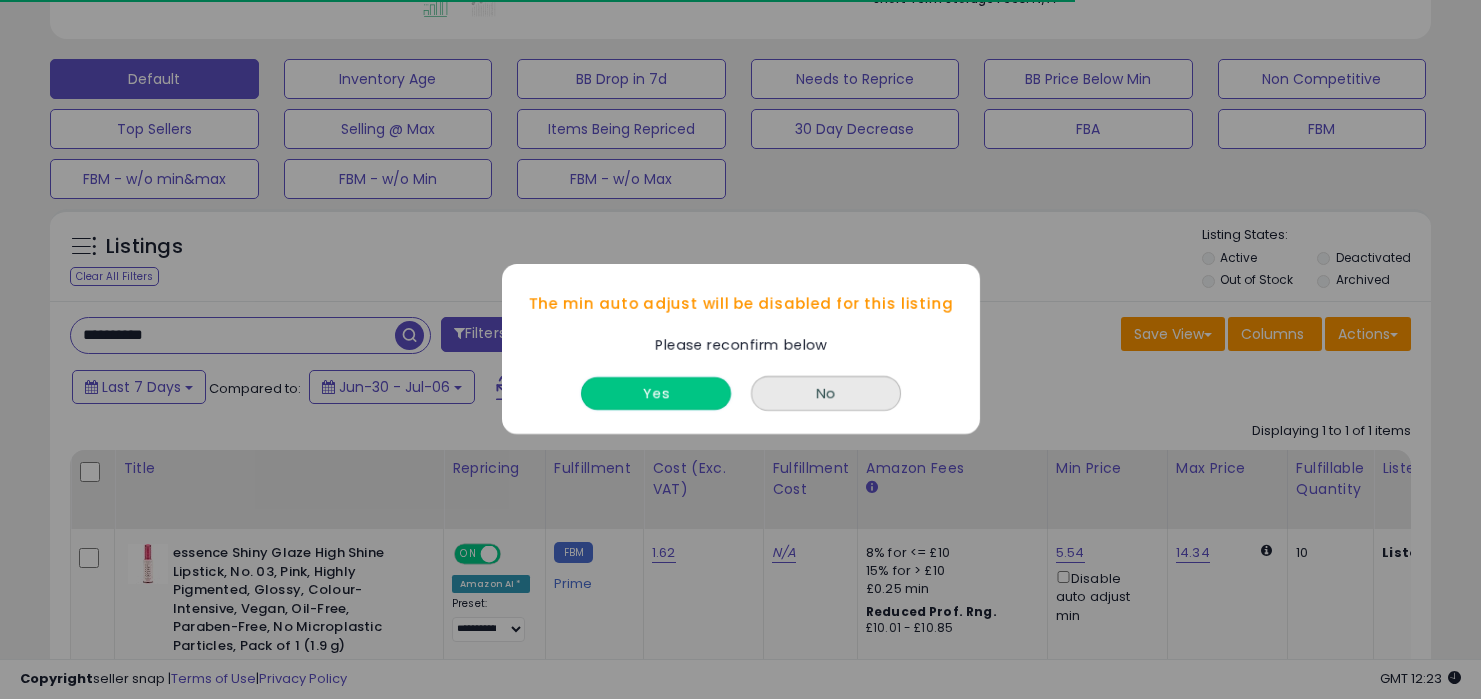 click on "Yes" at bounding box center (656, 394) 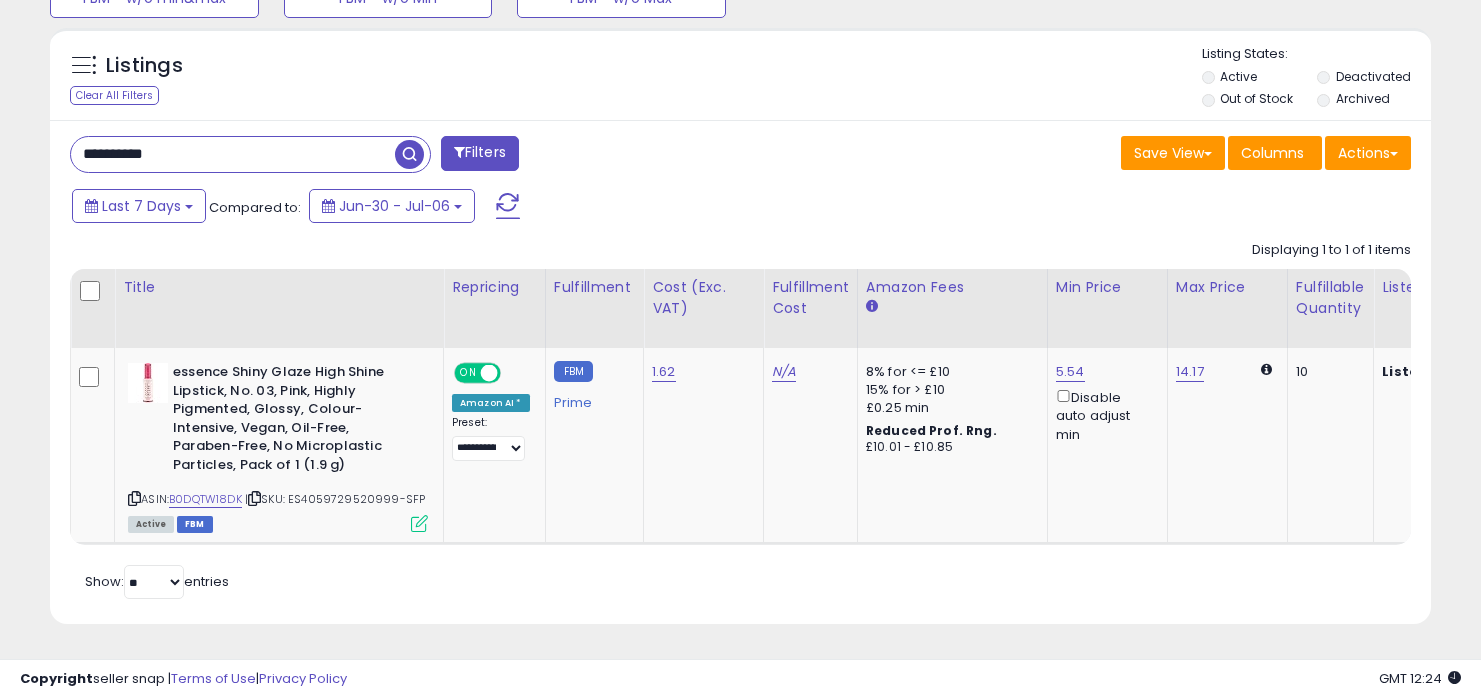 drag, startPoint x: 329, startPoint y: 136, endPoint x: 333, endPoint y: 106, distance: 30.265491 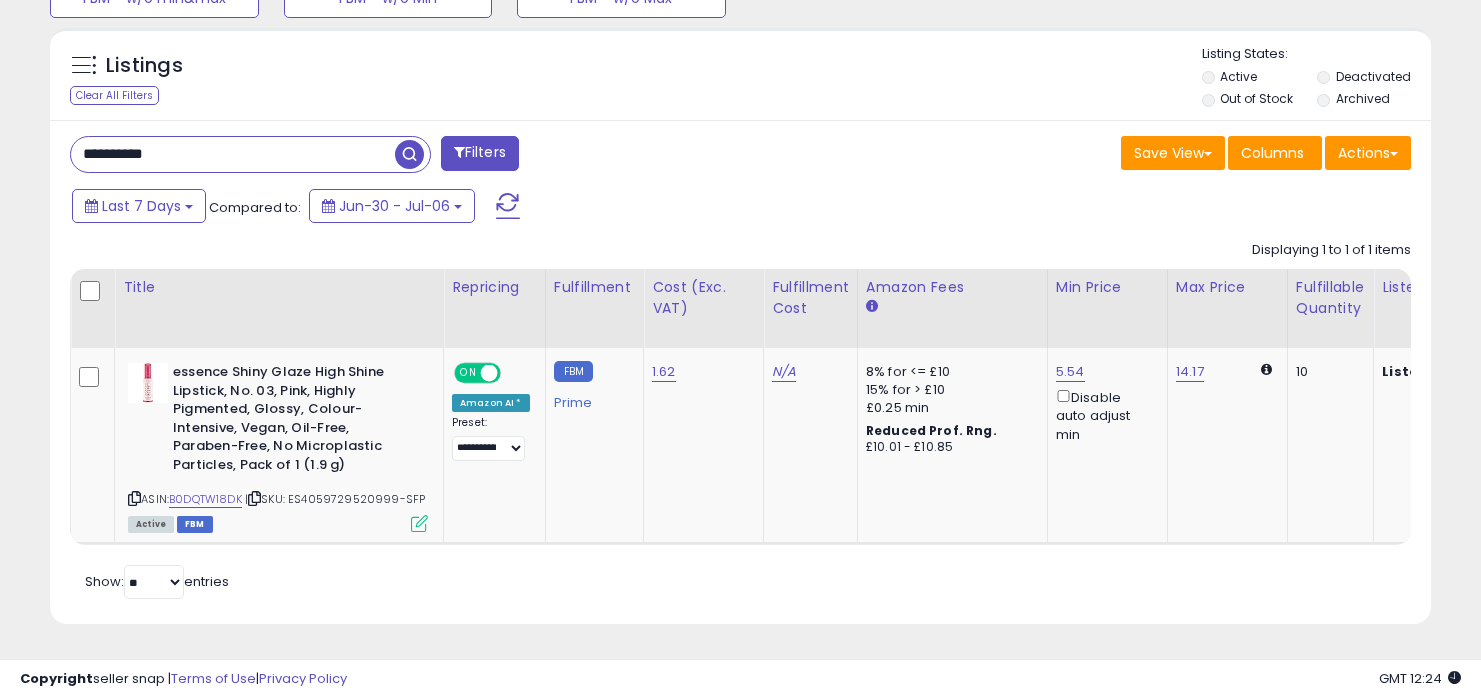 paste 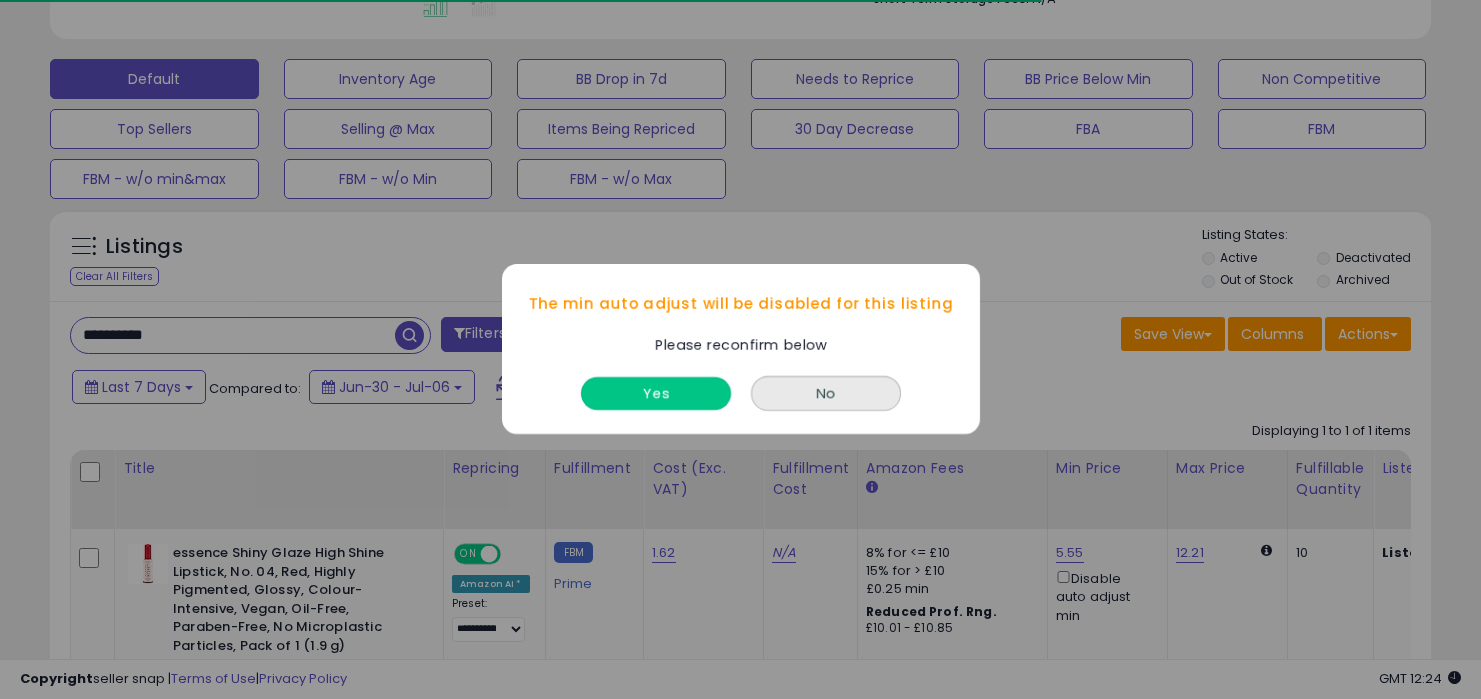 click on "Yes" at bounding box center [656, 394] 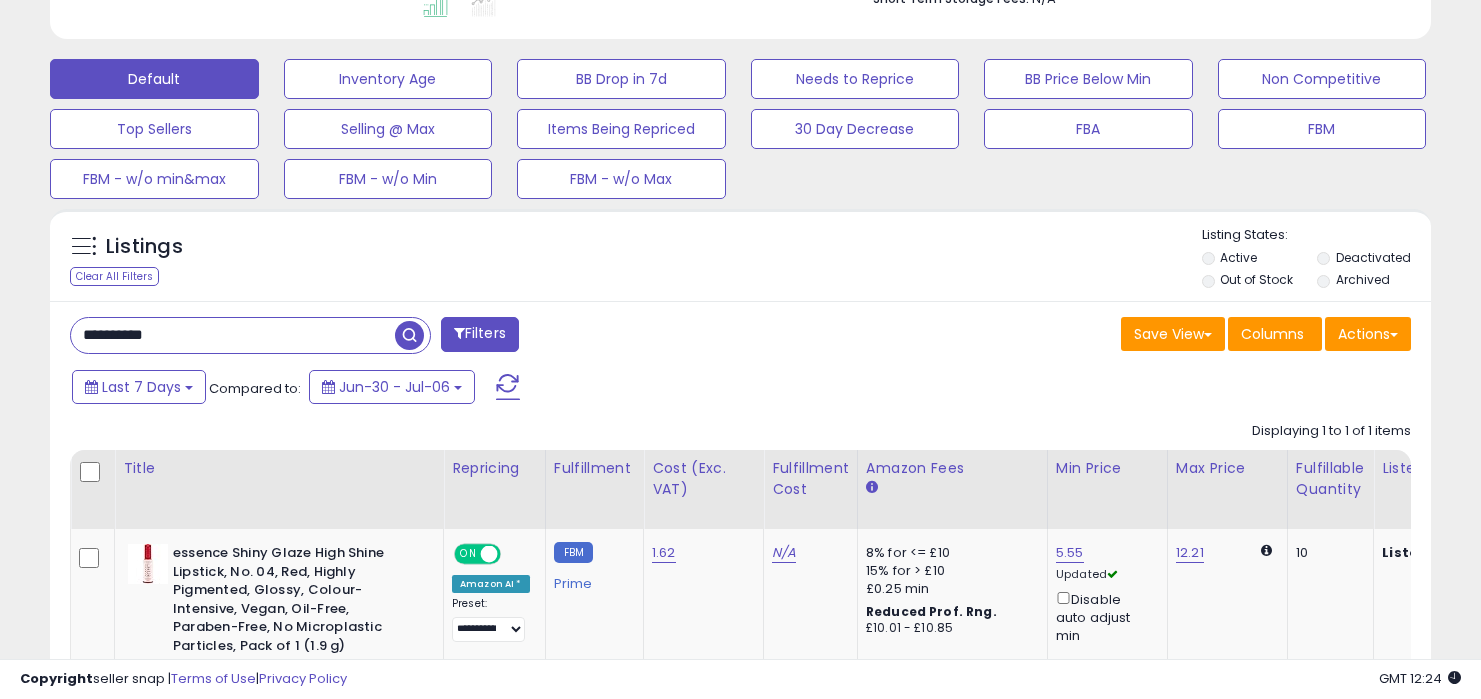 click on "**********" at bounding box center [740, 553] 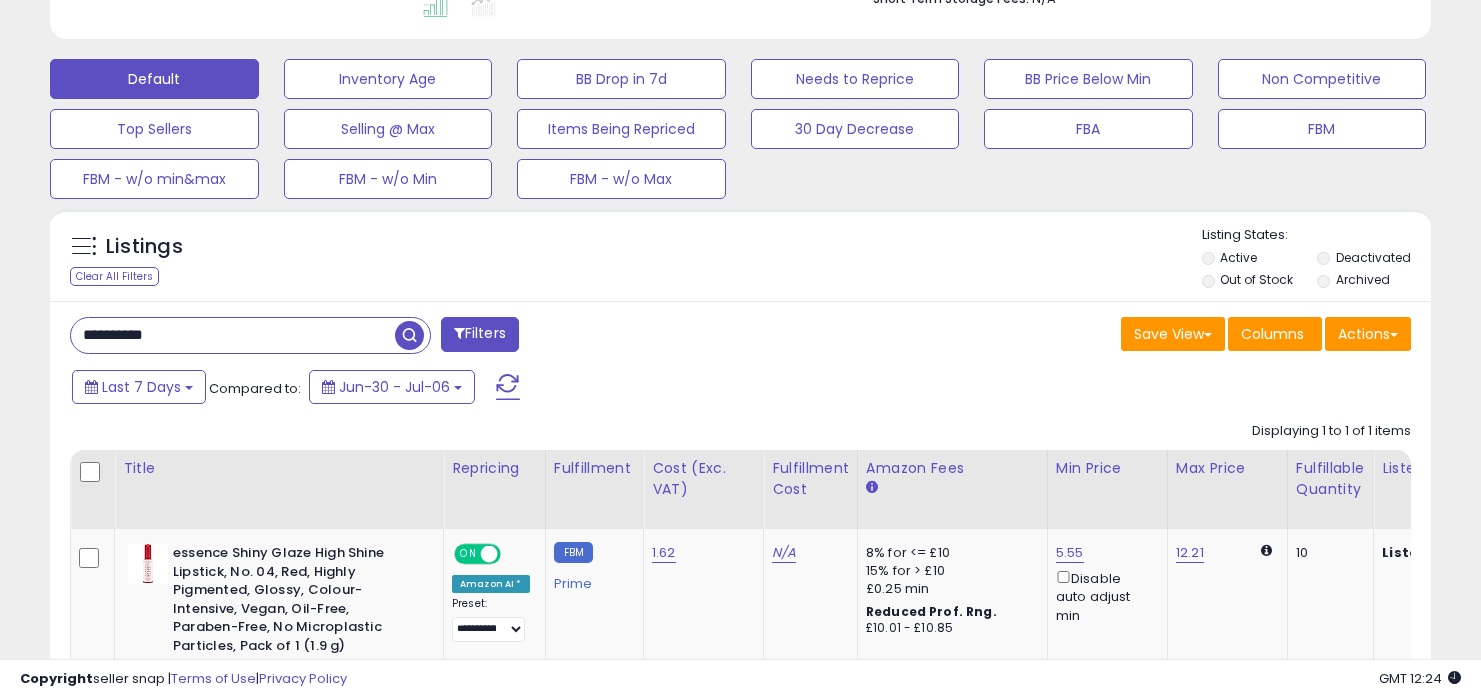 drag, startPoint x: 303, startPoint y: 335, endPoint x: 306, endPoint y: 241, distance: 94.04786 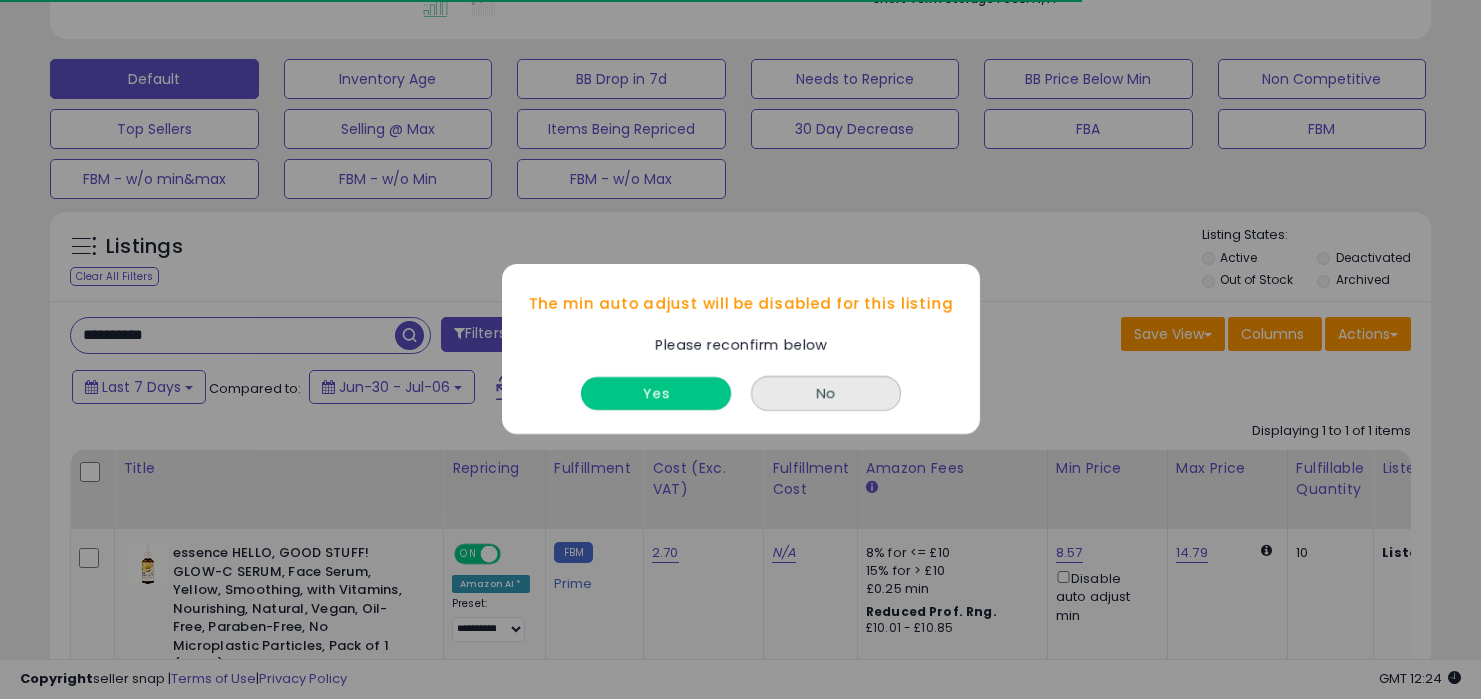 click on "Yes" at bounding box center [656, 394] 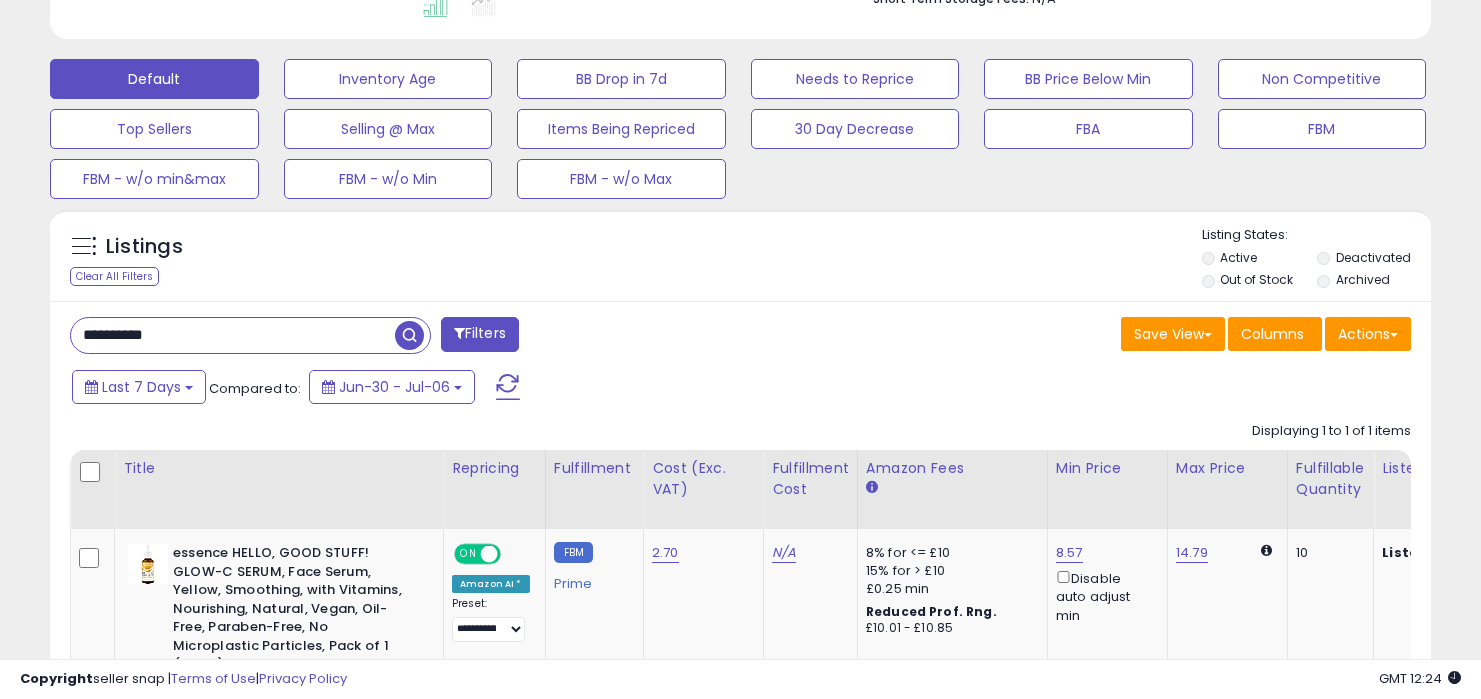 drag, startPoint x: 312, startPoint y: 346, endPoint x: 299, endPoint y: 264, distance: 83.02409 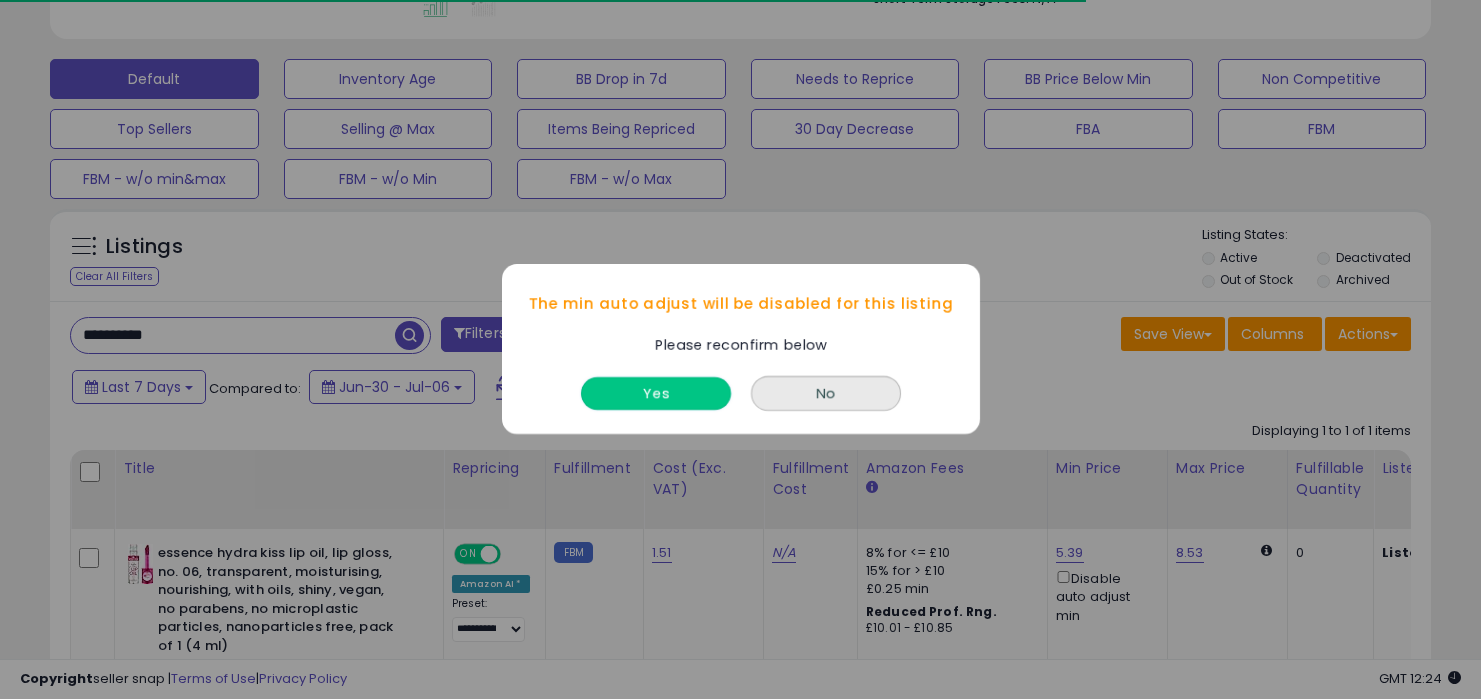 click on "Yes" at bounding box center (656, 394) 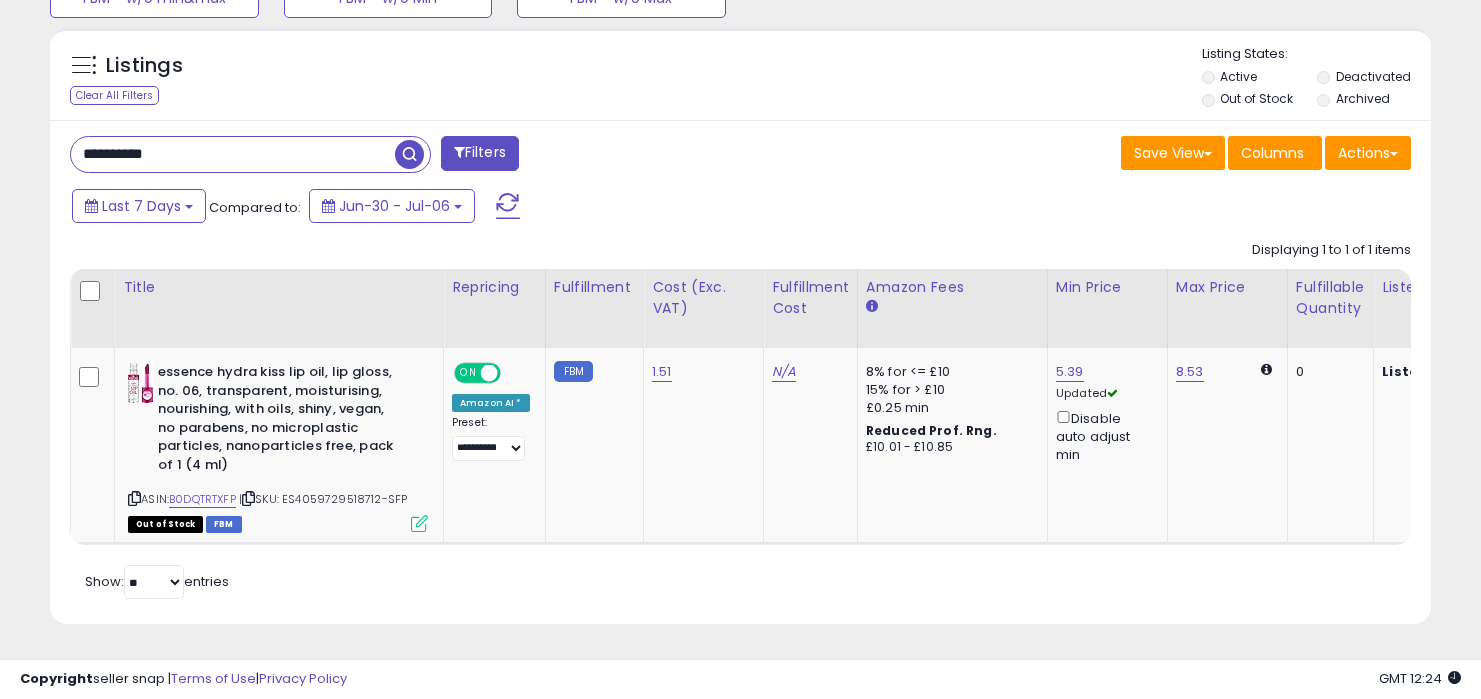 drag, startPoint x: 348, startPoint y: 137, endPoint x: 351, endPoint y: 58, distance: 79.05694 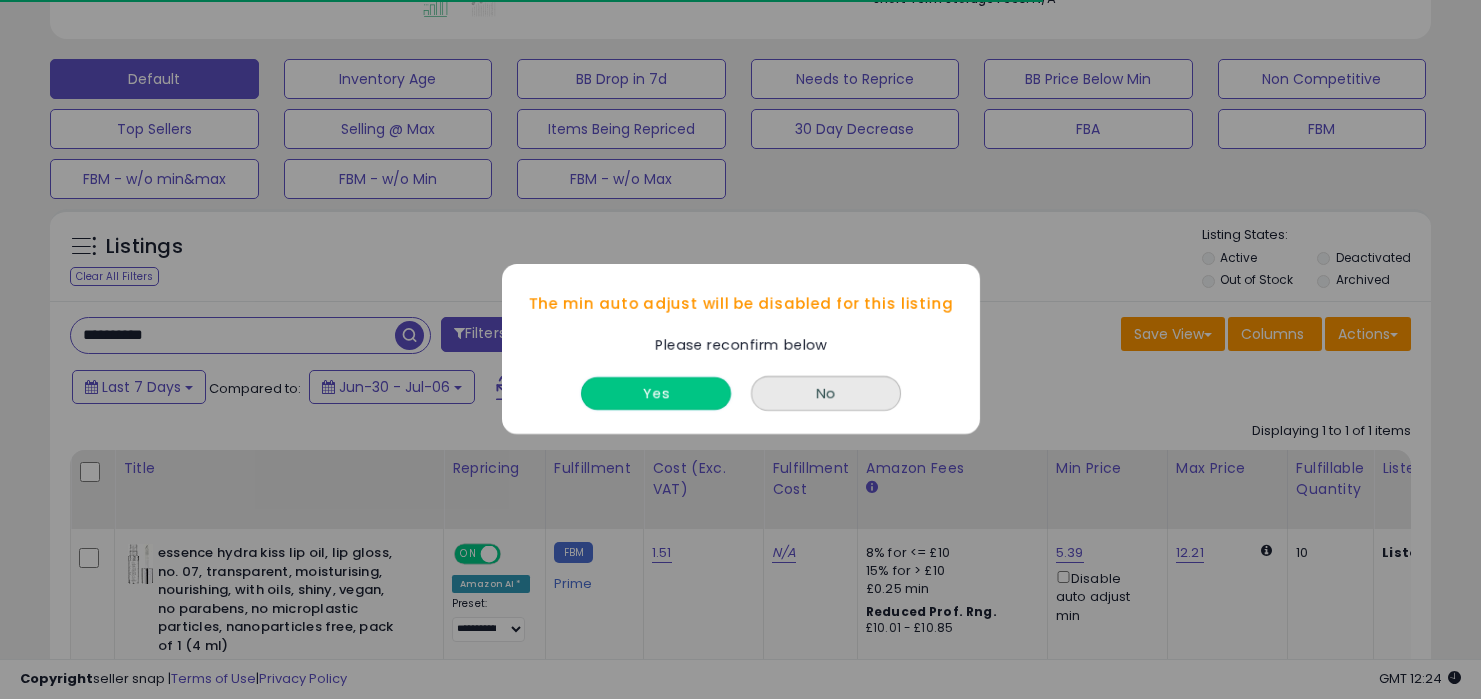 click on "Yes" at bounding box center (656, 394) 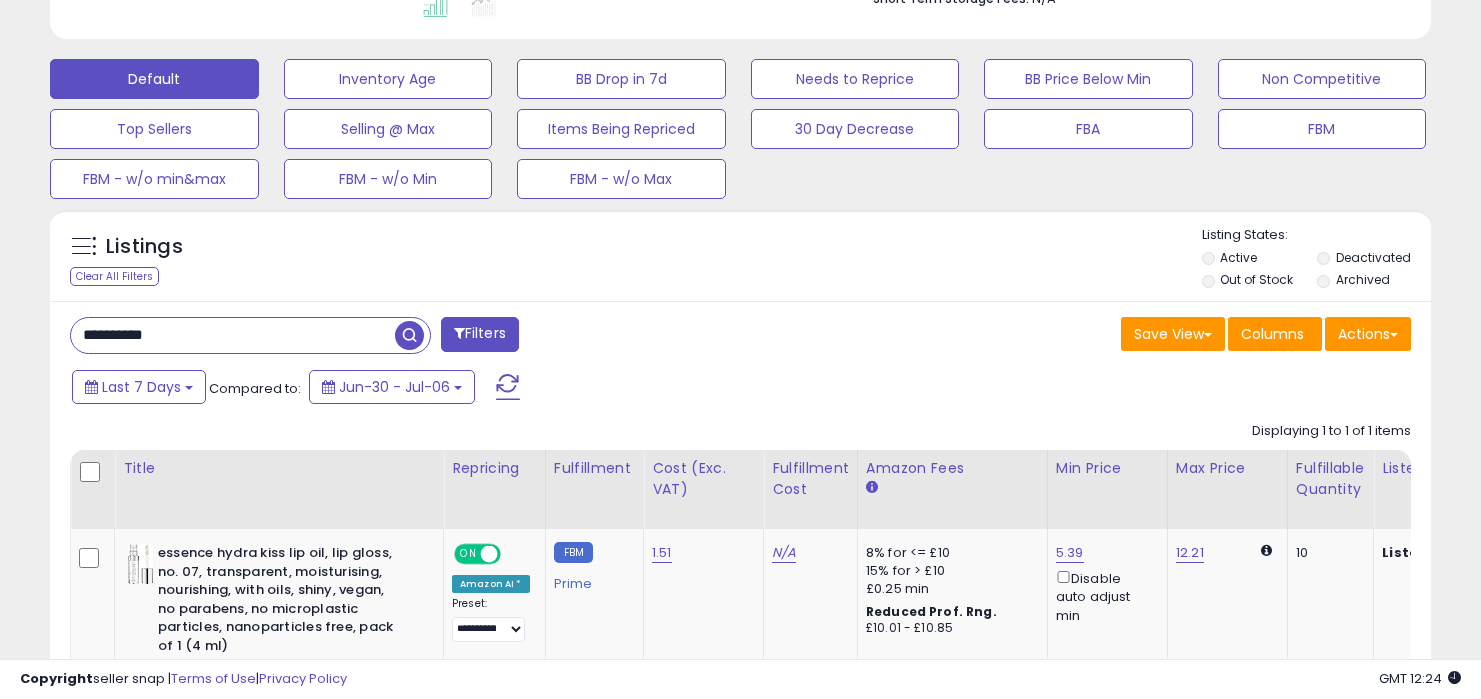 drag, startPoint x: 211, startPoint y: 331, endPoint x: 212, endPoint y: 241, distance: 90.005554 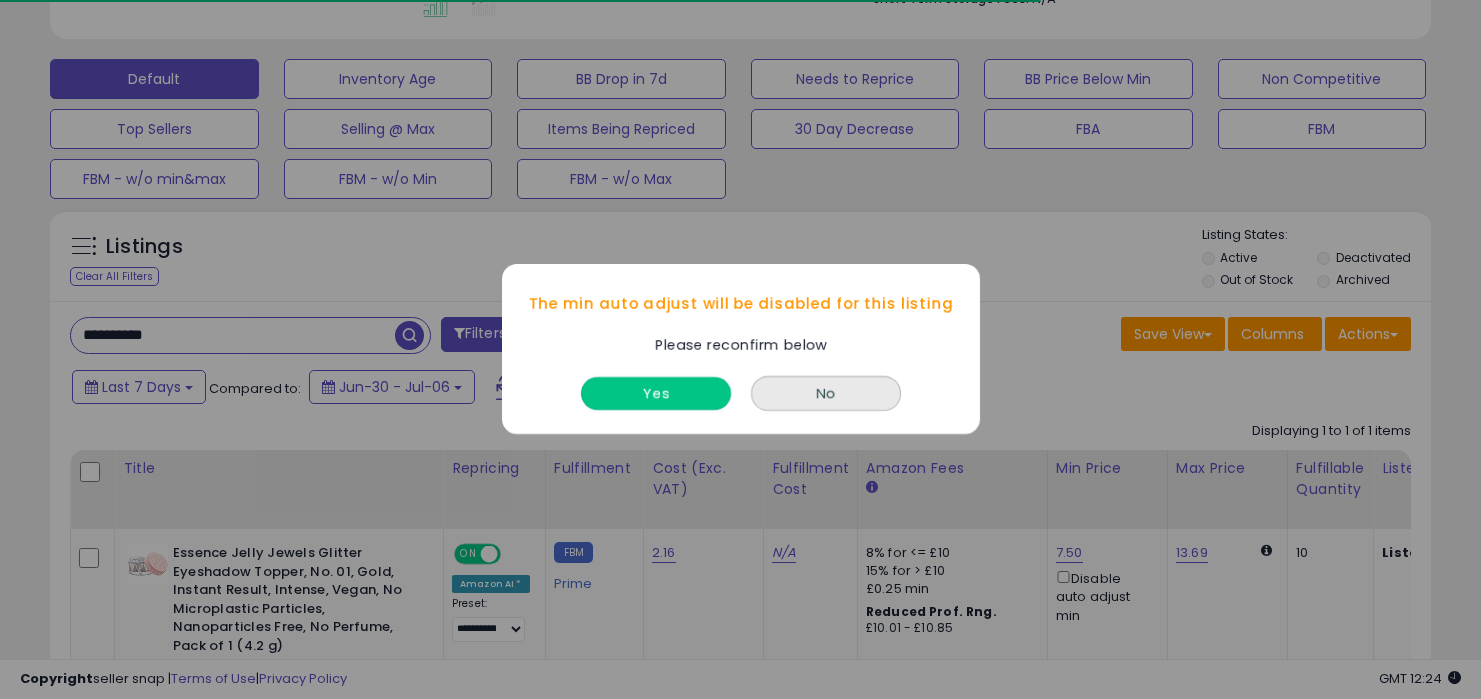 click on "Yes" at bounding box center (656, 394) 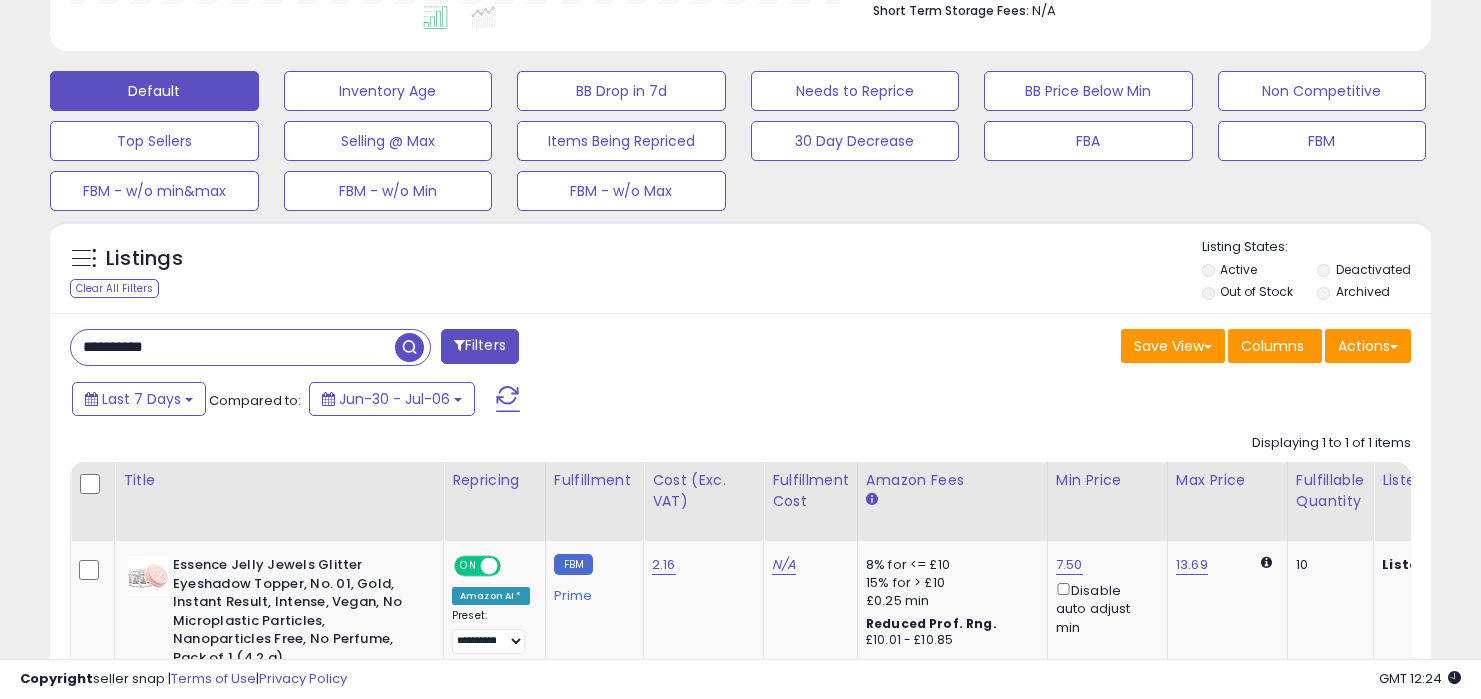 drag, startPoint x: 314, startPoint y: 363, endPoint x: 320, endPoint y: 315, distance: 48.373547 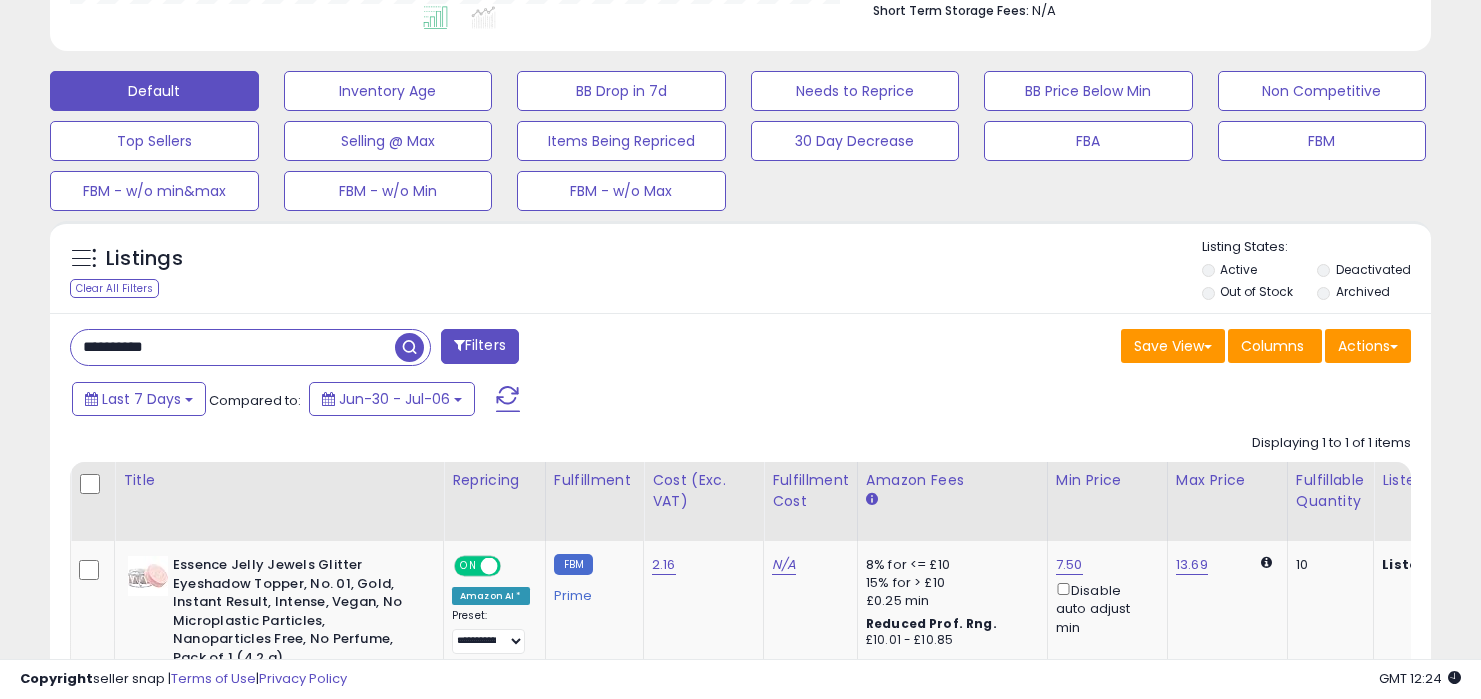 click on "**********" at bounding box center [233, 347] 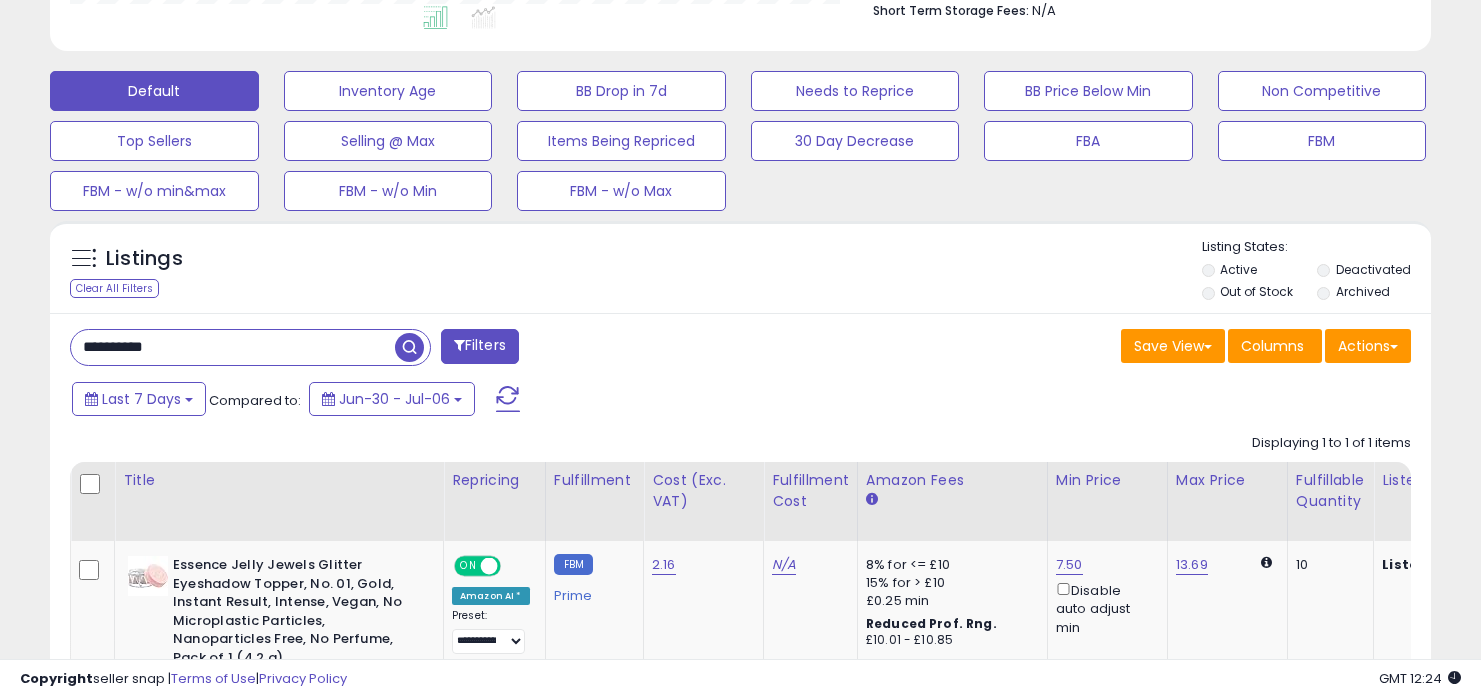 paste 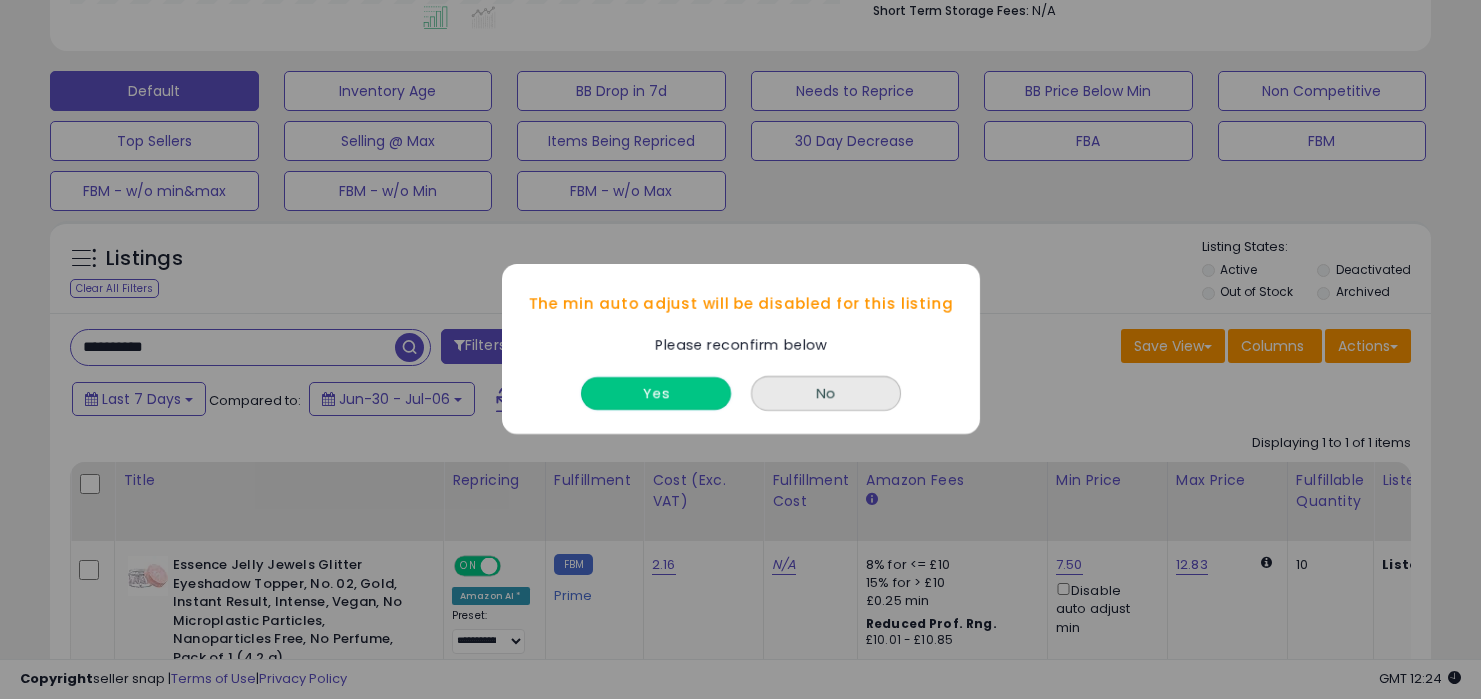 click on "Yes" at bounding box center [656, 394] 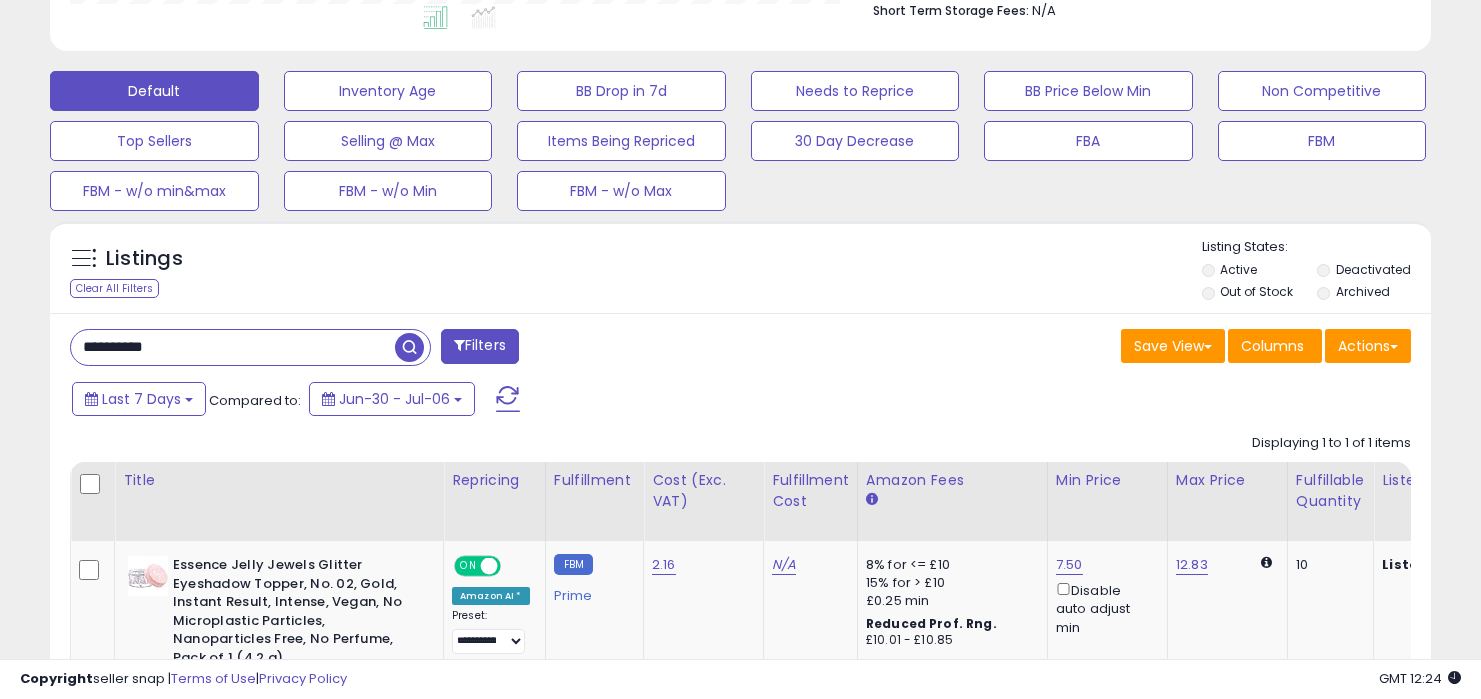 drag, startPoint x: 281, startPoint y: 335, endPoint x: 298, endPoint y: 277, distance: 60.440052 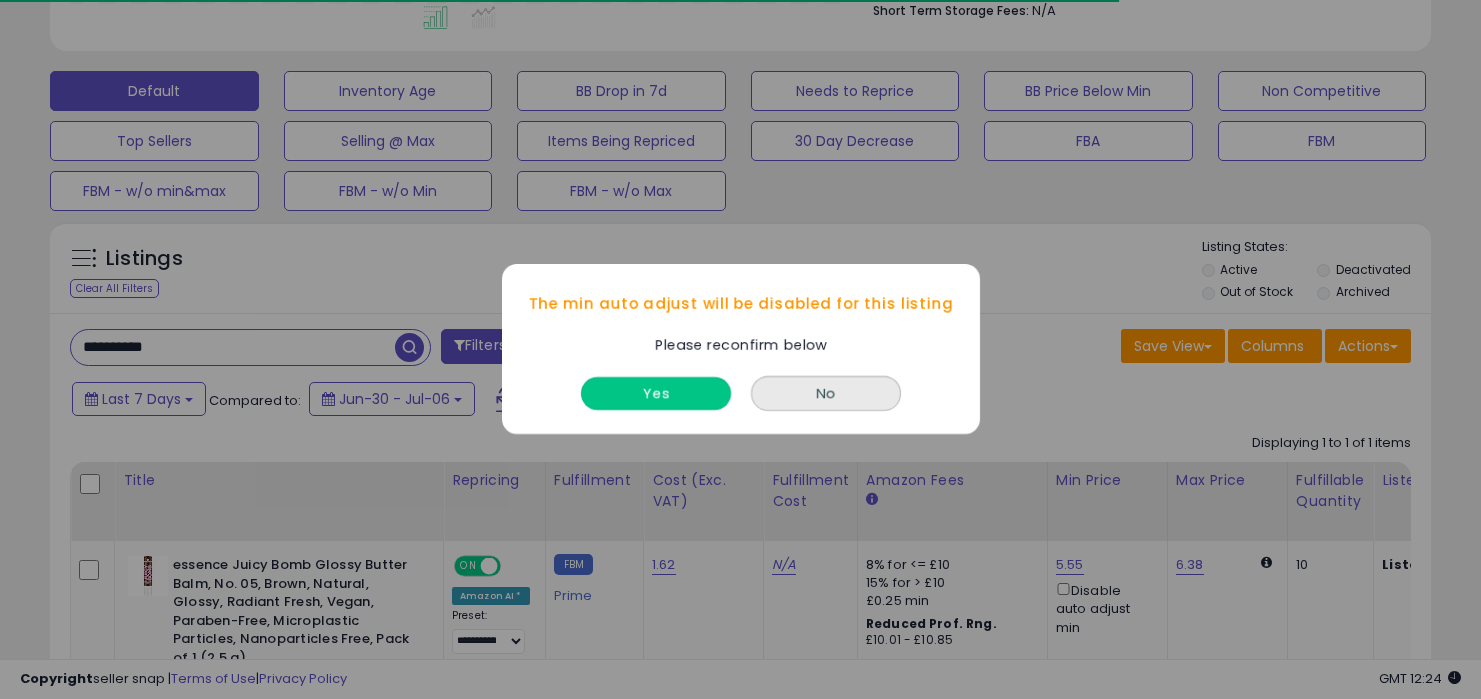 click on "Yes" at bounding box center (656, 394) 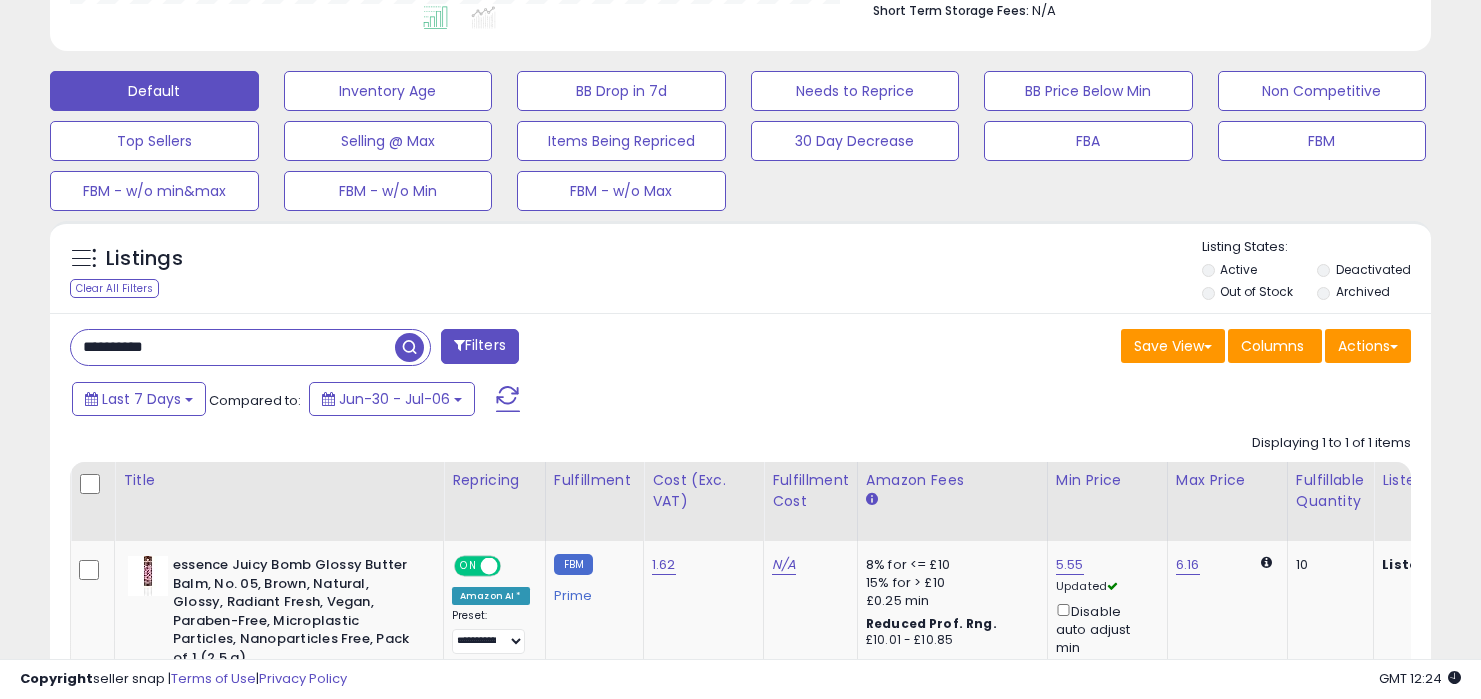 drag, startPoint x: 243, startPoint y: 330, endPoint x: 241, endPoint y: 296, distance: 34.058773 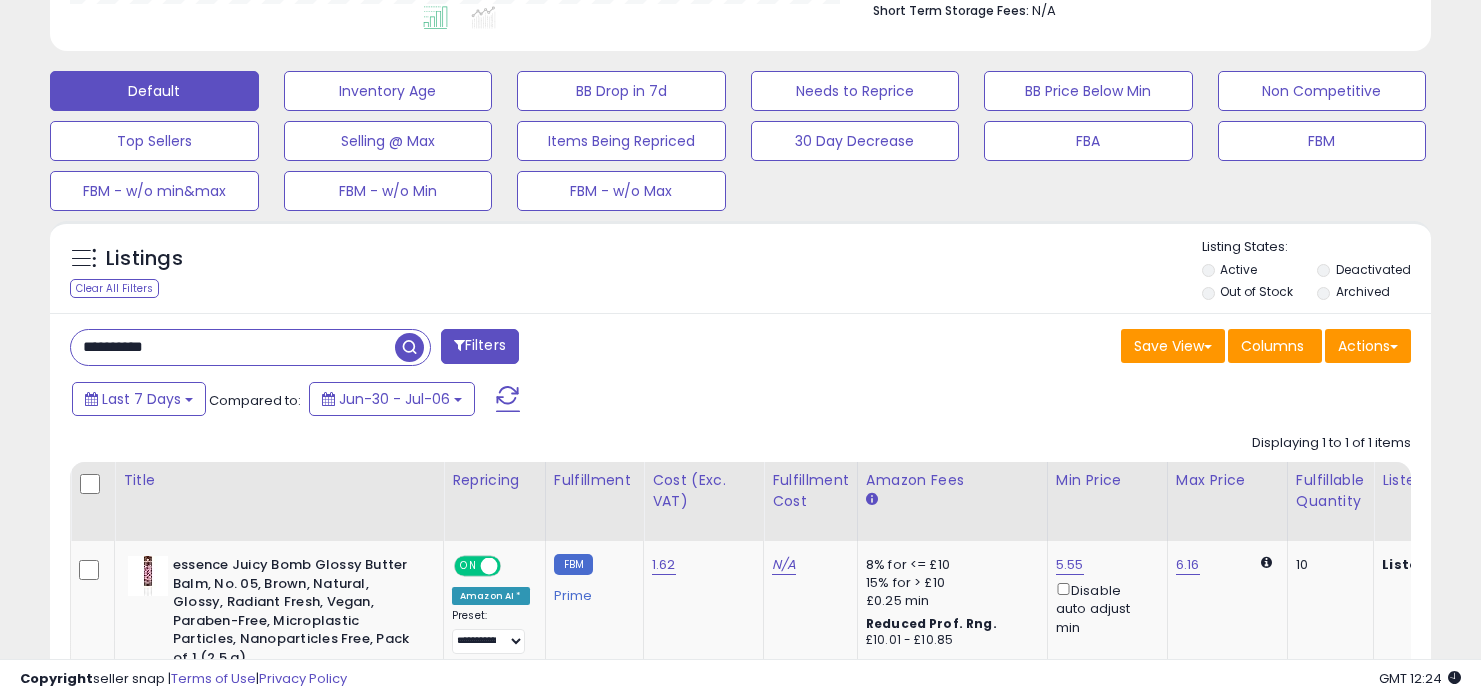 paste 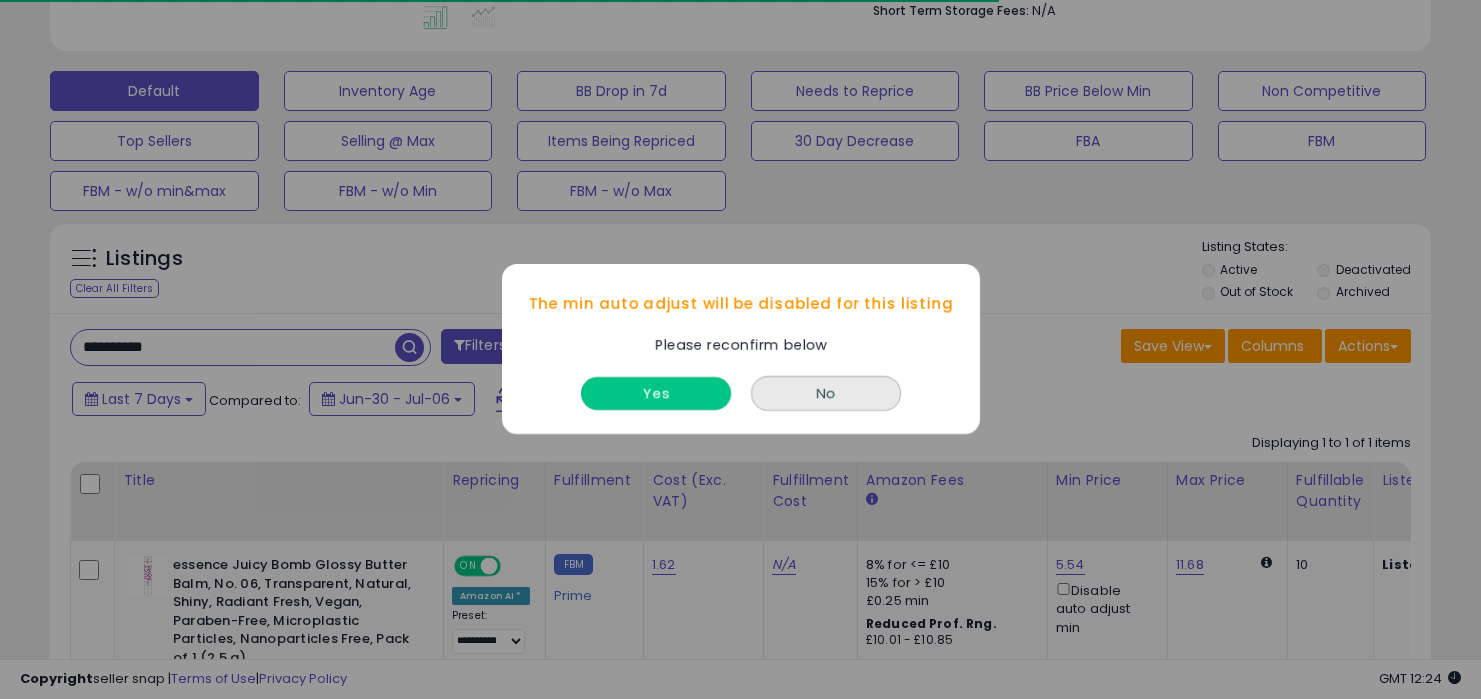 click on "Yes" at bounding box center [656, 394] 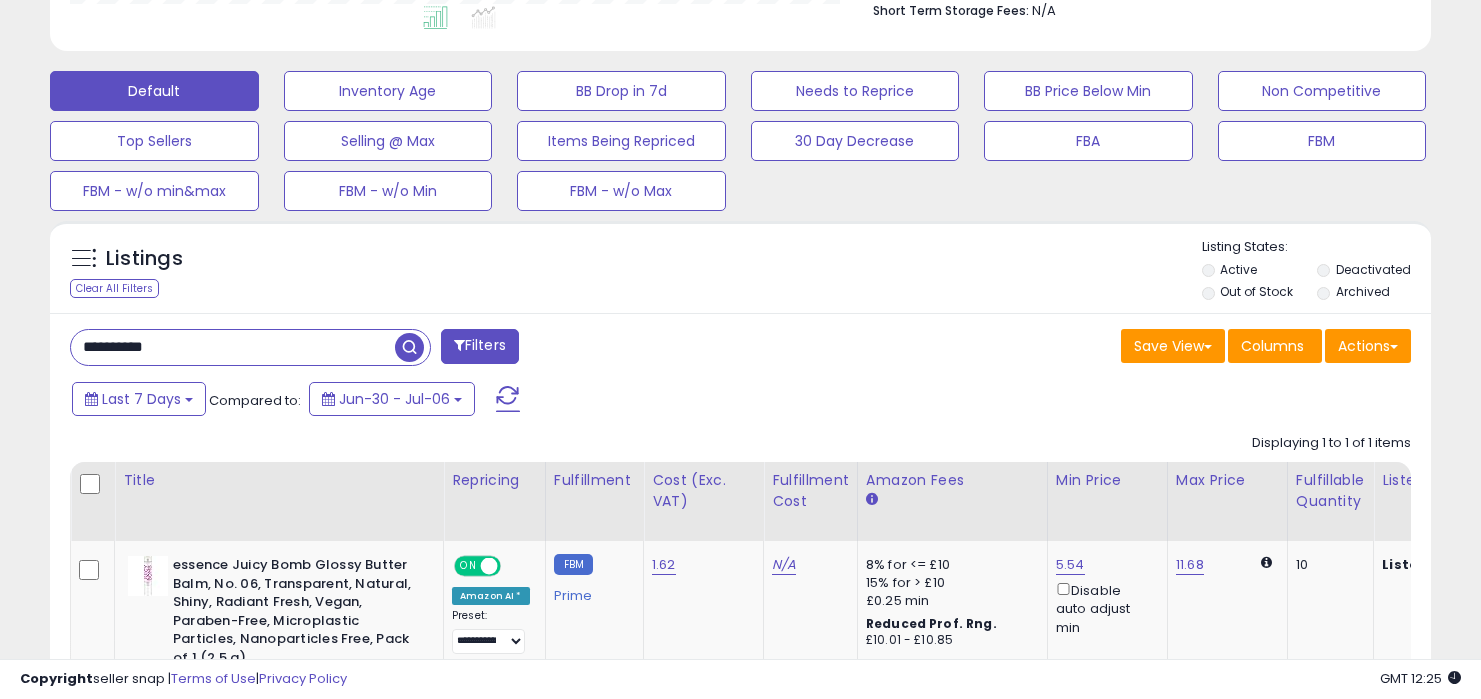 drag, startPoint x: 301, startPoint y: 343, endPoint x: 303, endPoint y: 258, distance: 85.02353 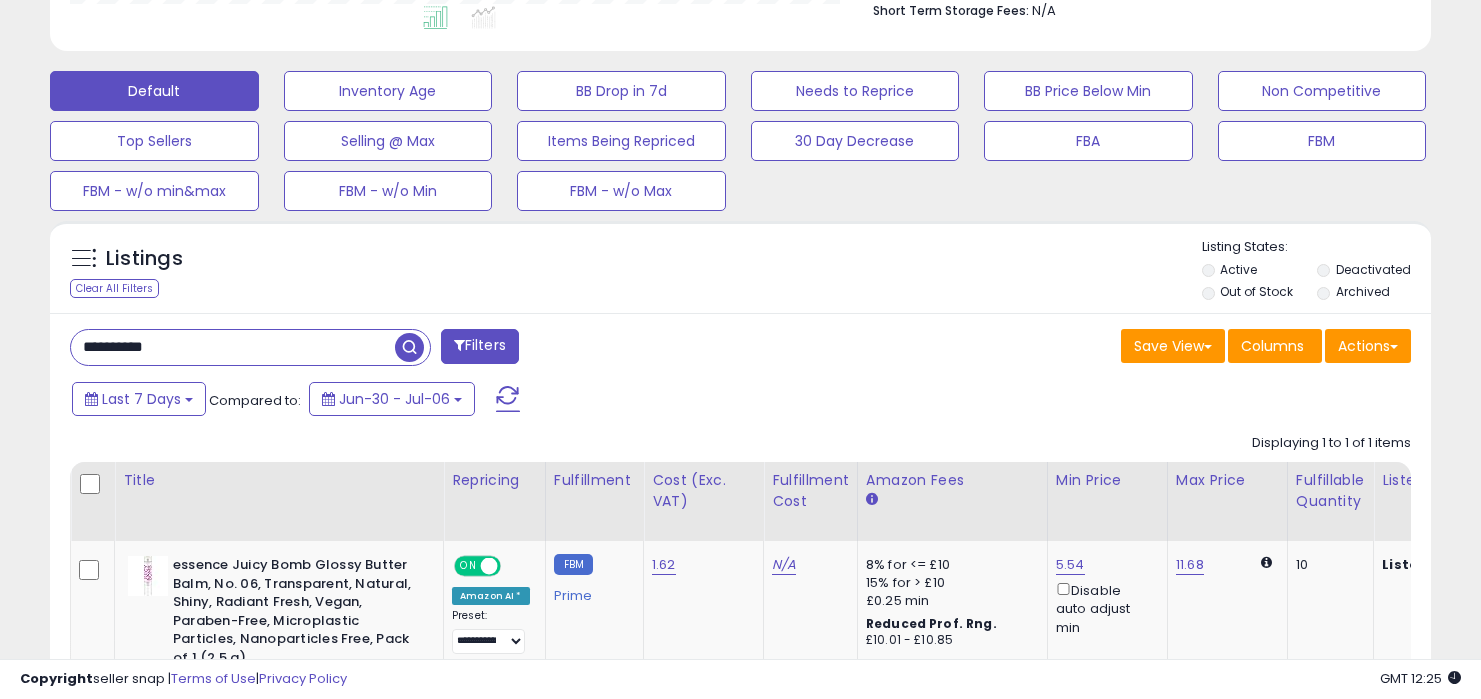 paste 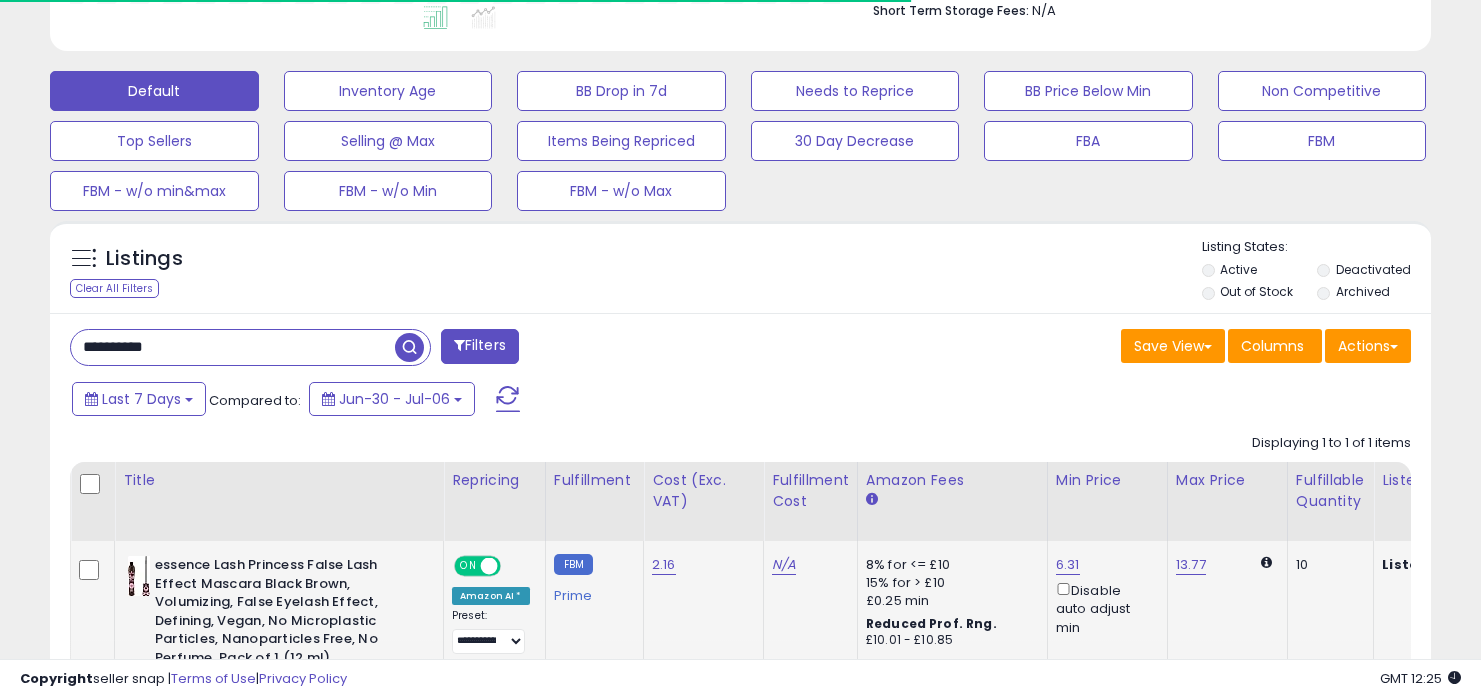click on "Disable auto adjust min" at bounding box center [1104, 608] 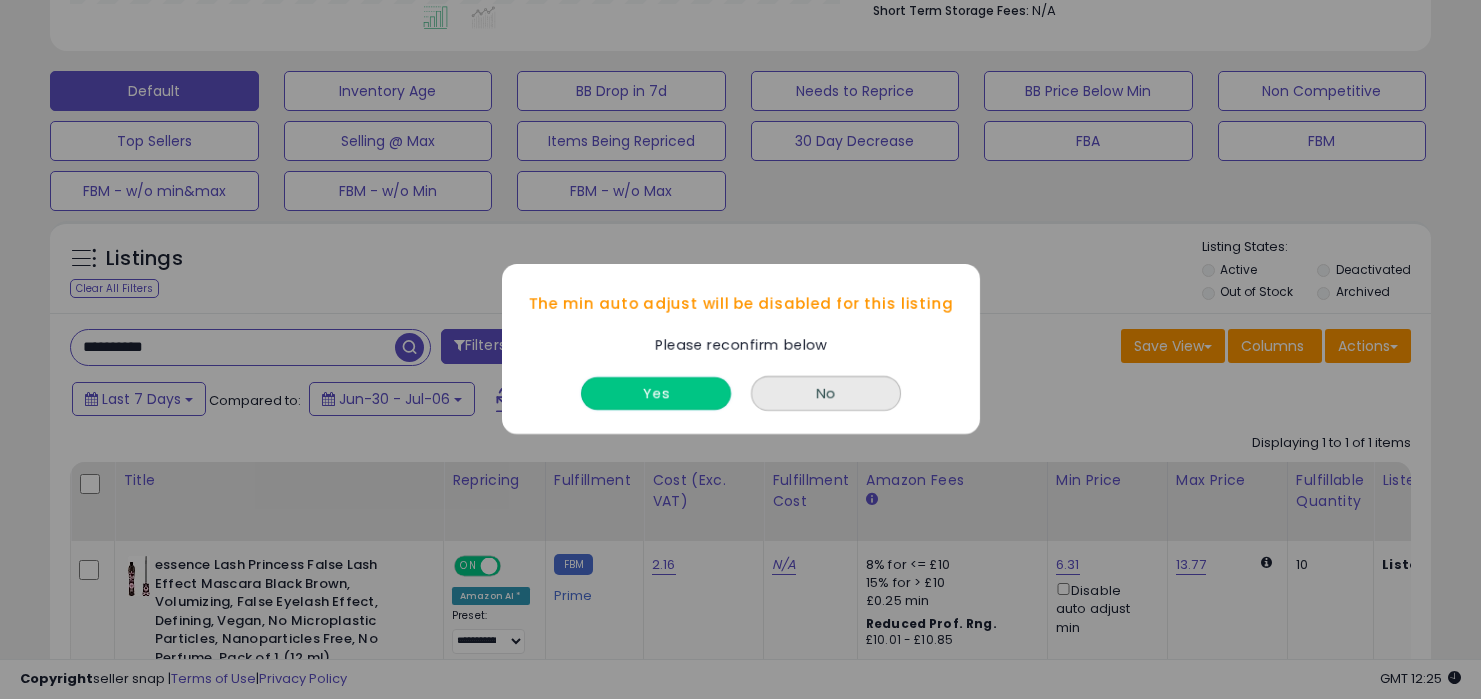 click on "Yes" at bounding box center [656, 394] 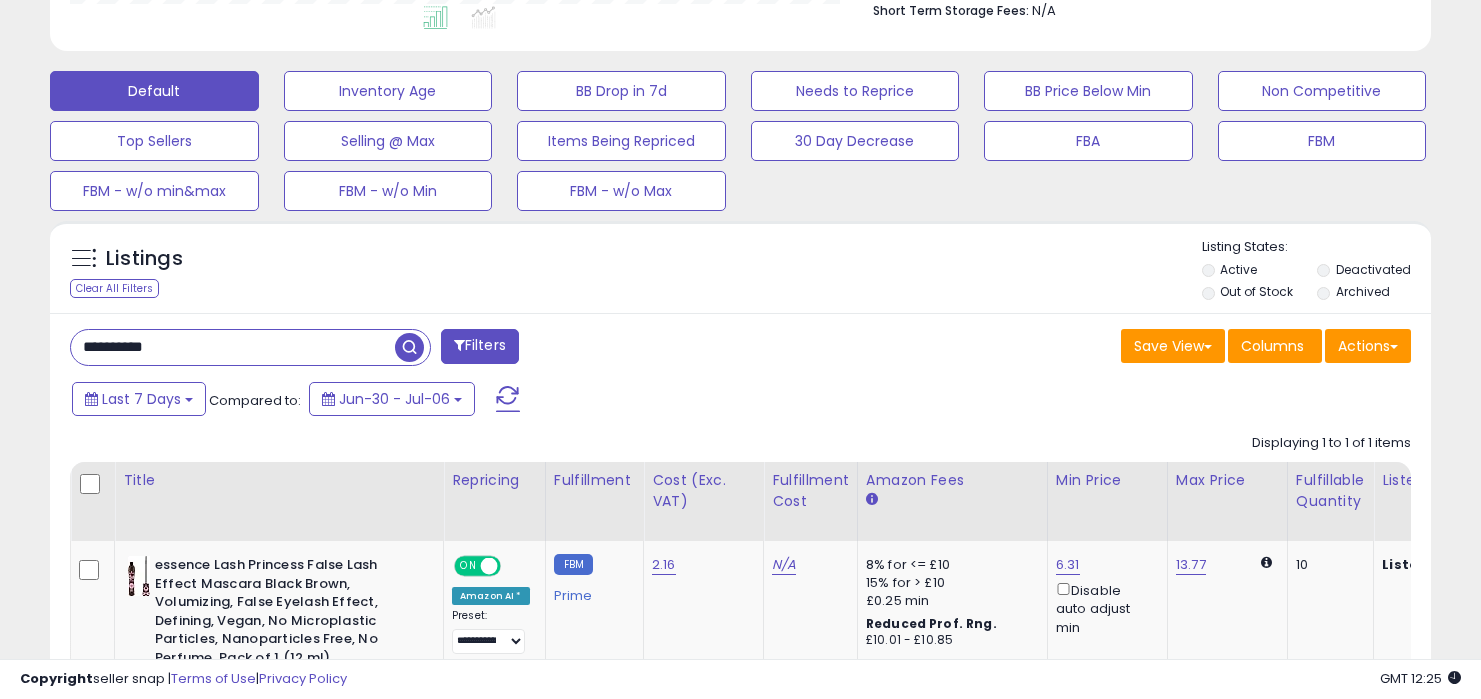 drag, startPoint x: 313, startPoint y: 343, endPoint x: 311, endPoint y: 301, distance: 42.047592 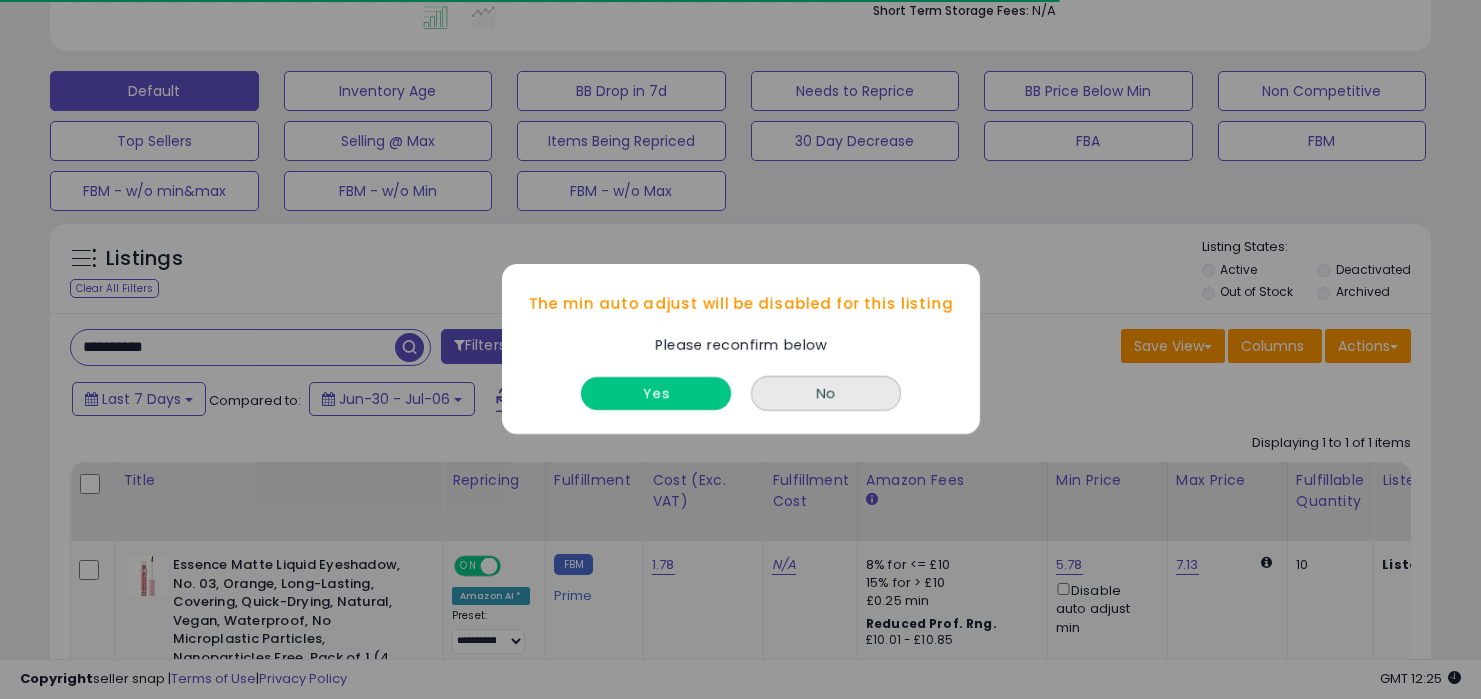click on "Yes" at bounding box center [656, 394] 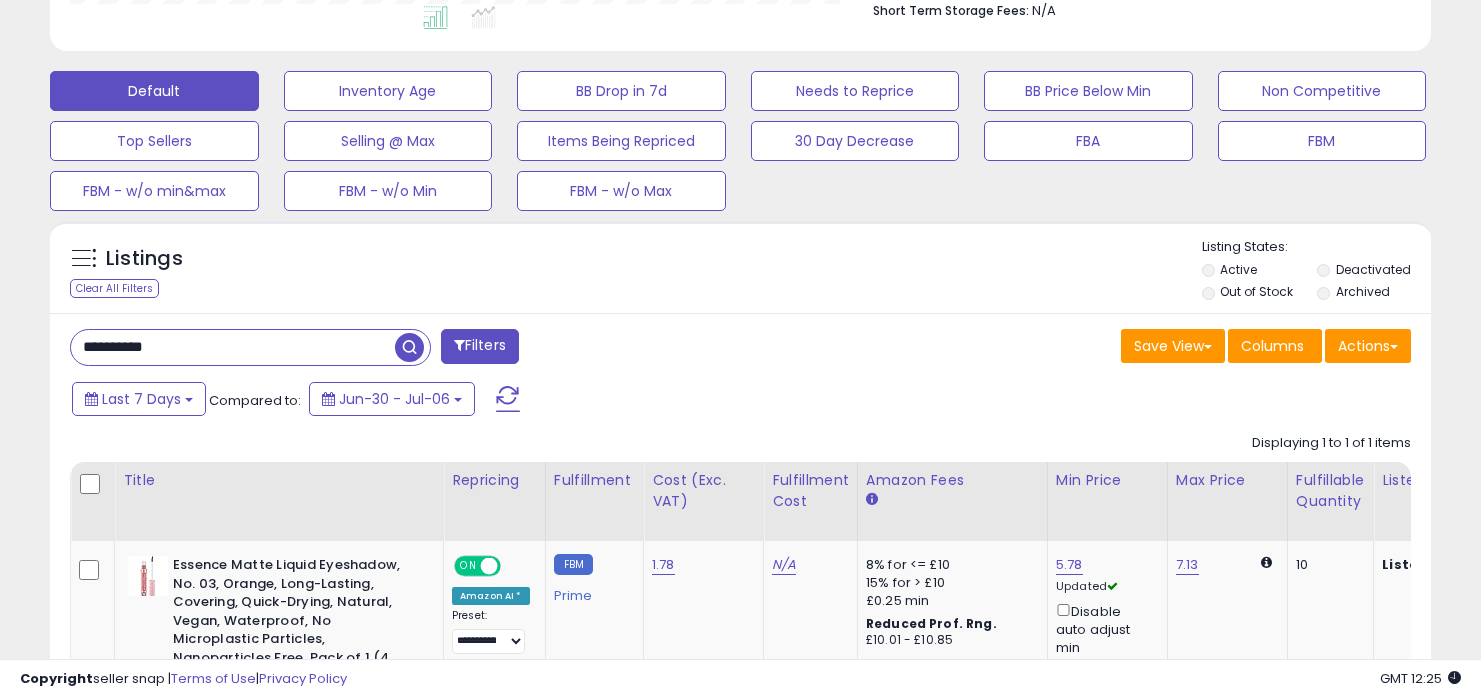drag, startPoint x: 245, startPoint y: 343, endPoint x: 220, endPoint y: 269, distance: 78.1089 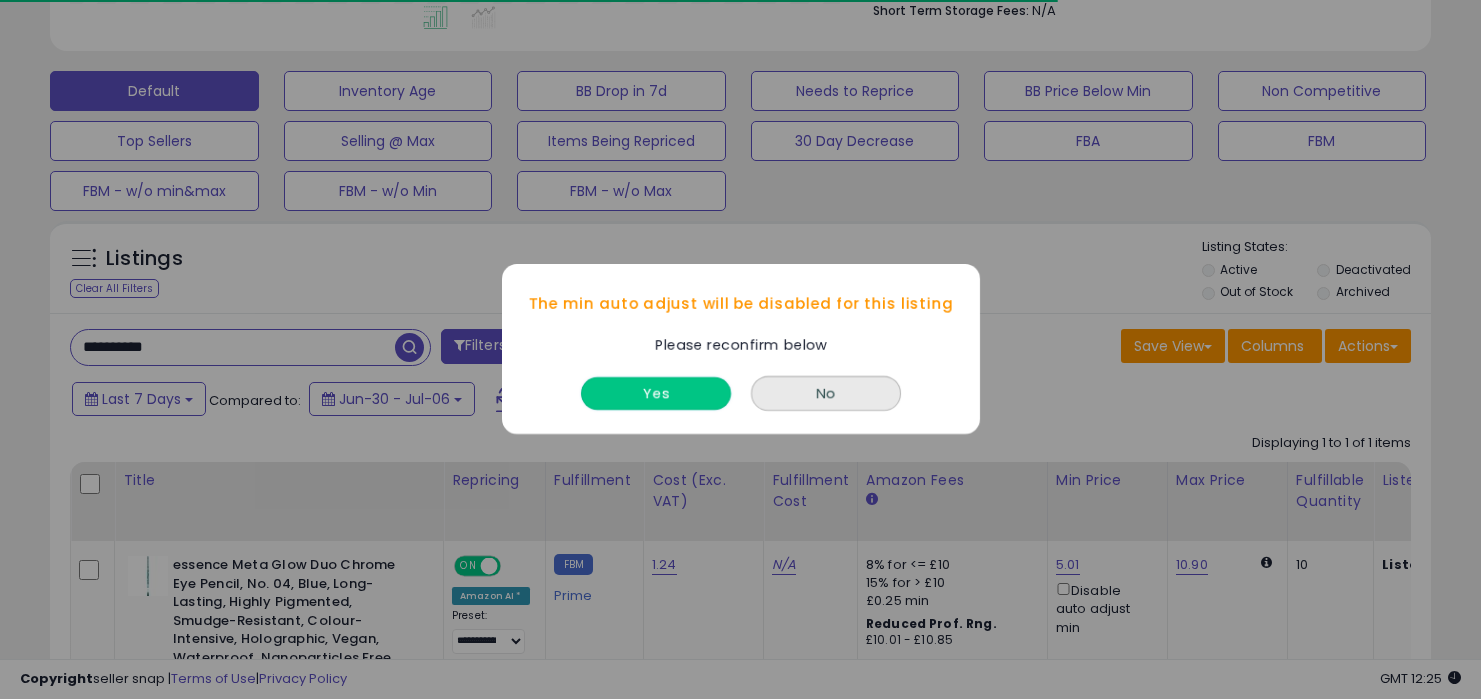 click on "Yes" at bounding box center (656, 394) 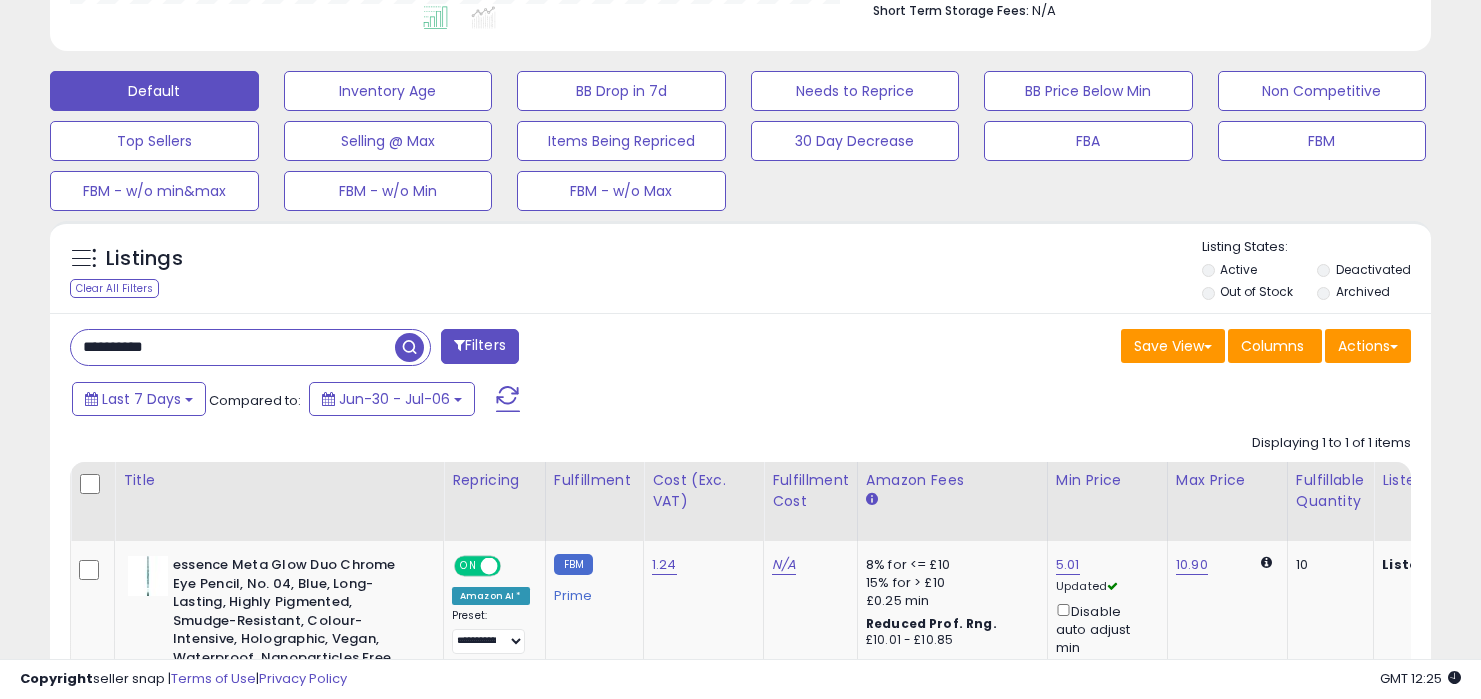 drag, startPoint x: 230, startPoint y: 342, endPoint x: 216, endPoint y: 273, distance: 70.40597 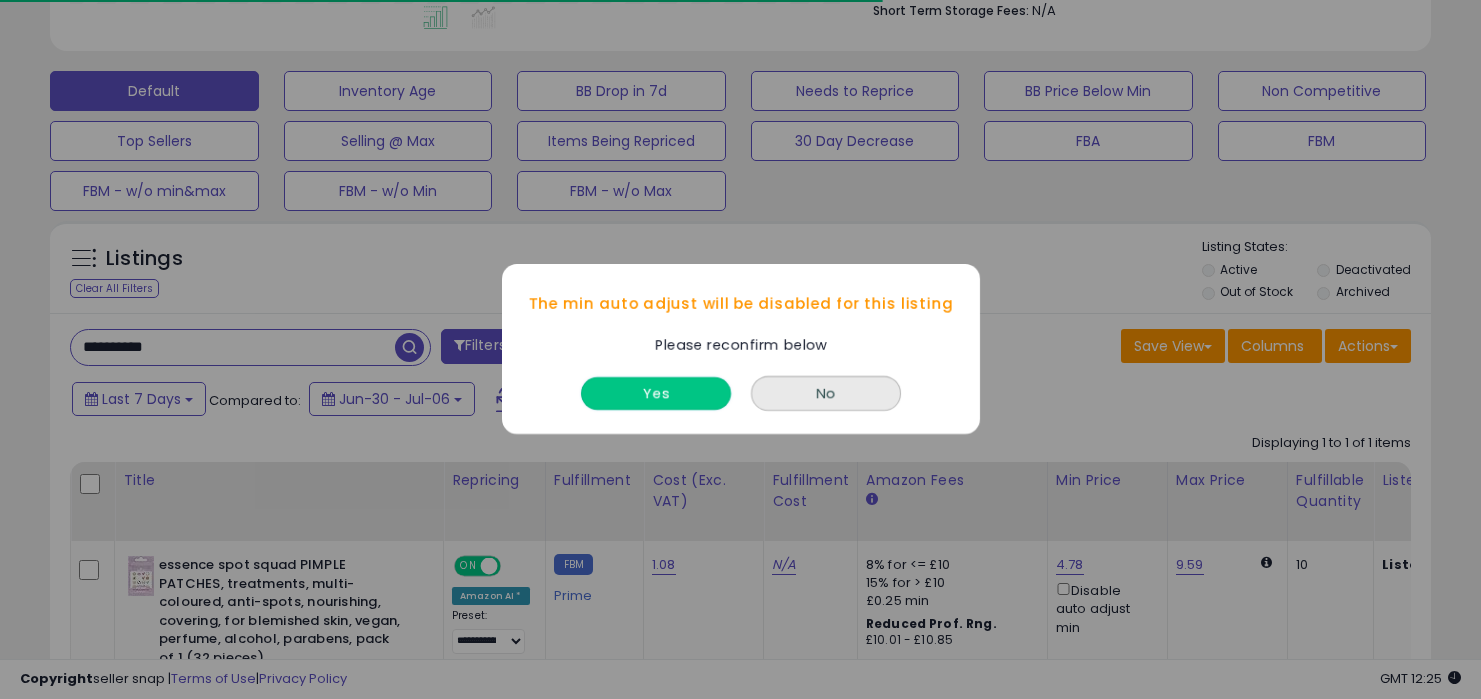 click on "Yes" at bounding box center (656, 394) 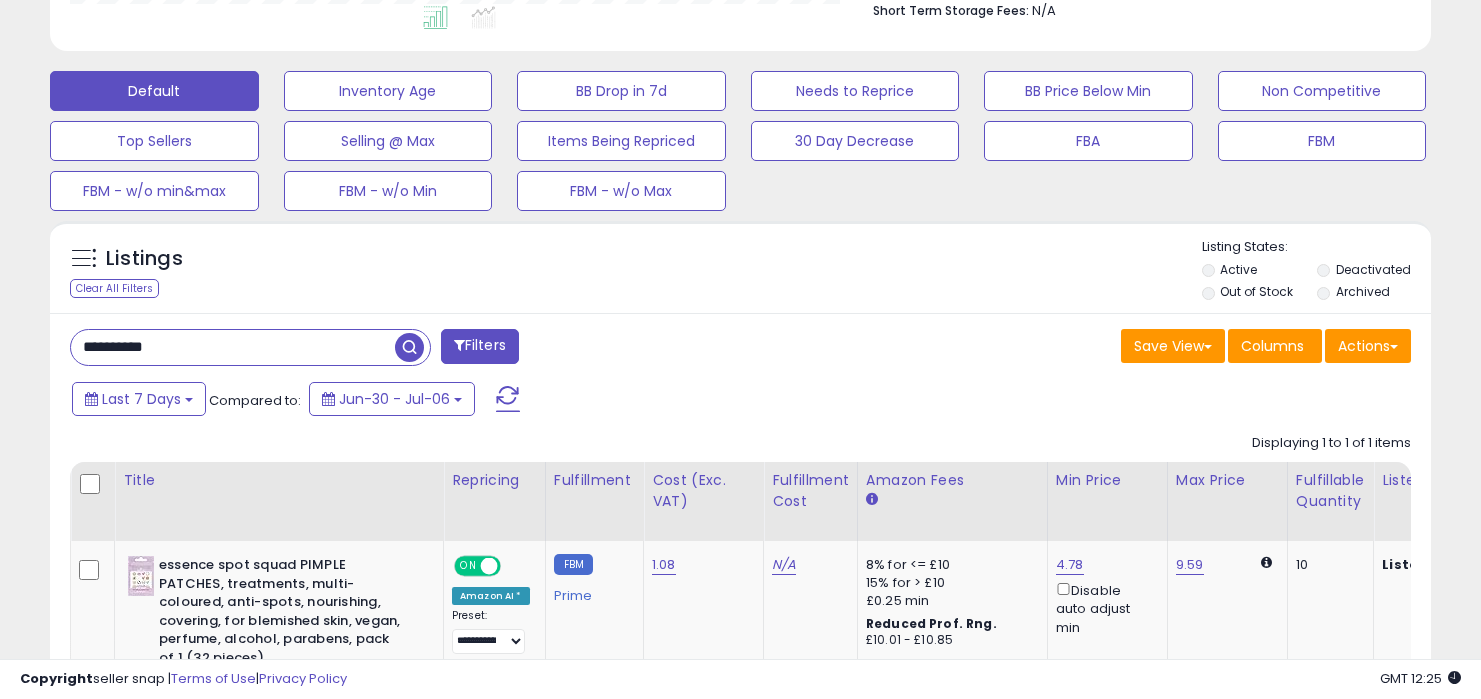 drag, startPoint x: 323, startPoint y: 342, endPoint x: 323, endPoint y: 291, distance: 51 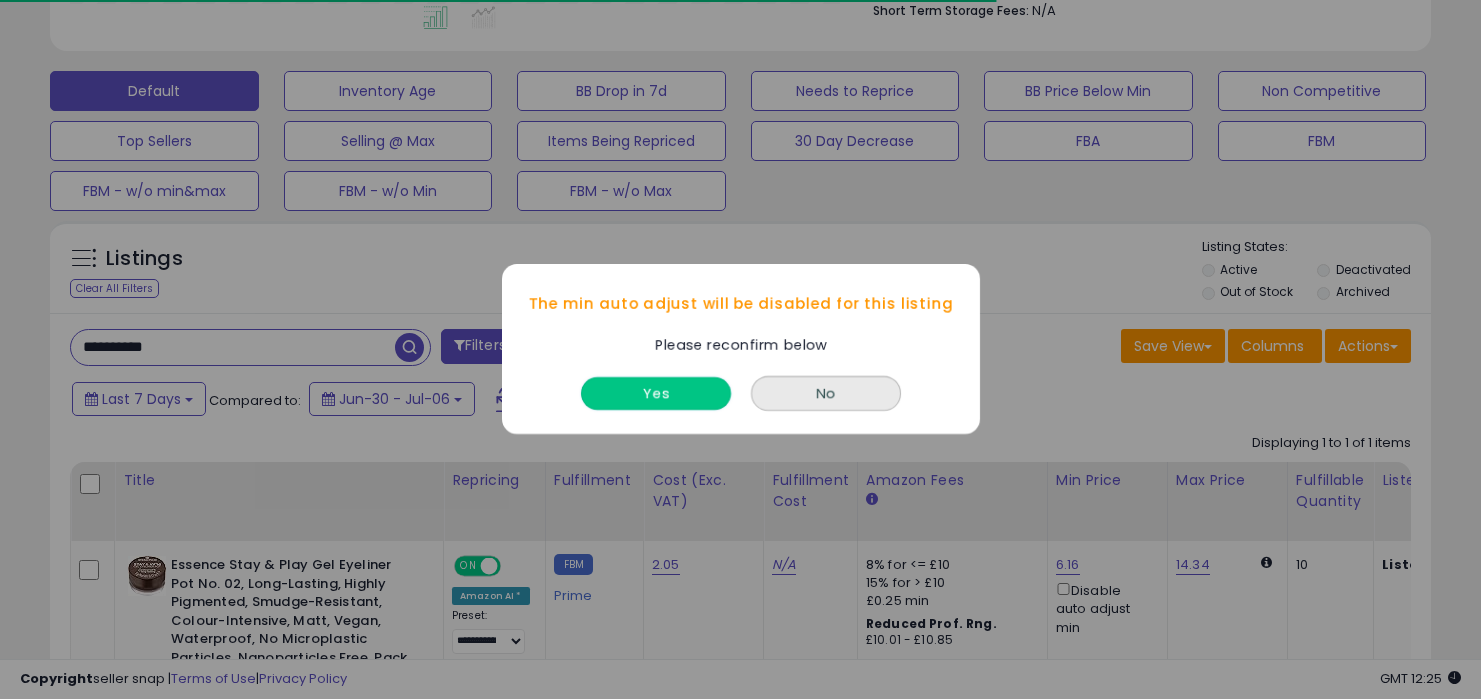 click on "Yes" at bounding box center [656, 394] 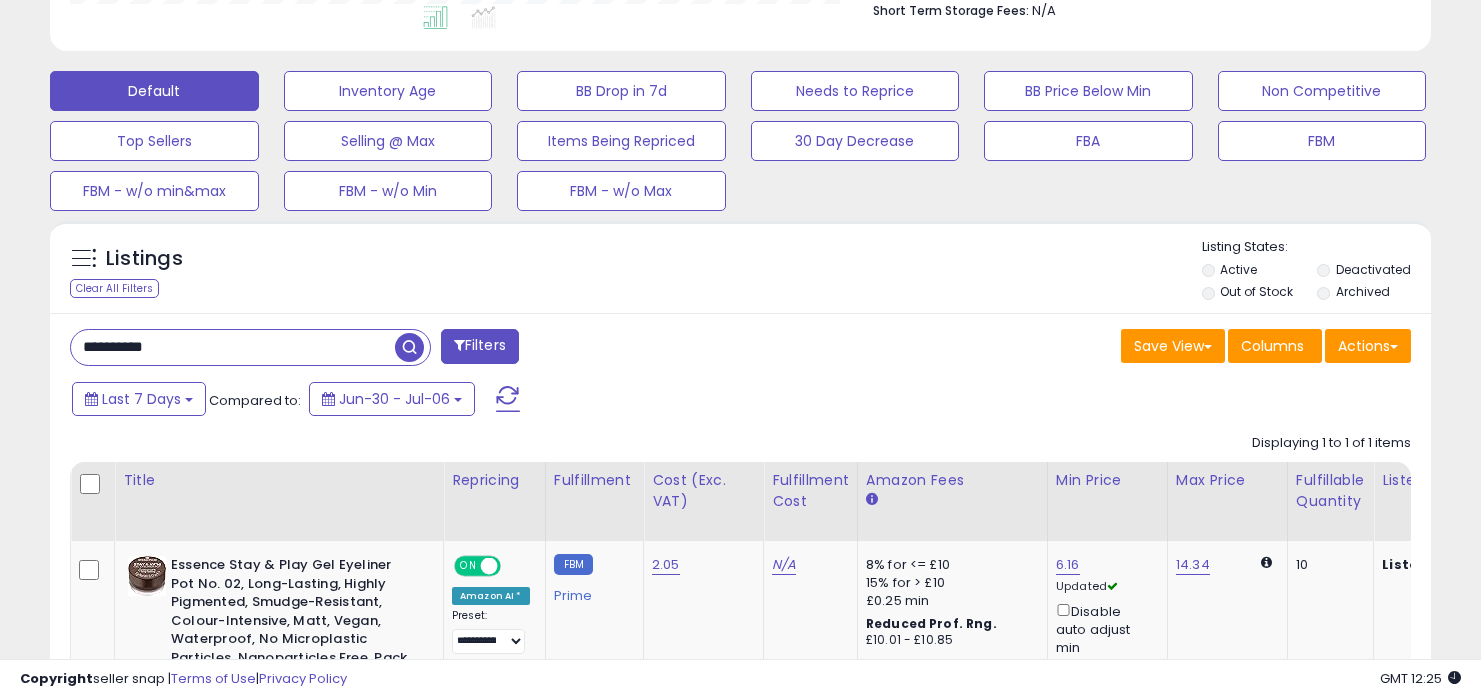 drag, startPoint x: 233, startPoint y: 352, endPoint x: 234, endPoint y: 271, distance: 81.00617 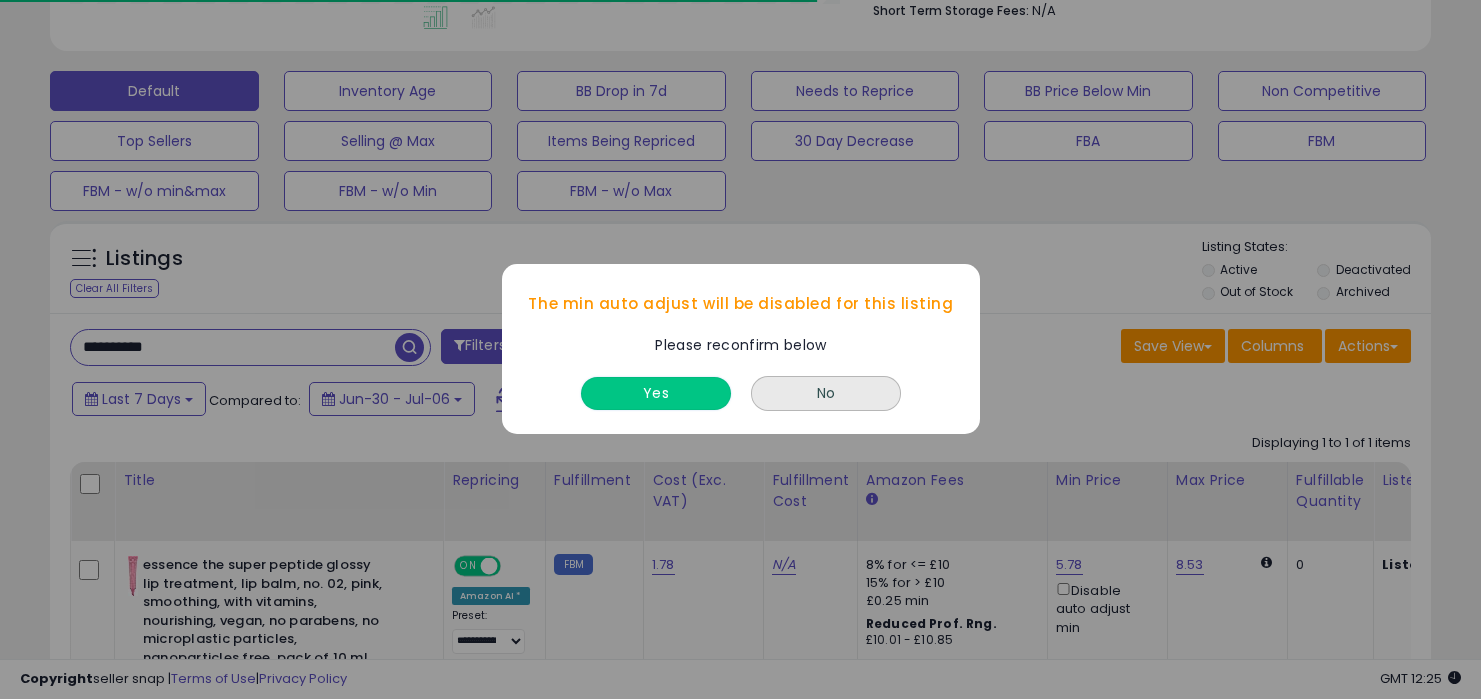 click on "Yes" at bounding box center (656, 394) 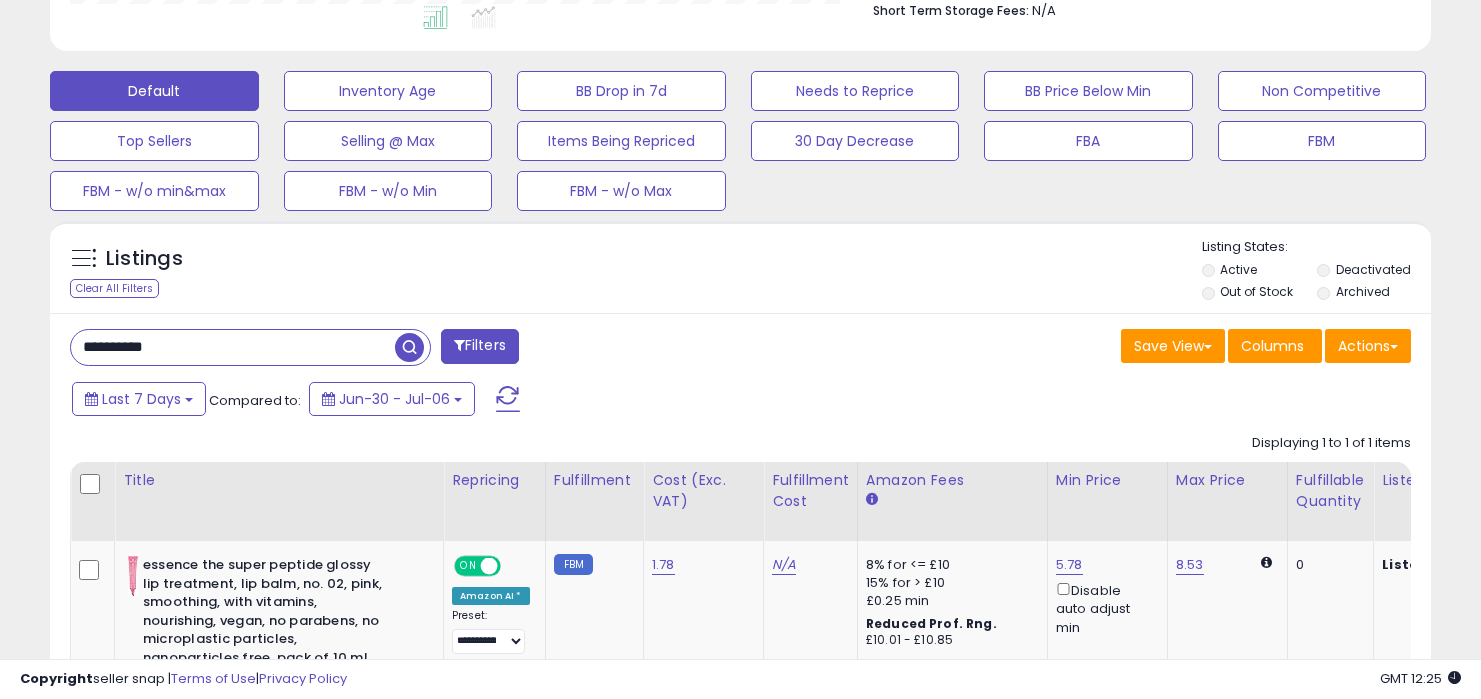 drag, startPoint x: 285, startPoint y: 334, endPoint x: 281, endPoint y: 274, distance: 60.133186 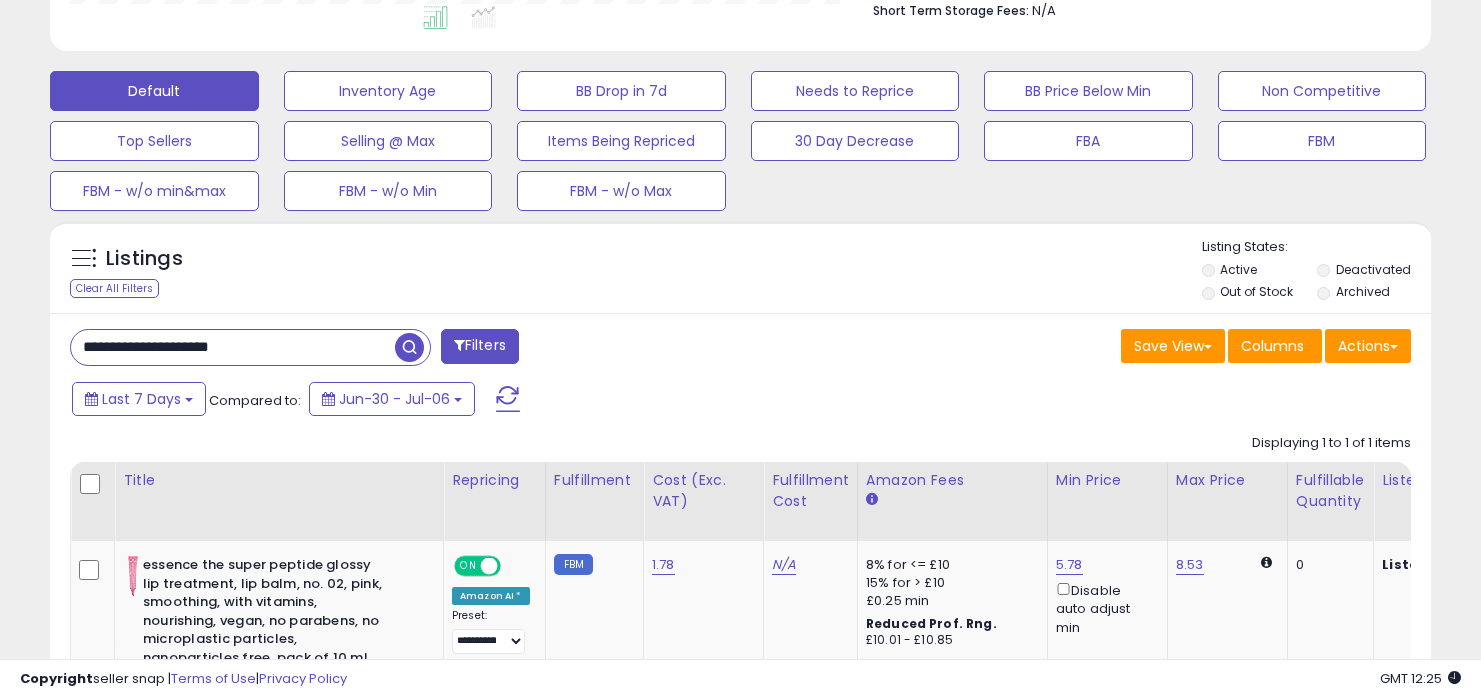 paste 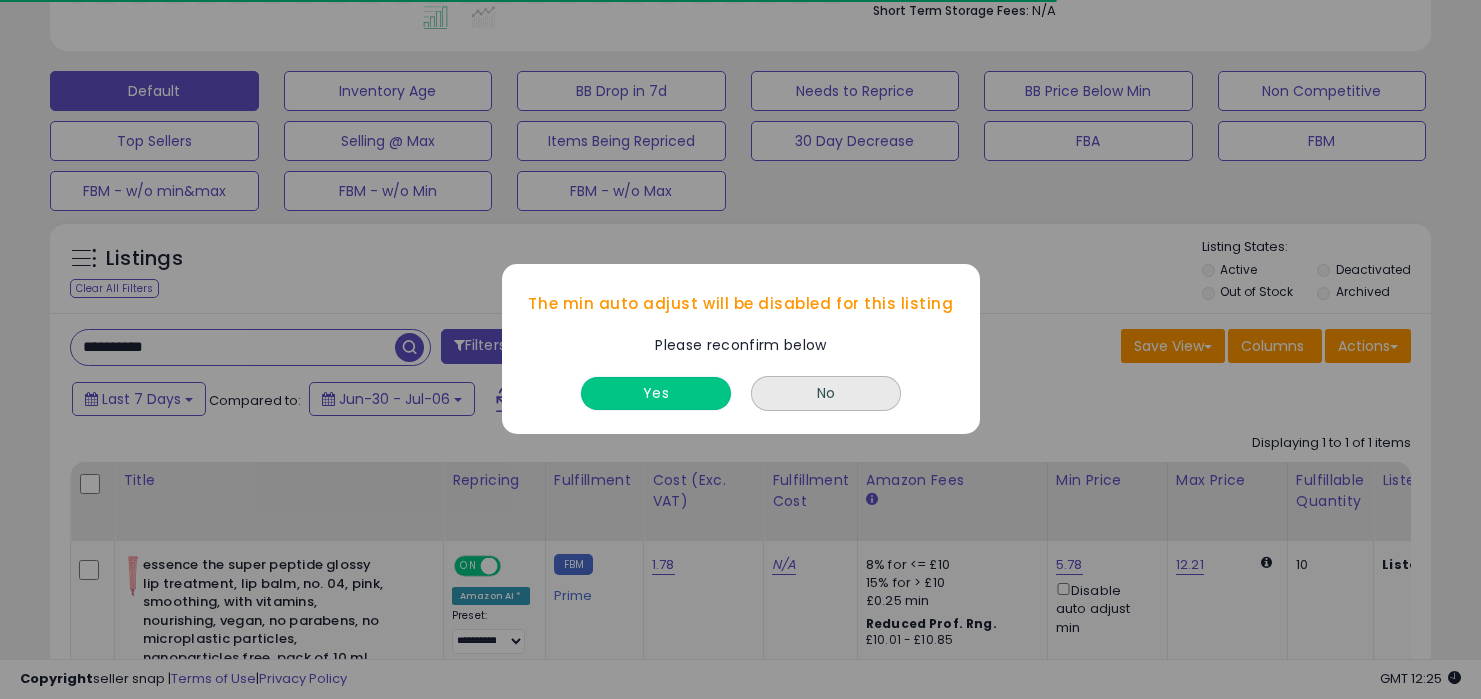 click on "Yes" at bounding box center [656, 394] 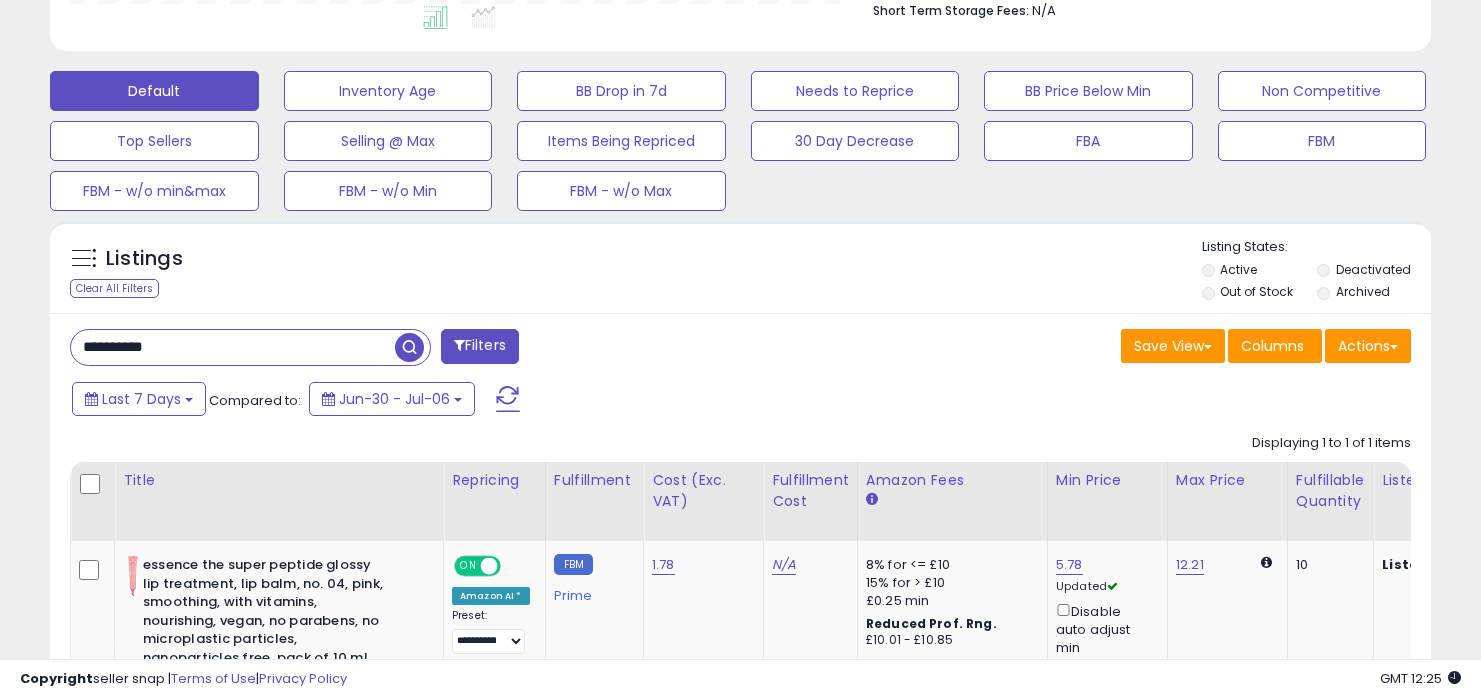 drag, startPoint x: 212, startPoint y: 339, endPoint x: 211, endPoint y: 275, distance: 64.00781 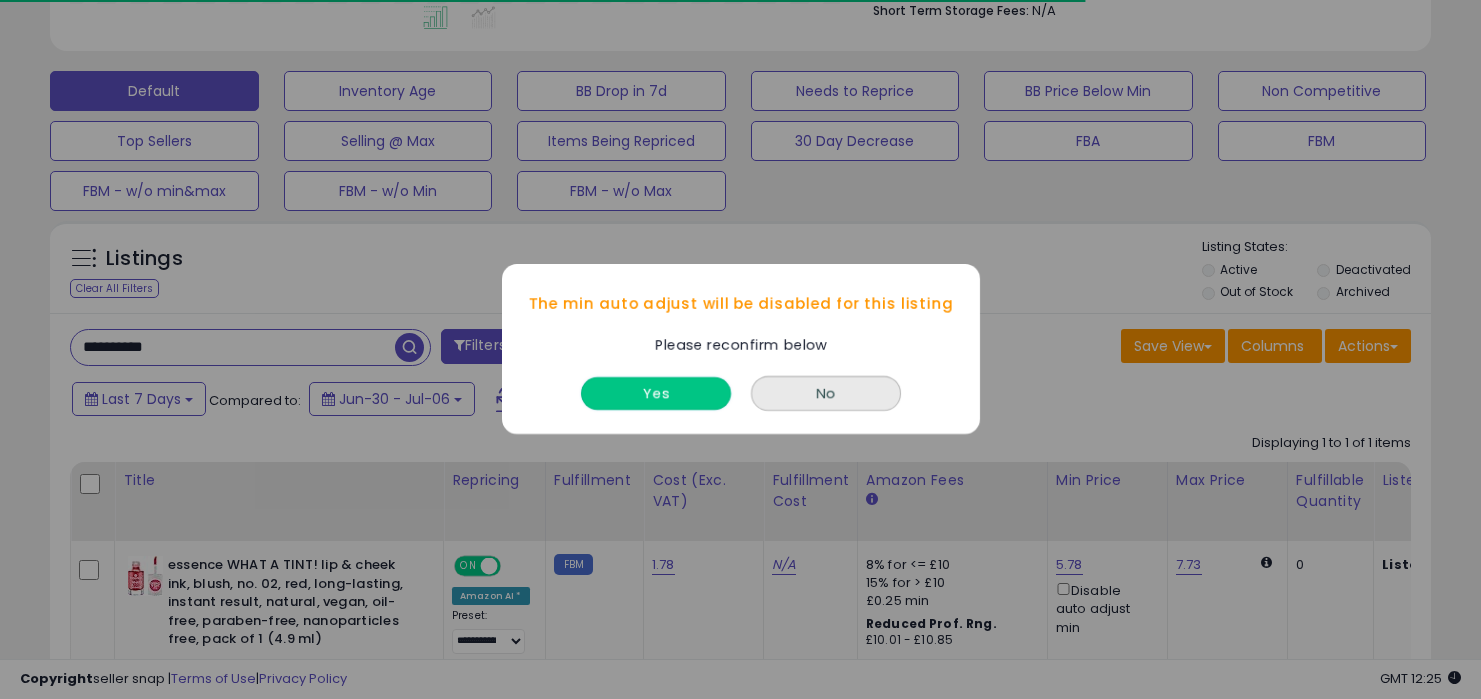 click on "Yes" at bounding box center (656, 394) 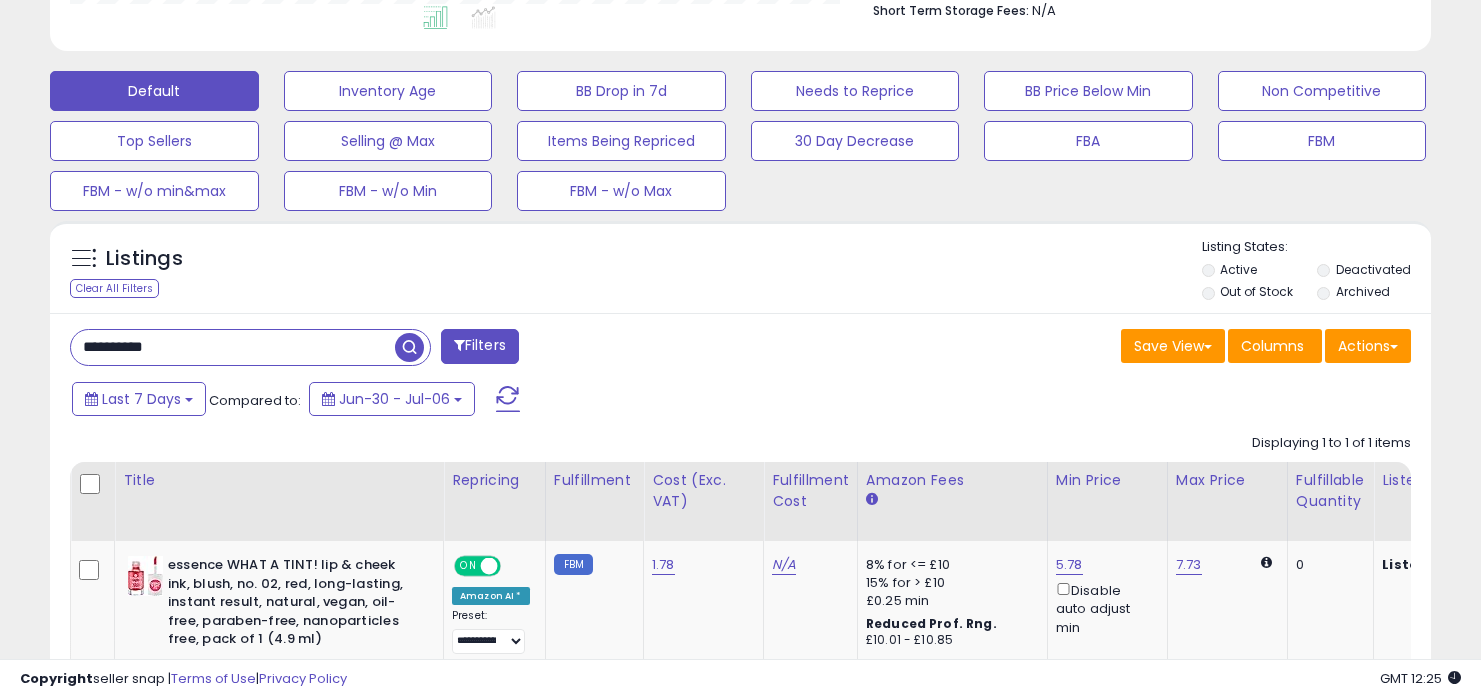 drag, startPoint x: 295, startPoint y: 335, endPoint x: 287, endPoint y: 314, distance: 22.472204 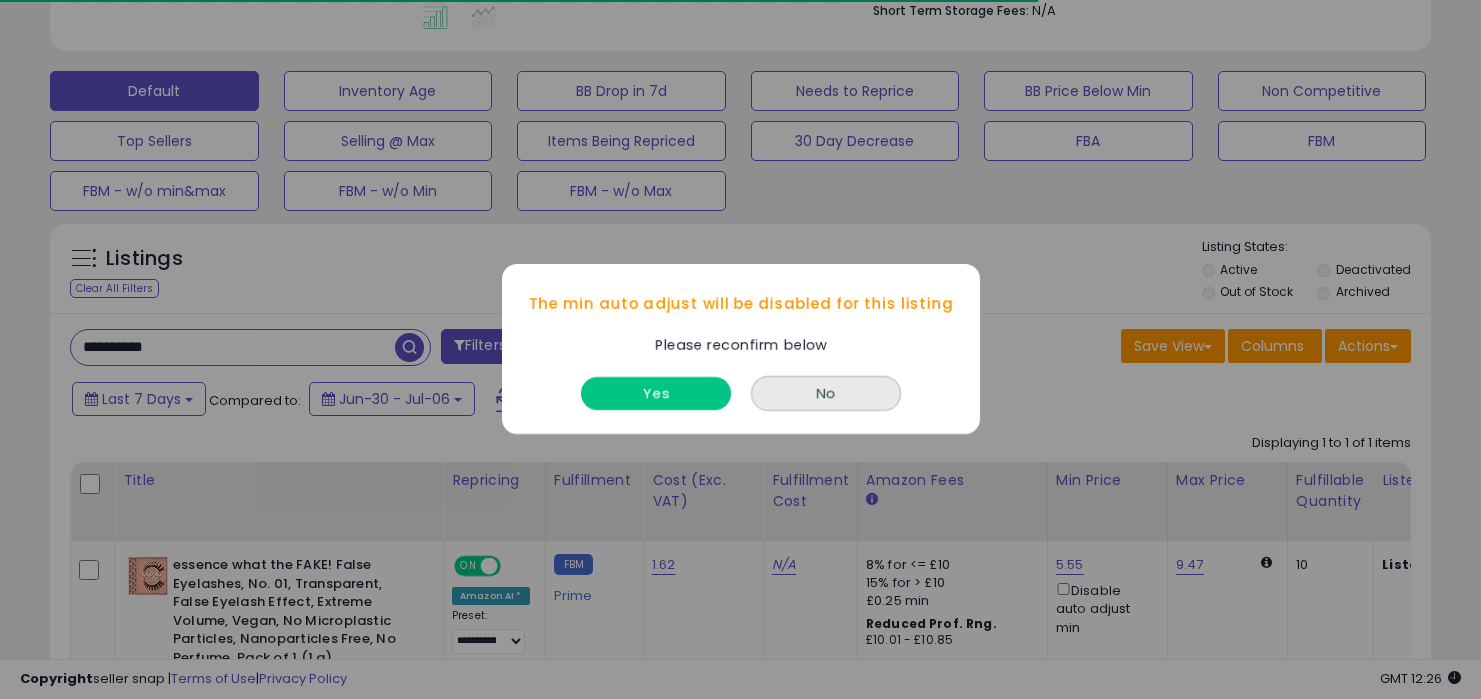 click on "Yes" at bounding box center [656, 394] 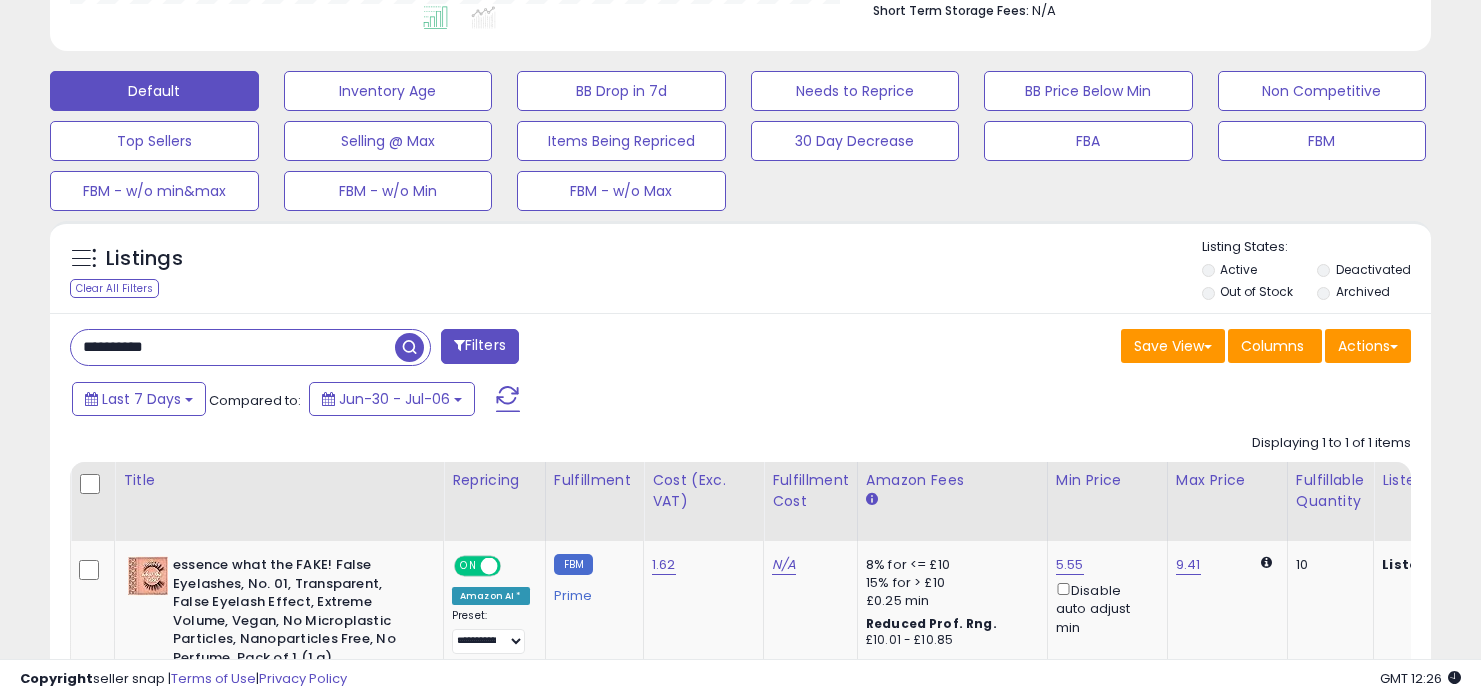 drag, startPoint x: 315, startPoint y: 348, endPoint x: 323, endPoint y: 268, distance: 80.399 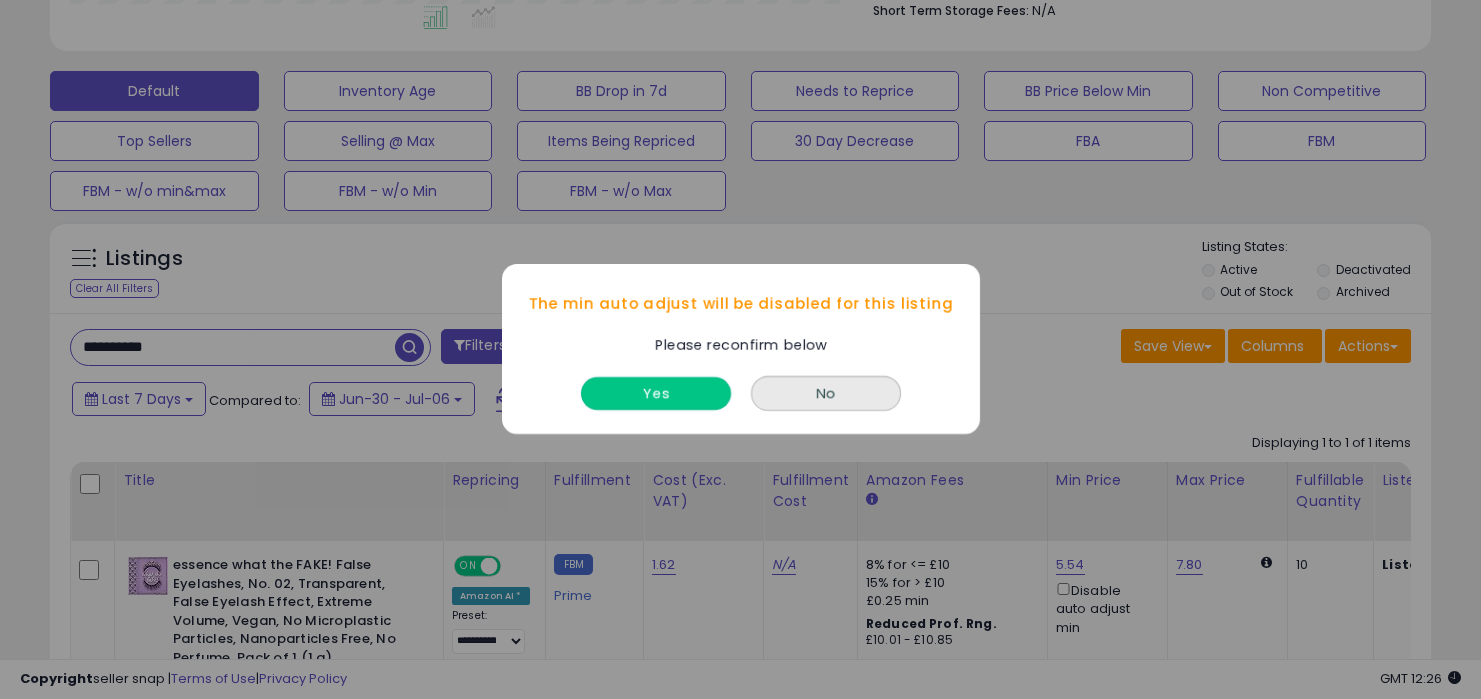 click on "Yes" at bounding box center (656, 394) 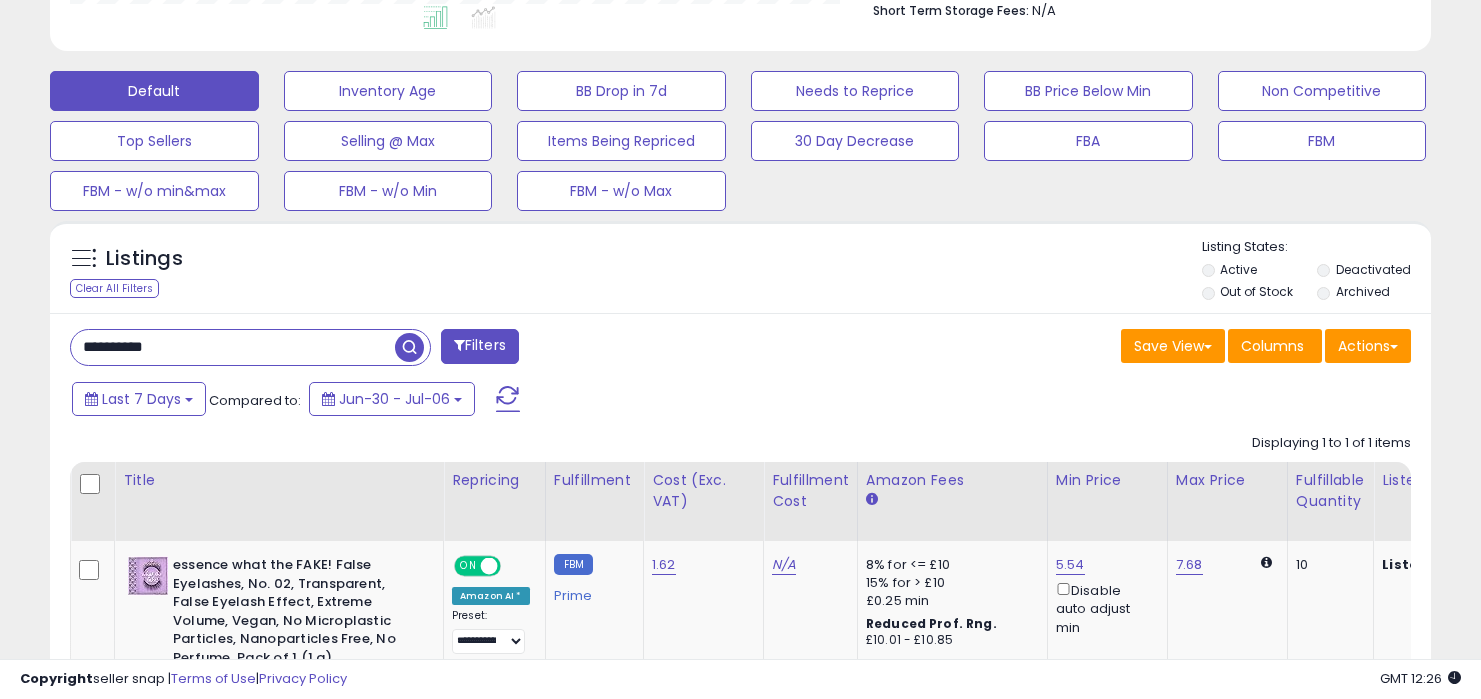drag, startPoint x: 292, startPoint y: 349, endPoint x: 297, endPoint y: 268, distance: 81.154175 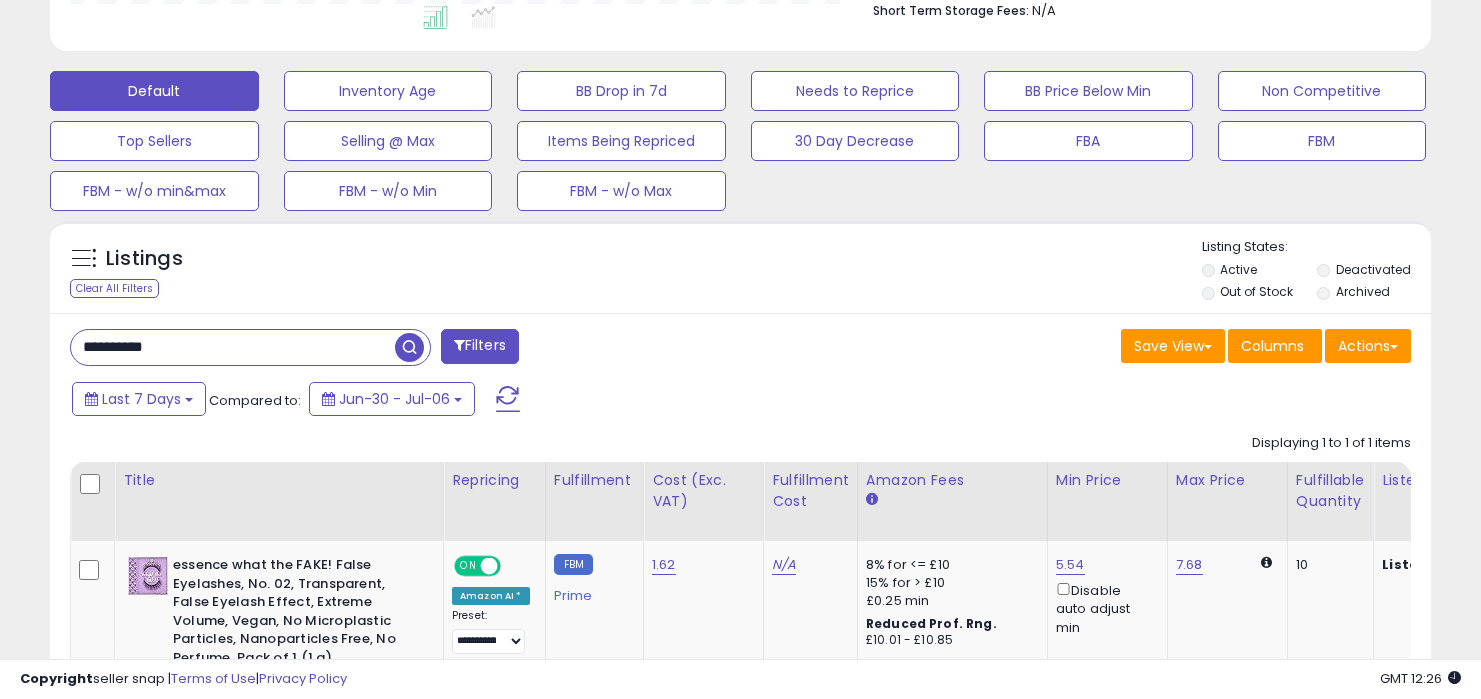 paste 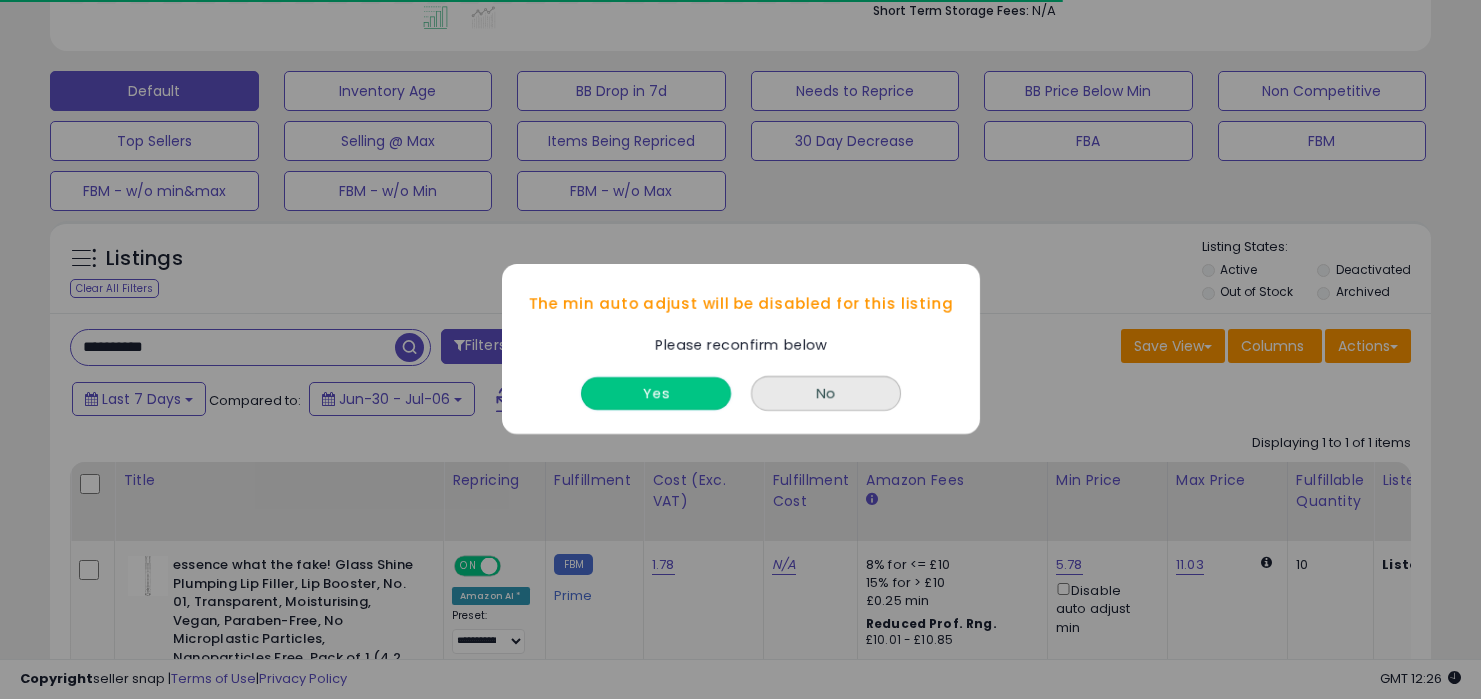 click on "Yes" at bounding box center (656, 394) 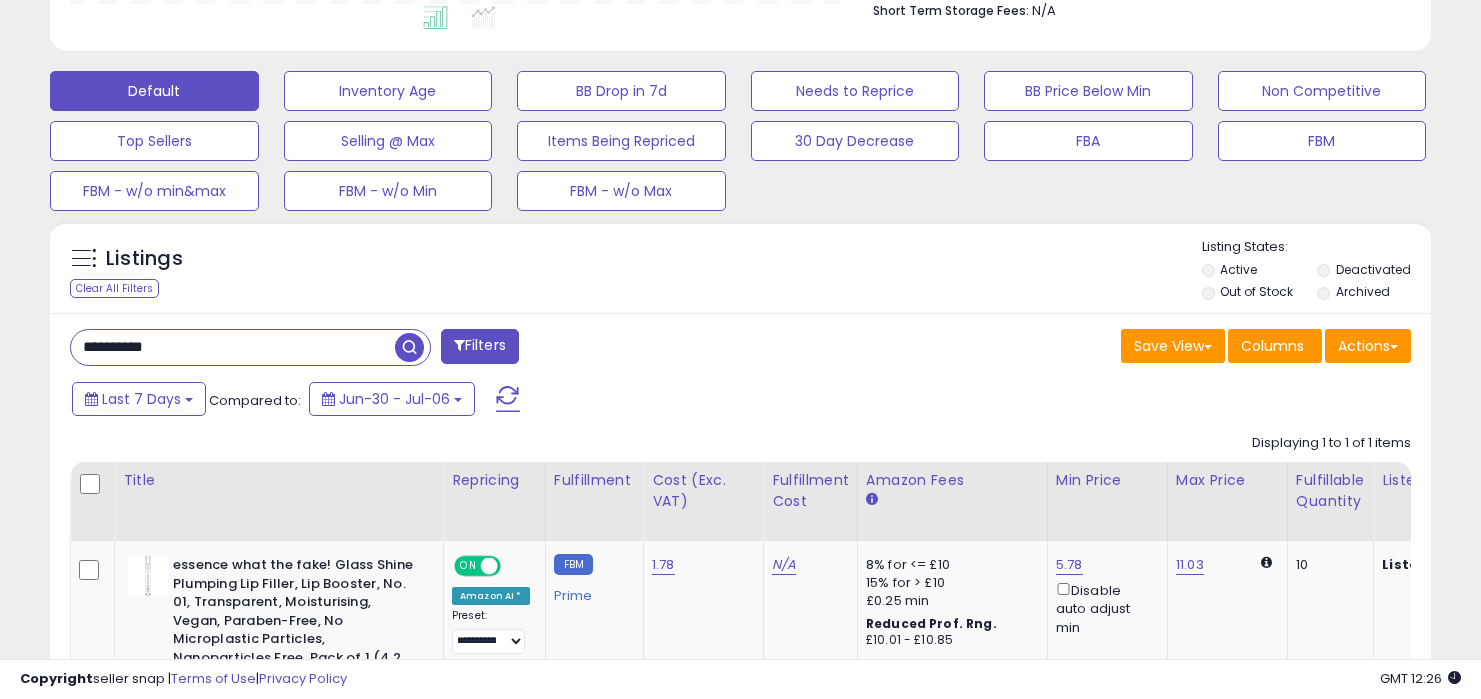 drag, startPoint x: 299, startPoint y: 350, endPoint x: 297, endPoint y: 271, distance: 79.025314 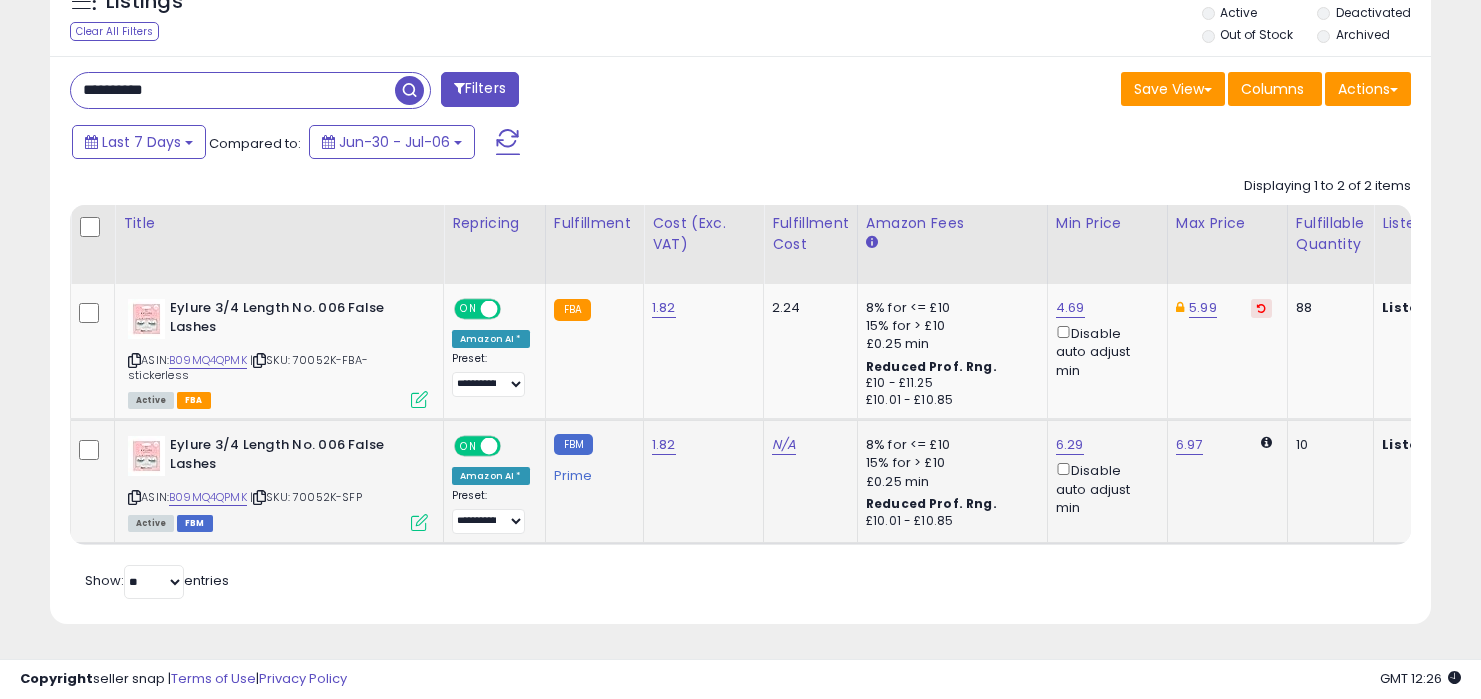 click on "Disable auto adjust min" at bounding box center [1104, 488] 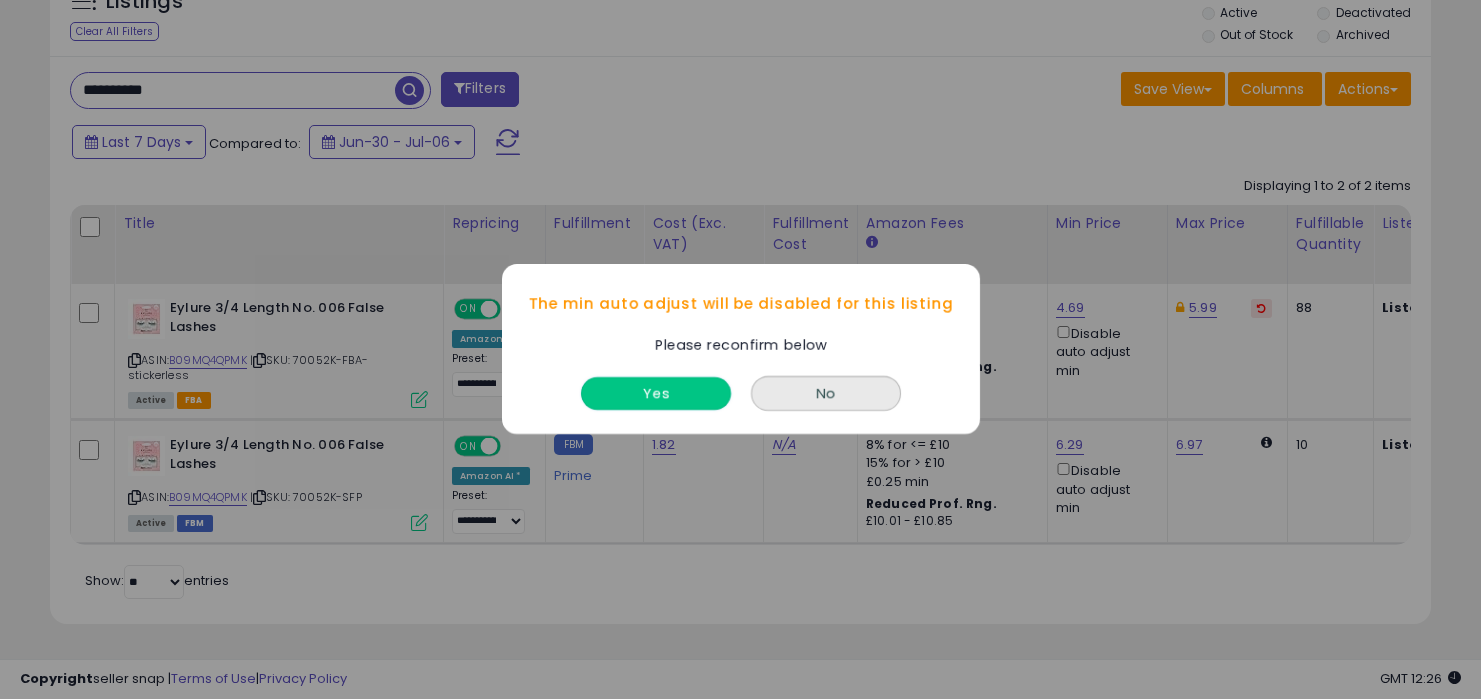 click on "Yes" at bounding box center (656, 394) 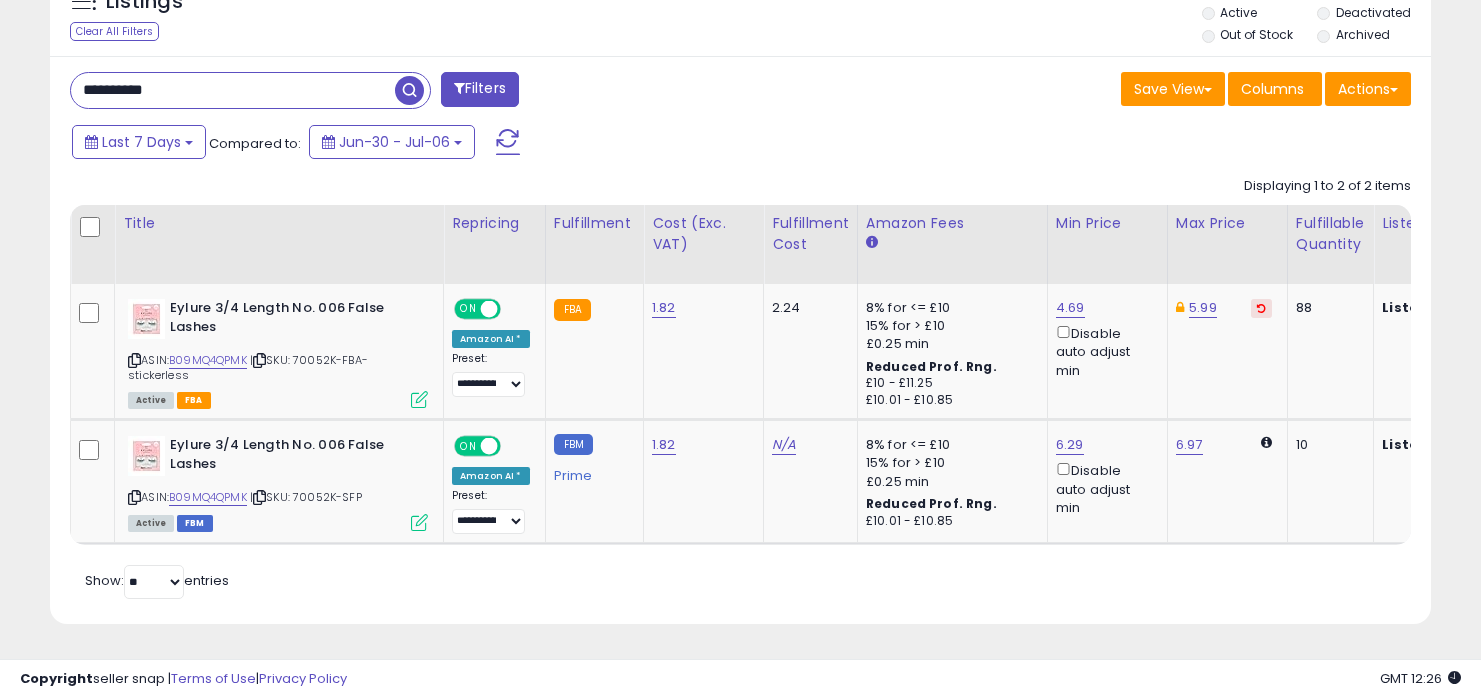 drag, startPoint x: 303, startPoint y: 78, endPoint x: 322, endPoint y: 44, distance: 38.948685 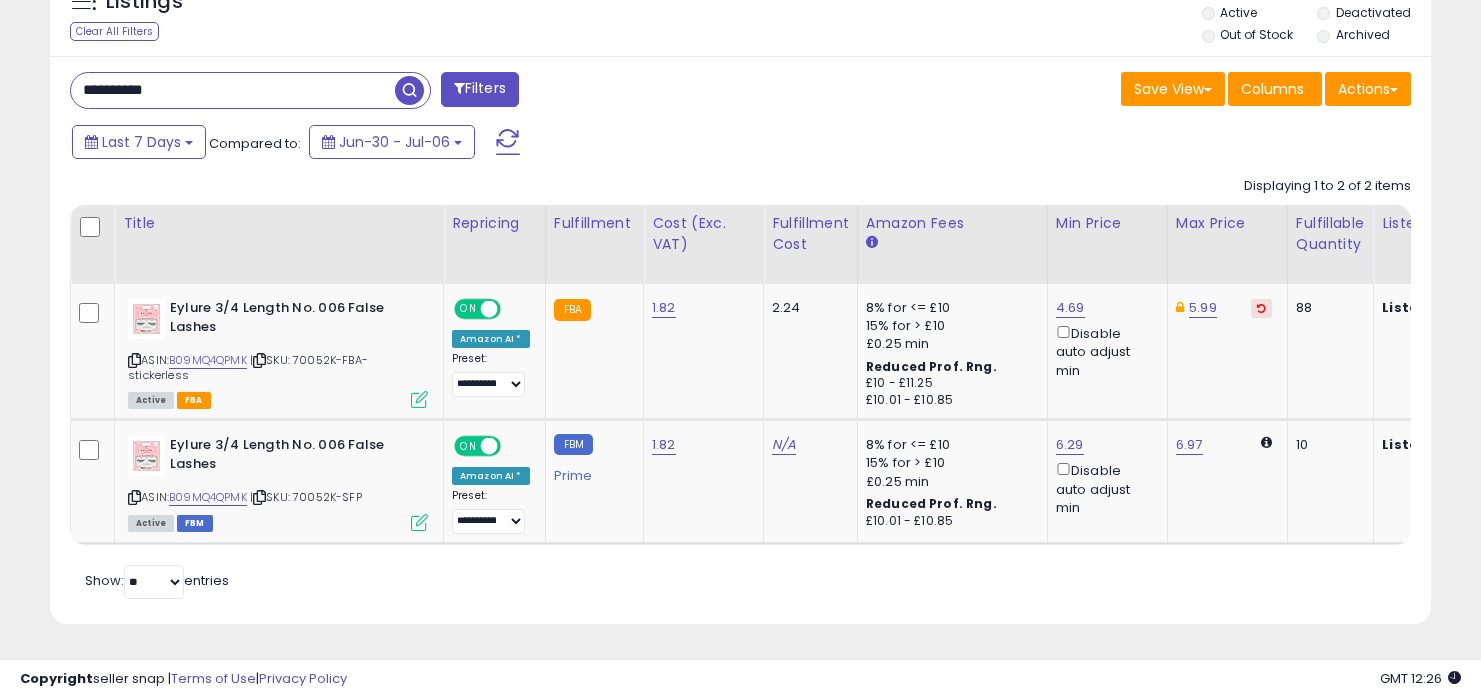 paste 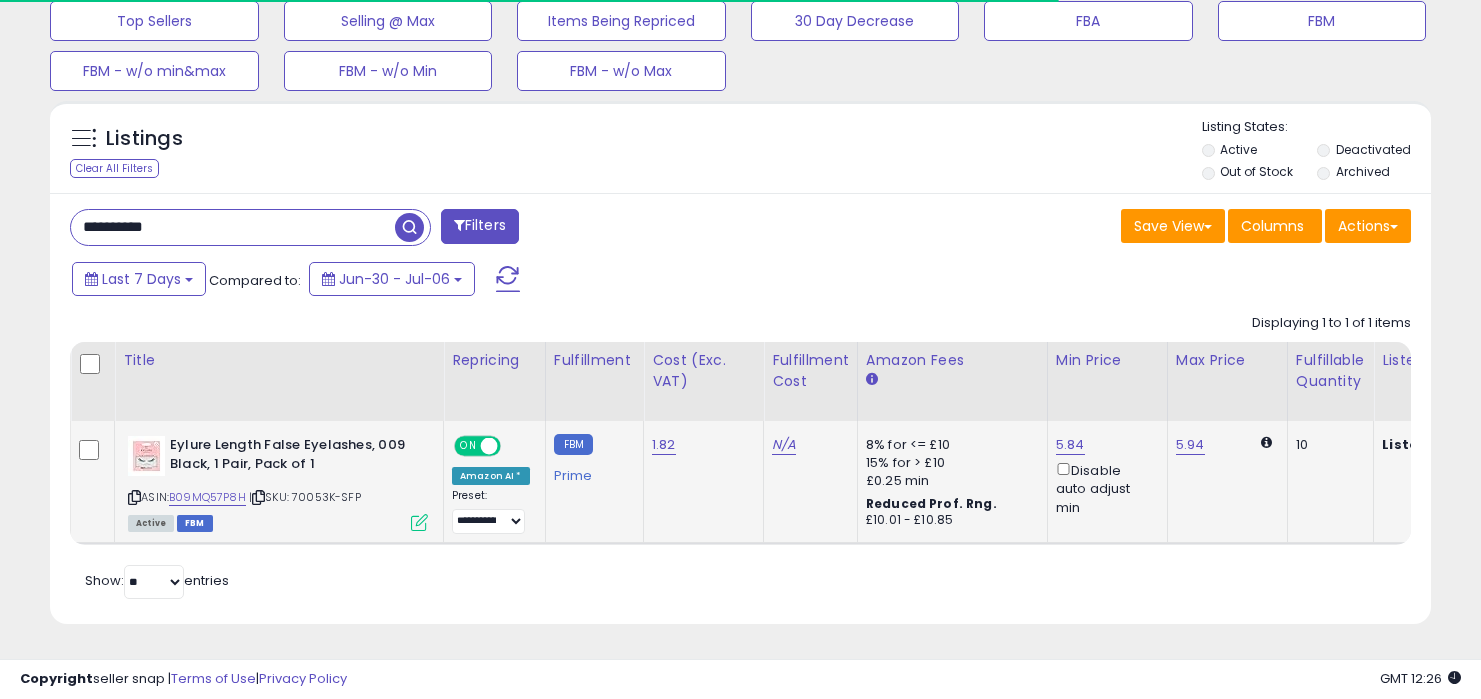 click on "5.84  Disable auto adjust min" 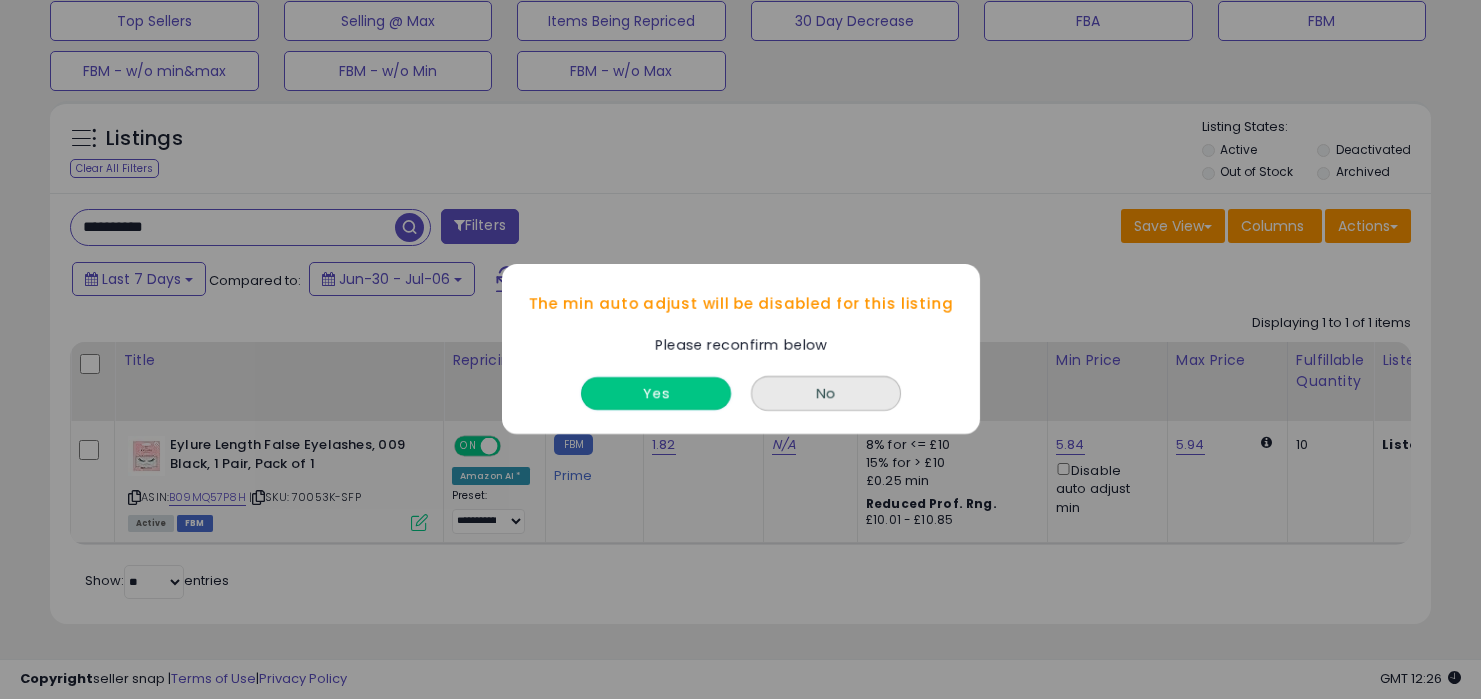 click on "Yes" at bounding box center (656, 394) 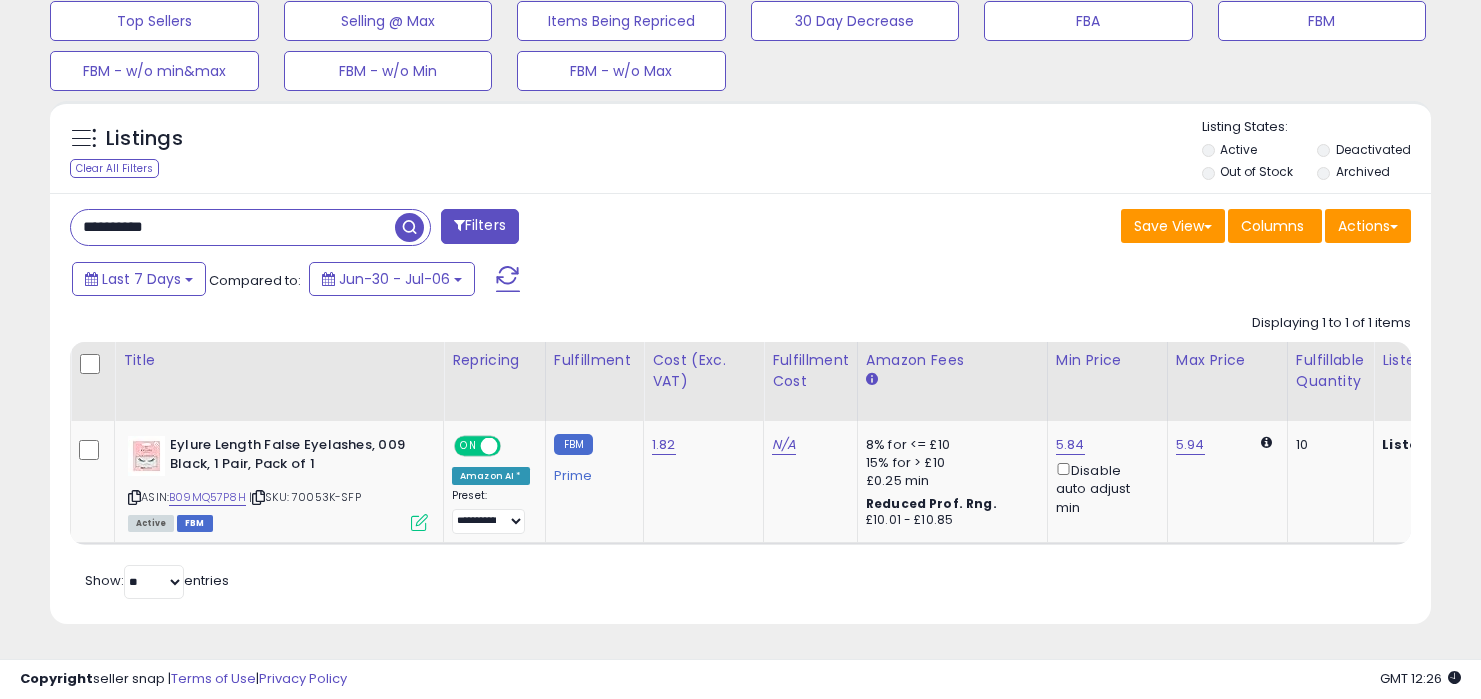 drag, startPoint x: 349, startPoint y: 224, endPoint x: 355, endPoint y: 162, distance: 62.289646 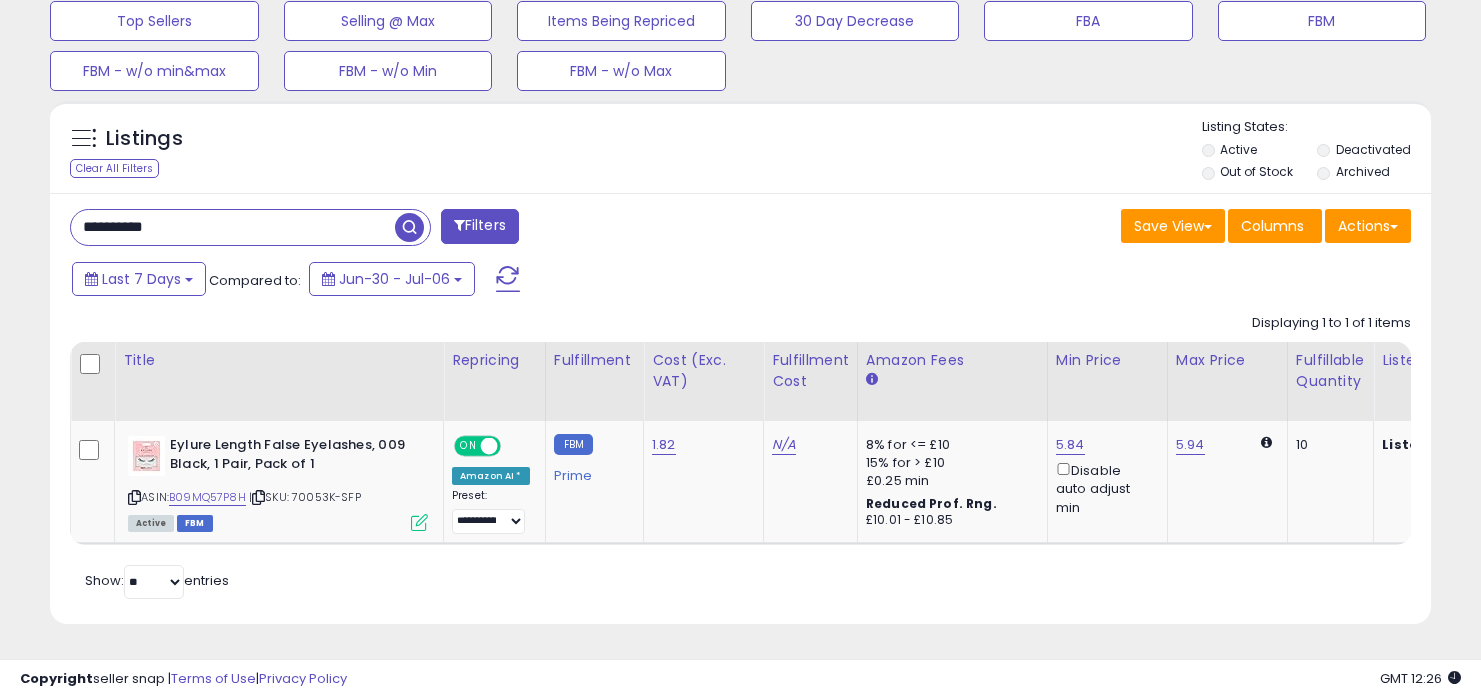 paste 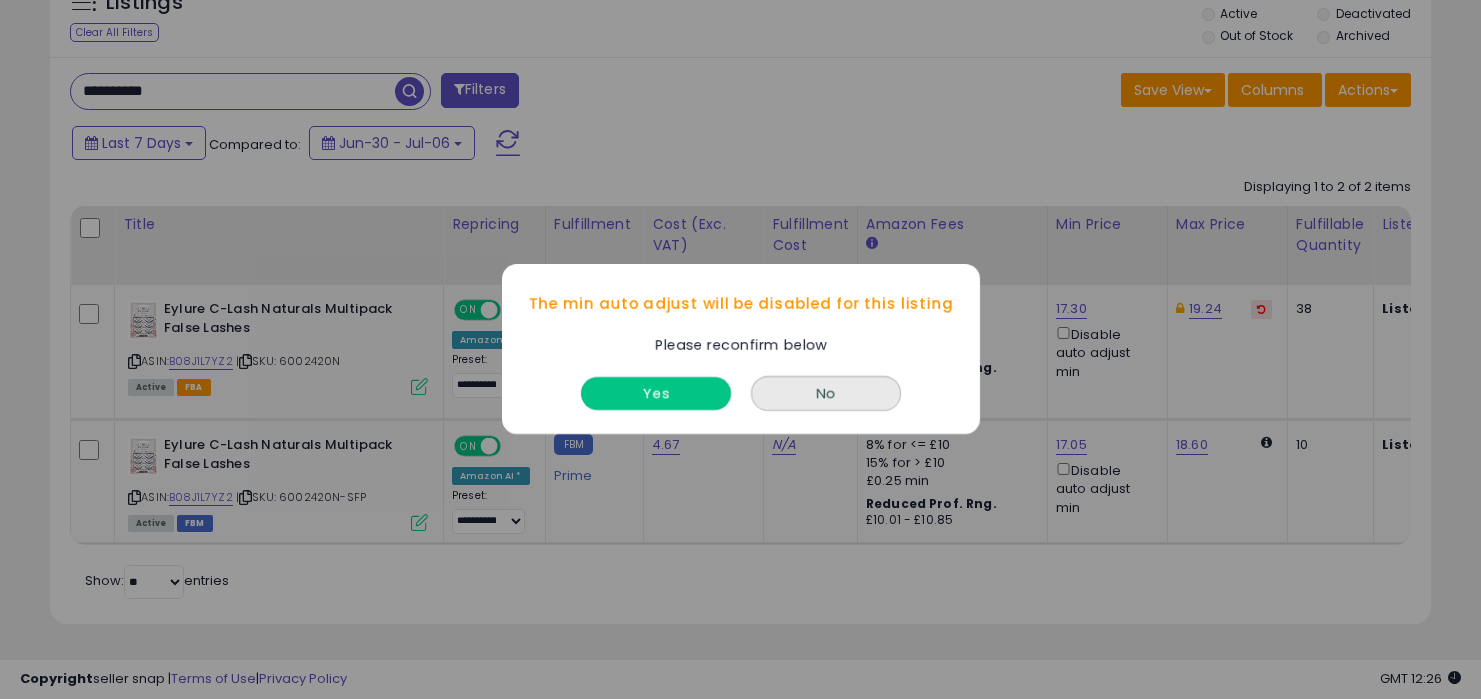 click on "Yes" at bounding box center [656, 394] 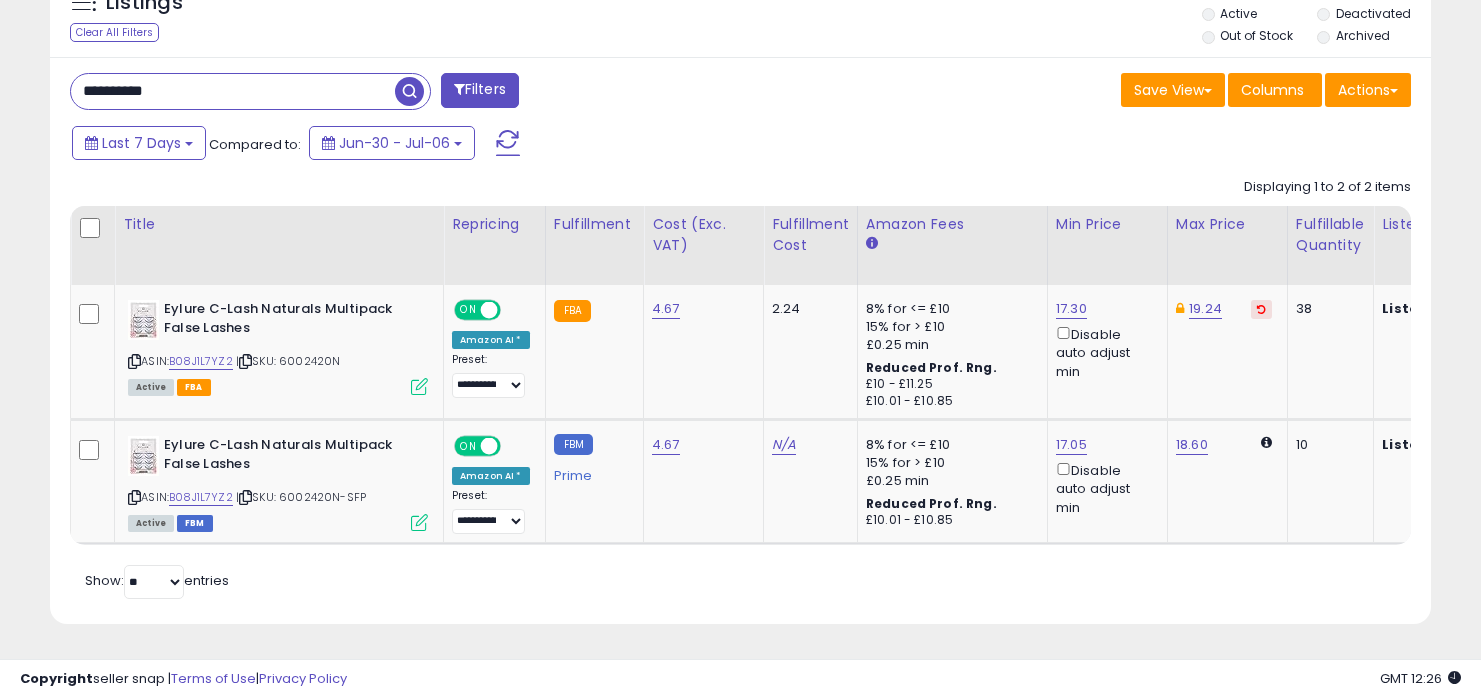 drag, startPoint x: 360, startPoint y: 84, endPoint x: 372, endPoint y: 34, distance: 51.41984 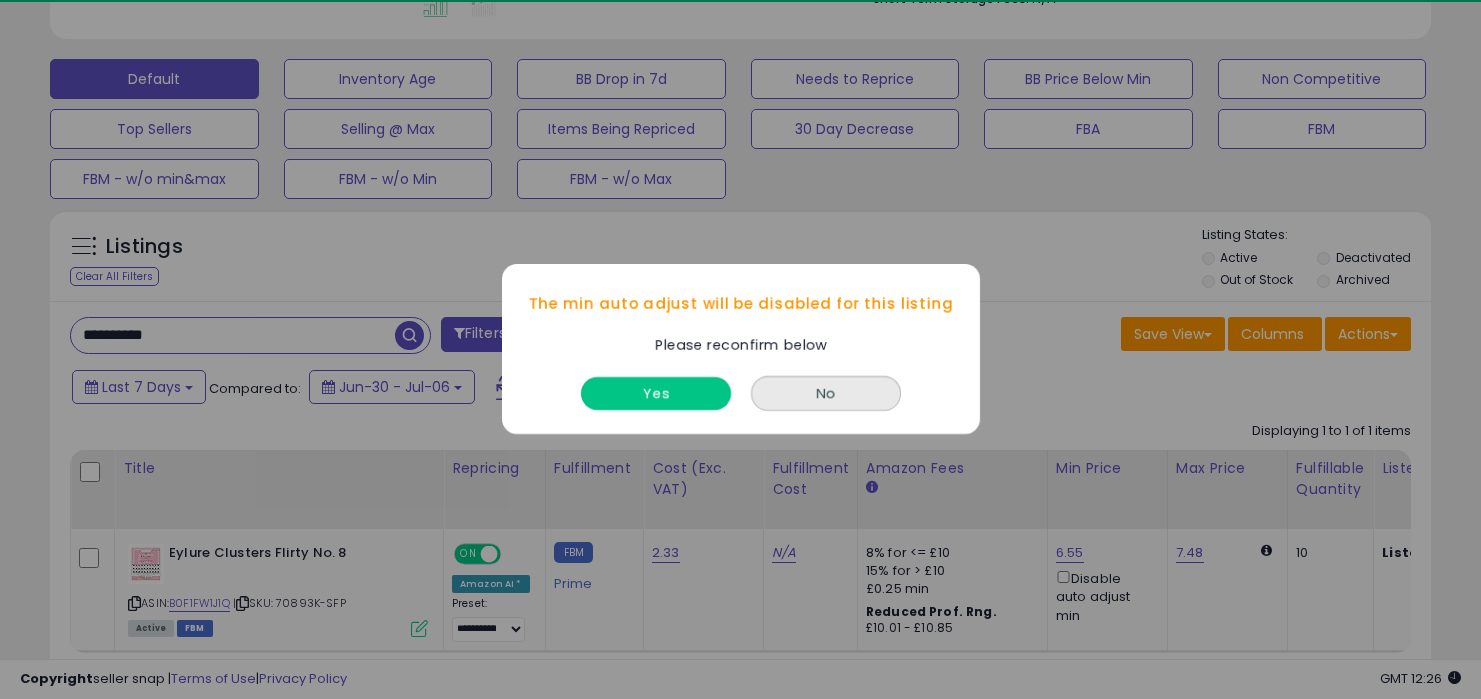 click on "Yes" at bounding box center (656, 394) 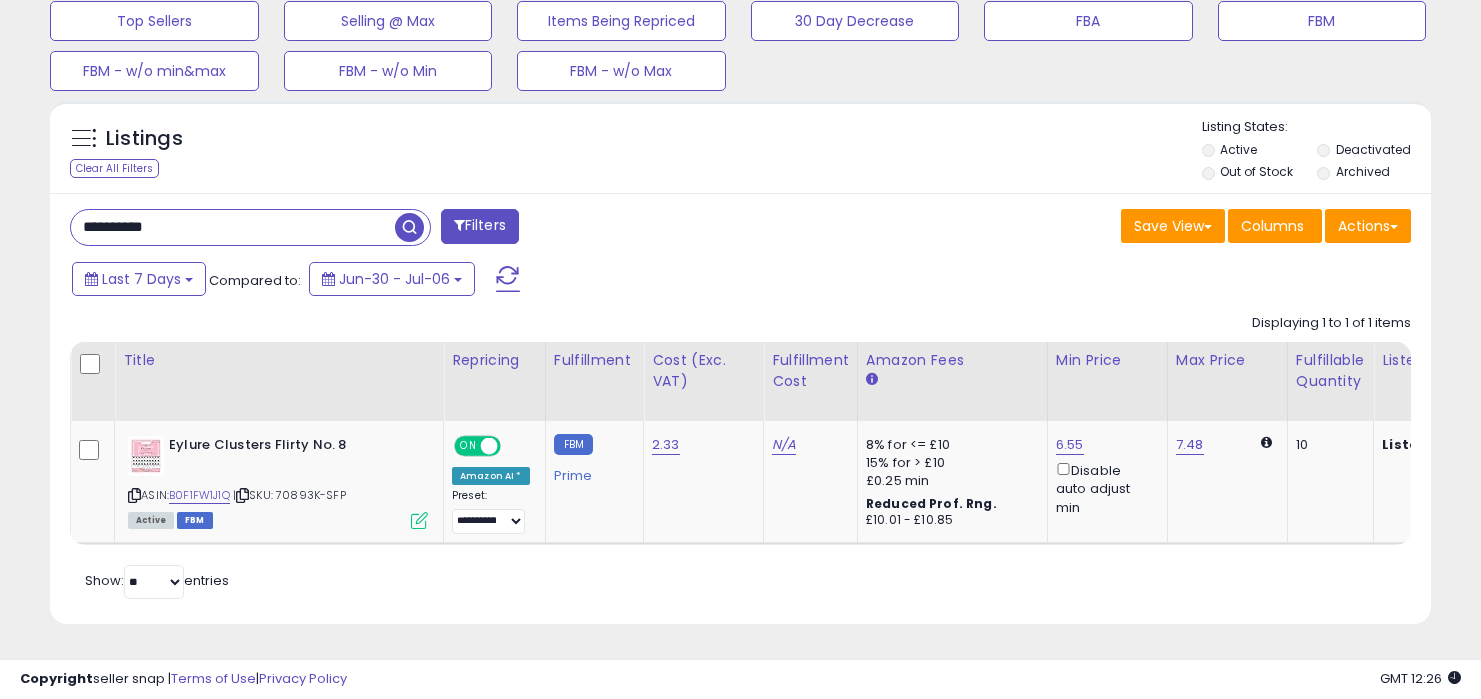 drag, startPoint x: 261, startPoint y: 194, endPoint x: 261, endPoint y: 169, distance: 25 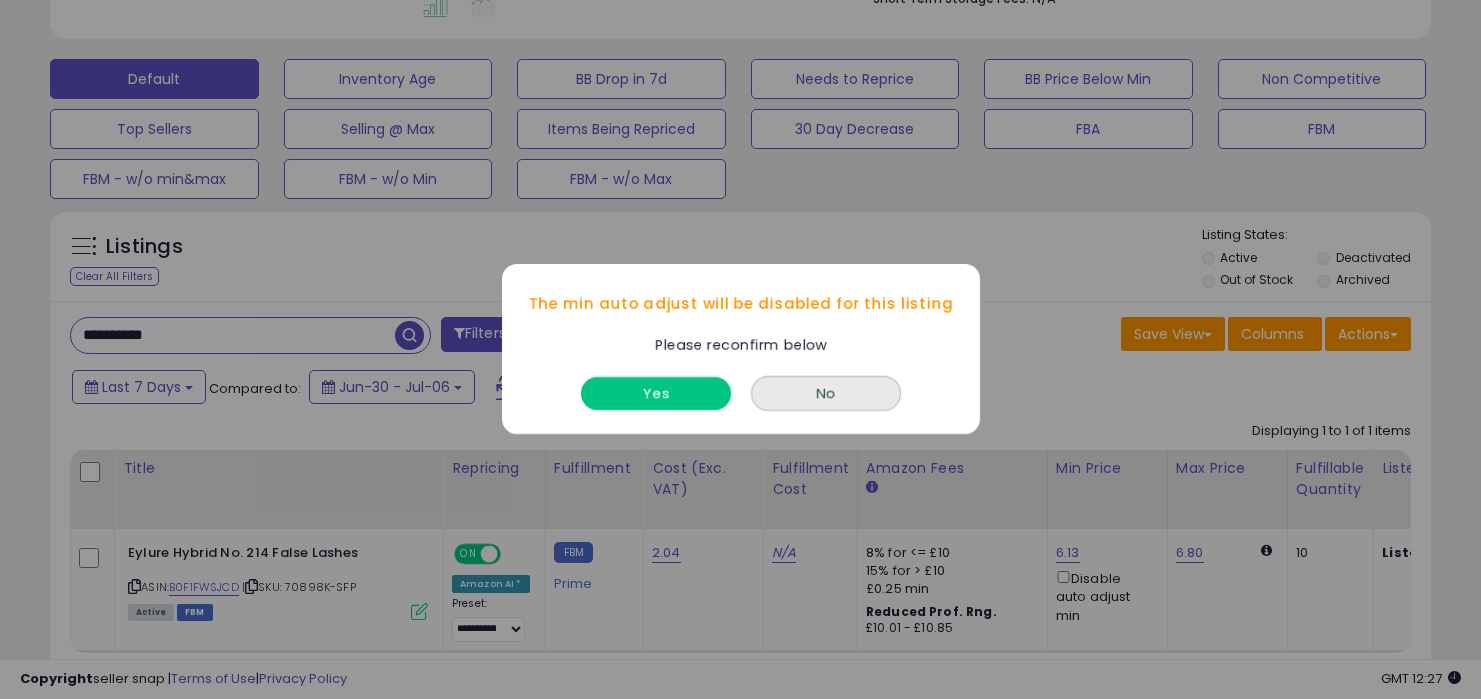 click on "Yes" at bounding box center (656, 394) 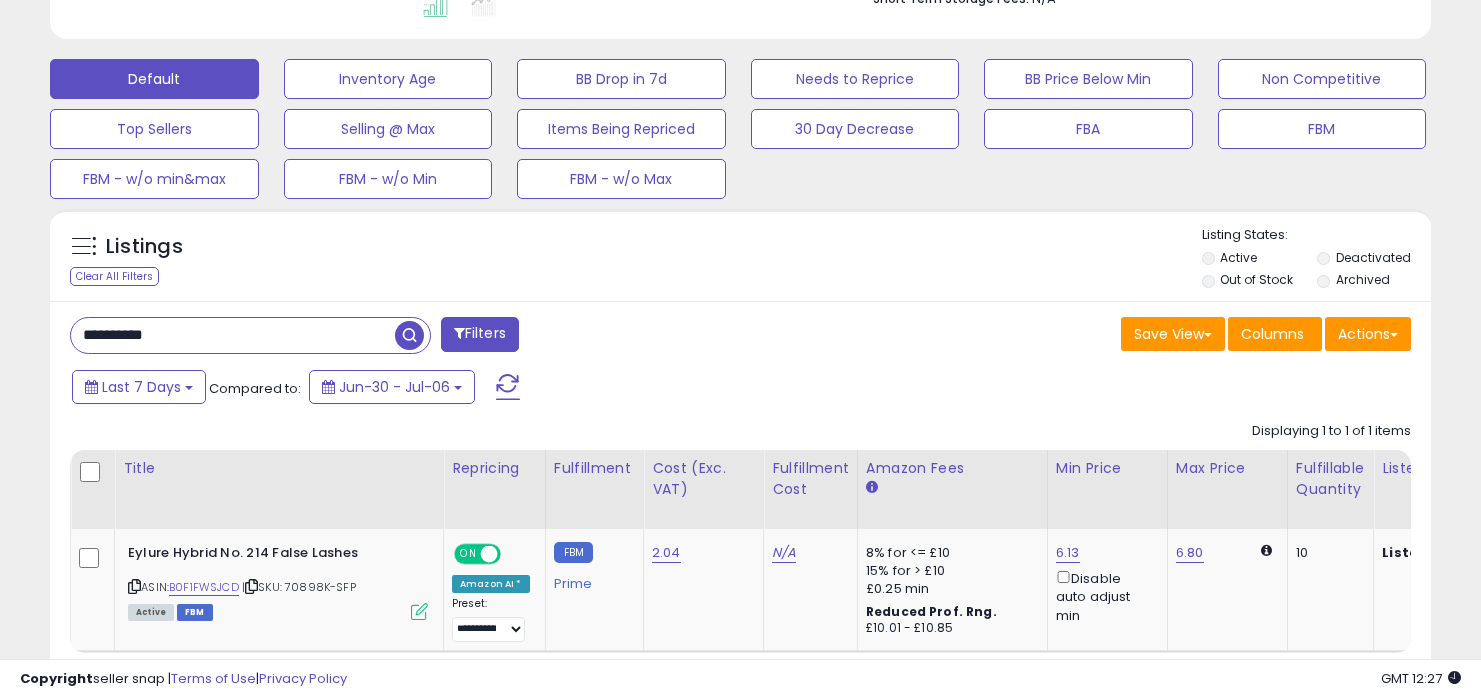 drag, startPoint x: 275, startPoint y: 337, endPoint x: 285, endPoint y: 262, distance: 75.66373 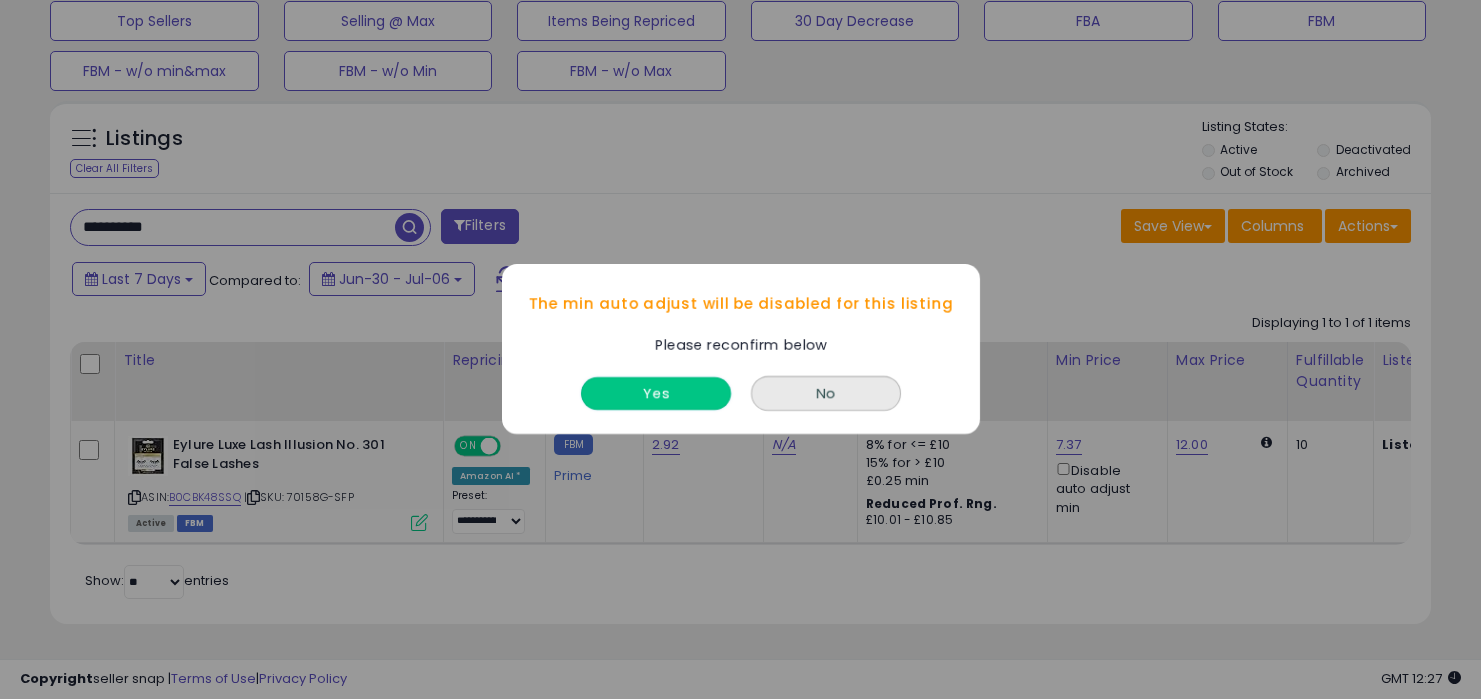 click on "Yes" at bounding box center (656, 394) 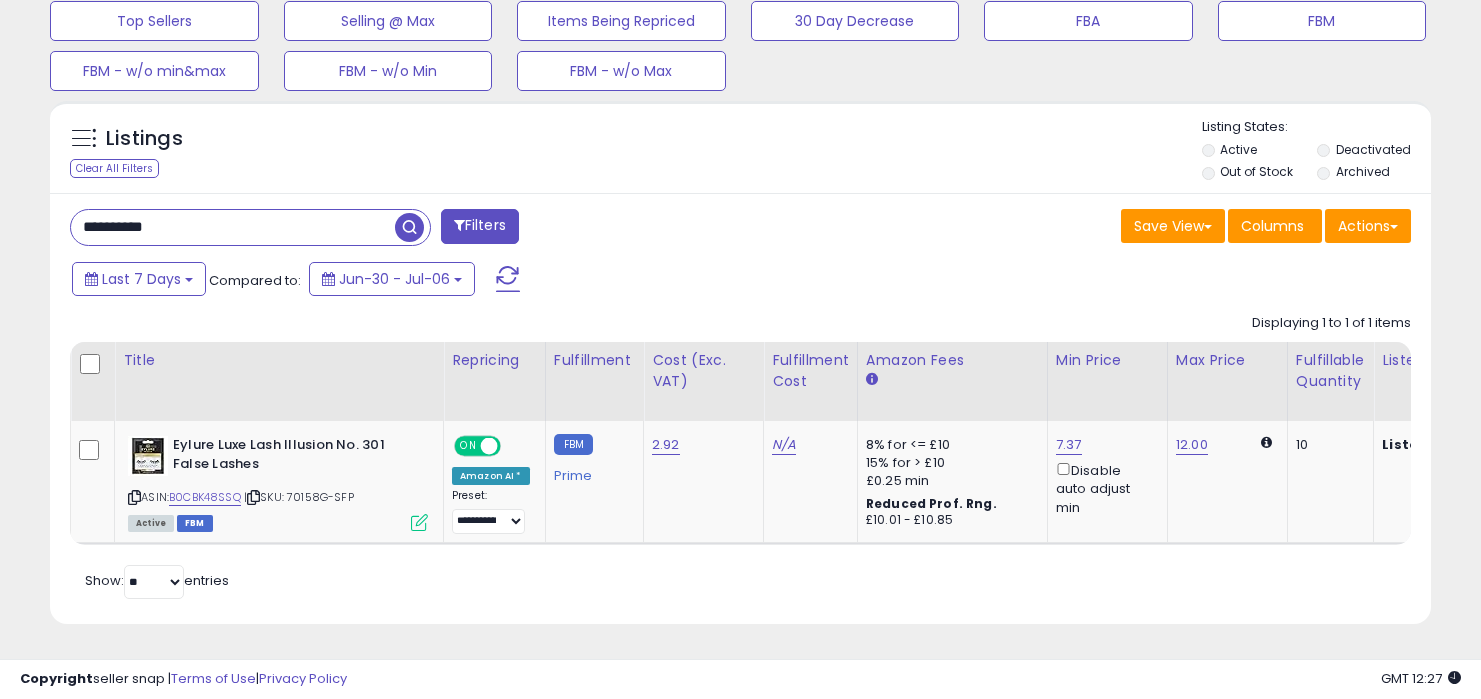 drag, startPoint x: 297, startPoint y: 193, endPoint x: 295, endPoint y: 161, distance: 32.06244 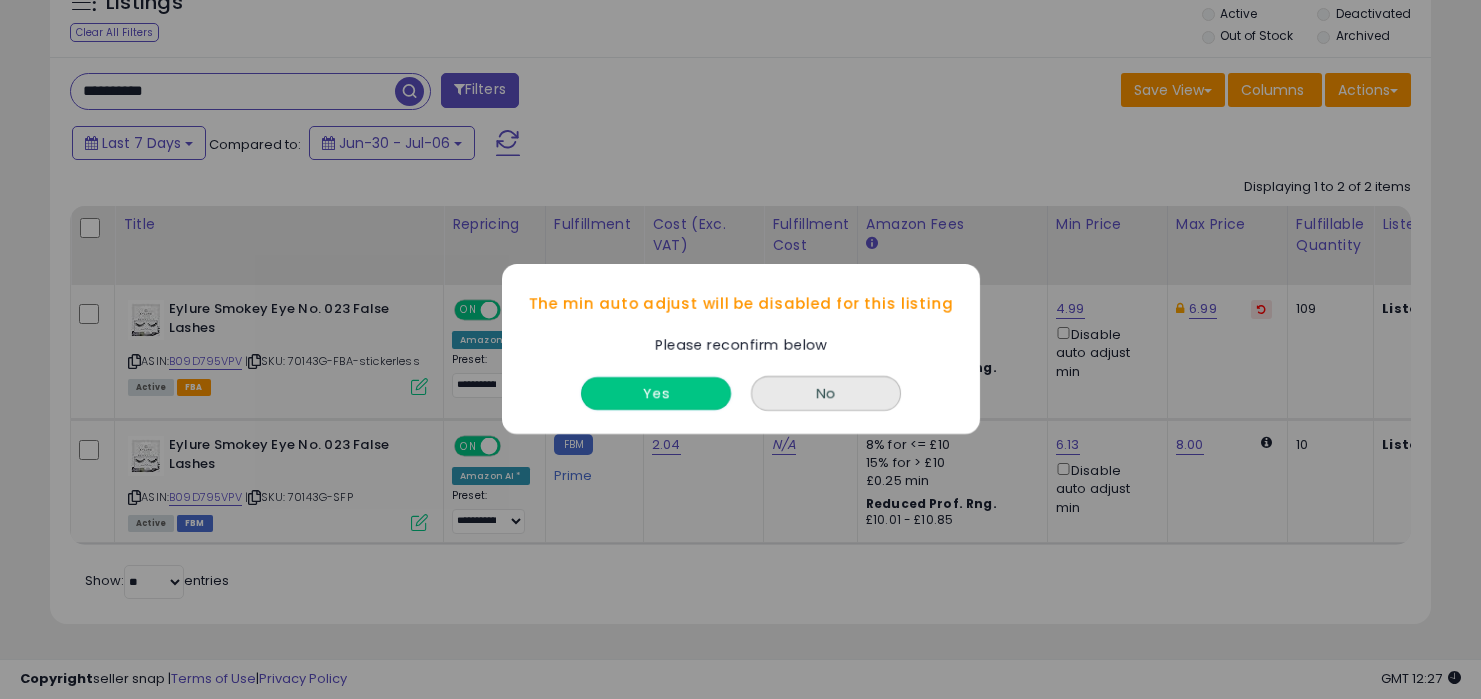 click on "Yes" at bounding box center (656, 394) 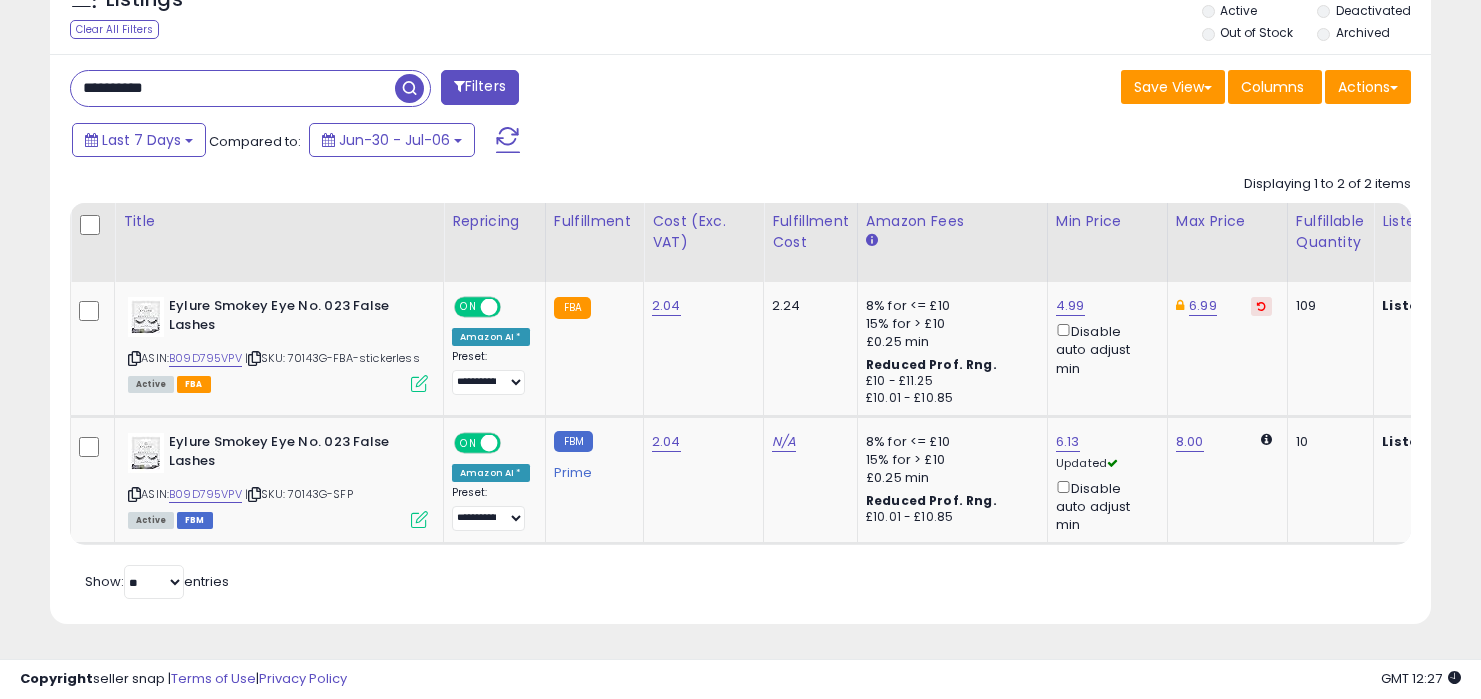 drag, startPoint x: 337, startPoint y: 82, endPoint x: 344, endPoint y: 18, distance: 64.381676 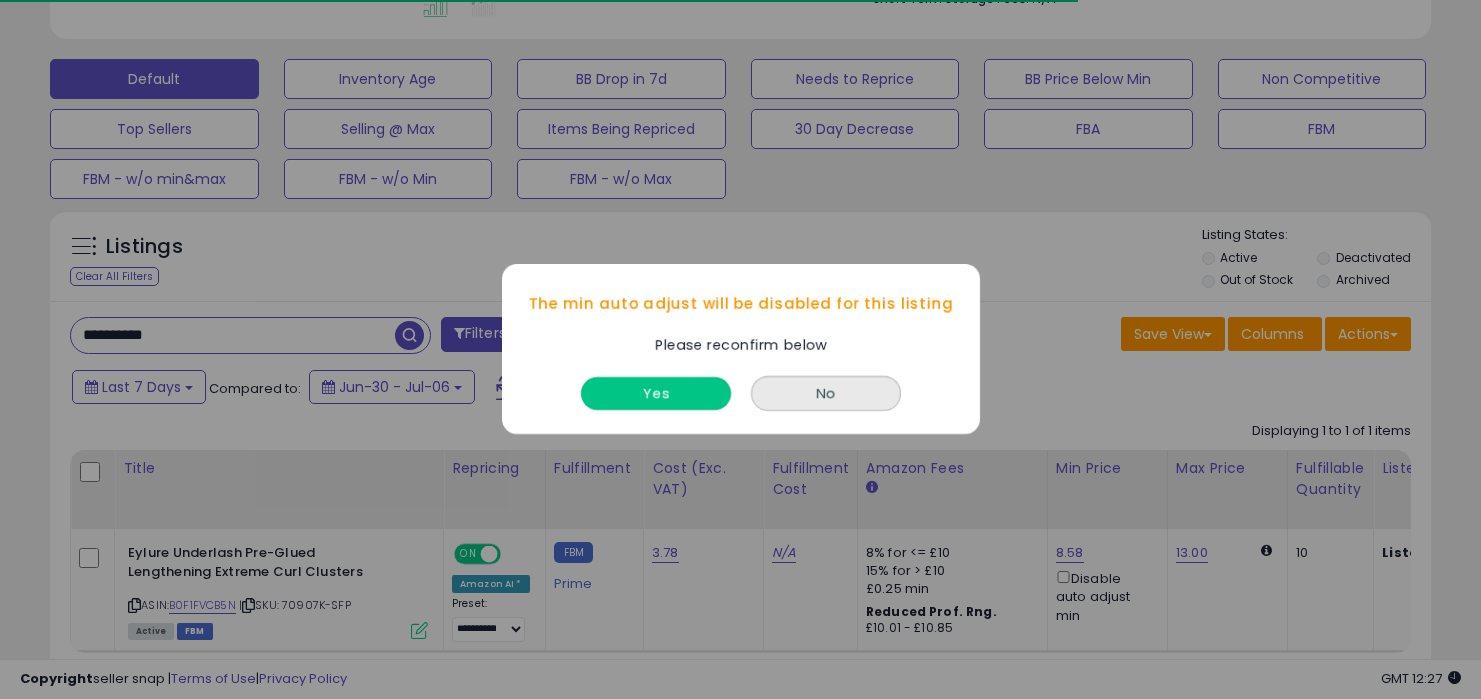 click on "Yes" at bounding box center (656, 394) 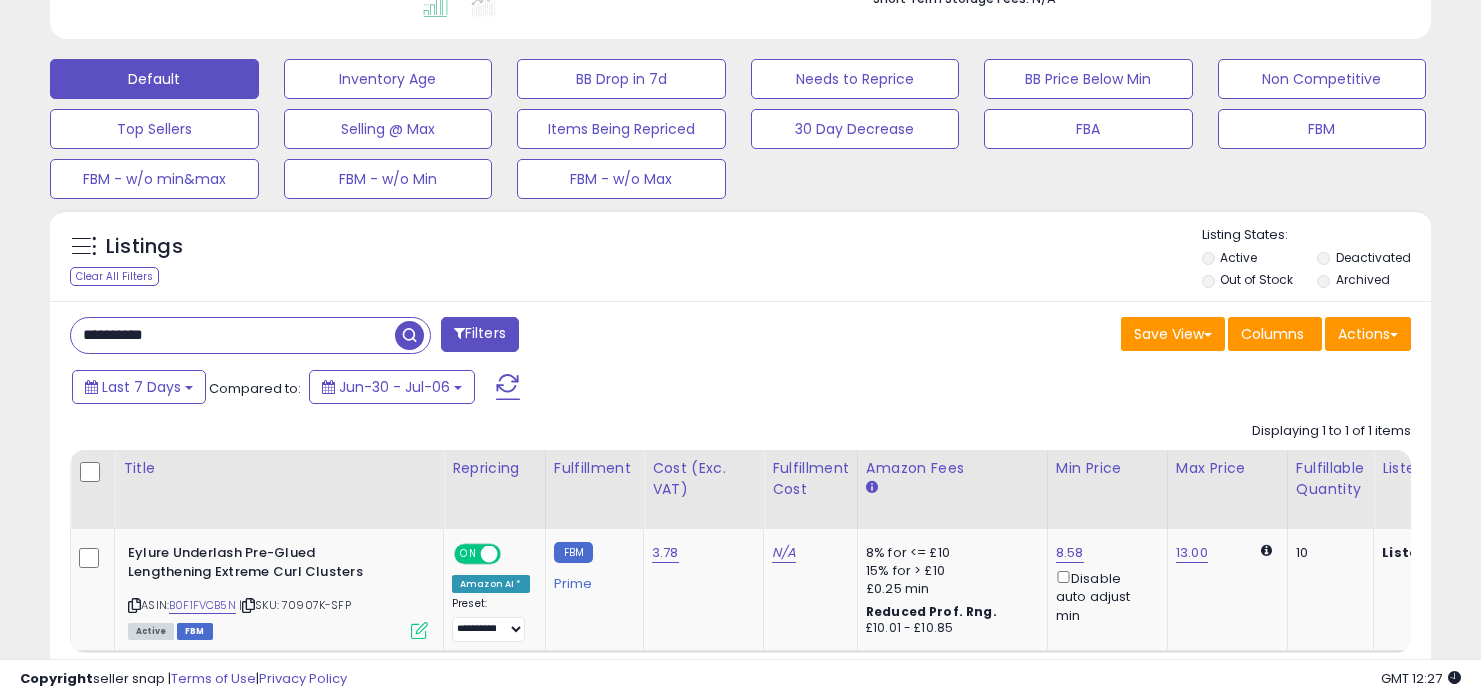 drag, startPoint x: 321, startPoint y: 341, endPoint x: 321, endPoint y: 300, distance: 41 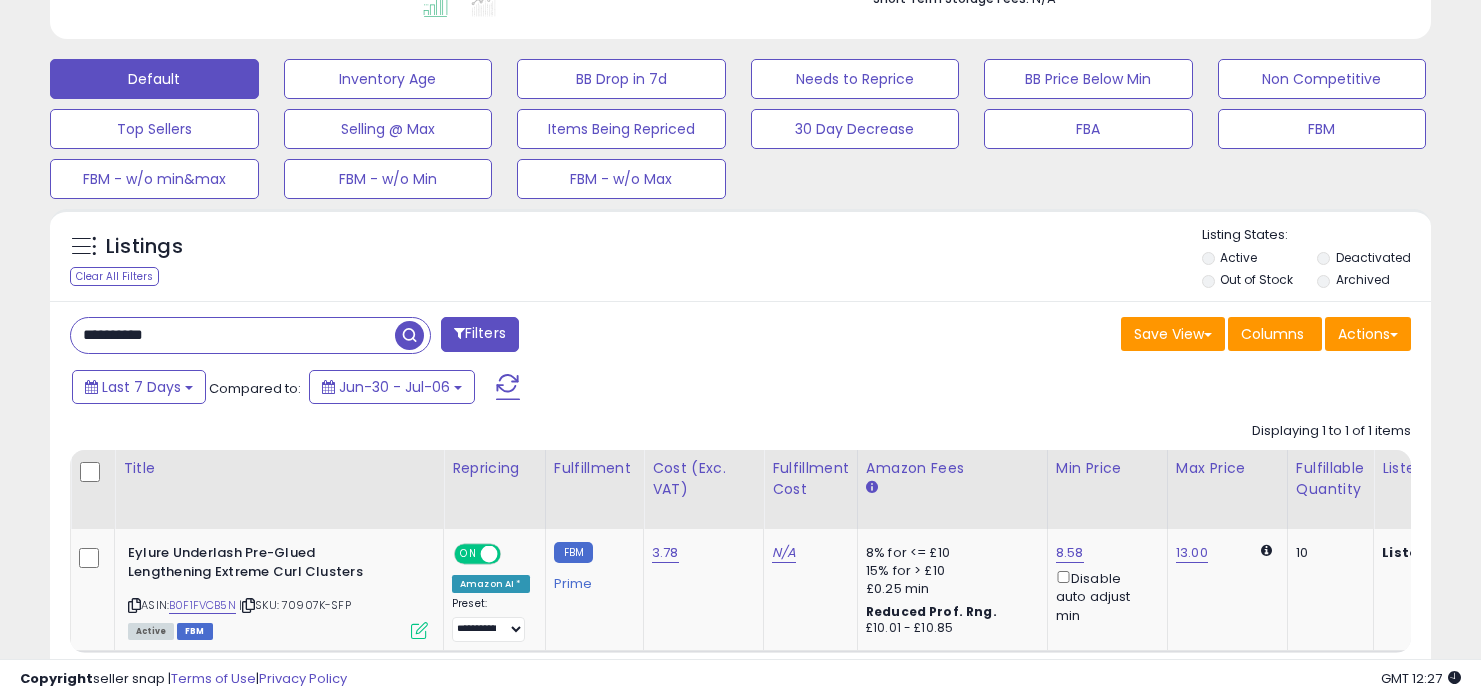 paste 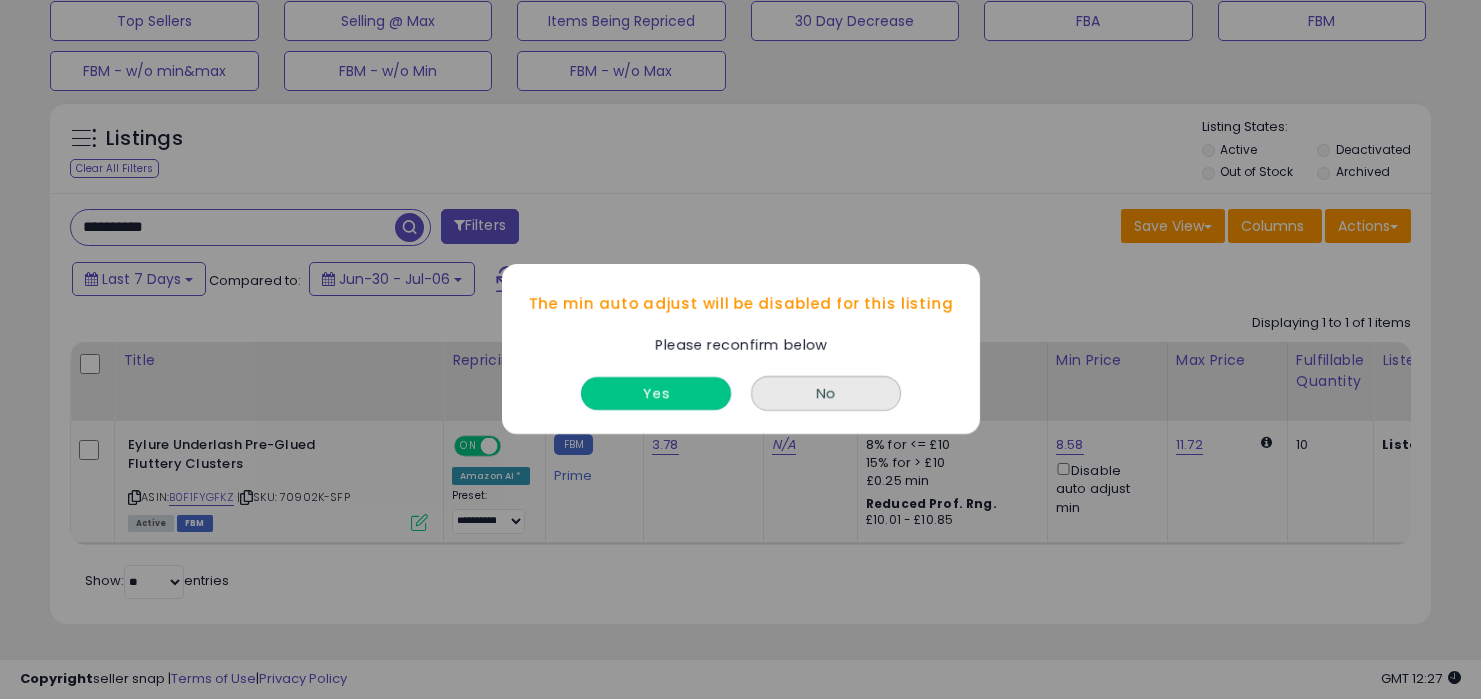 click on "Yes" at bounding box center [656, 394] 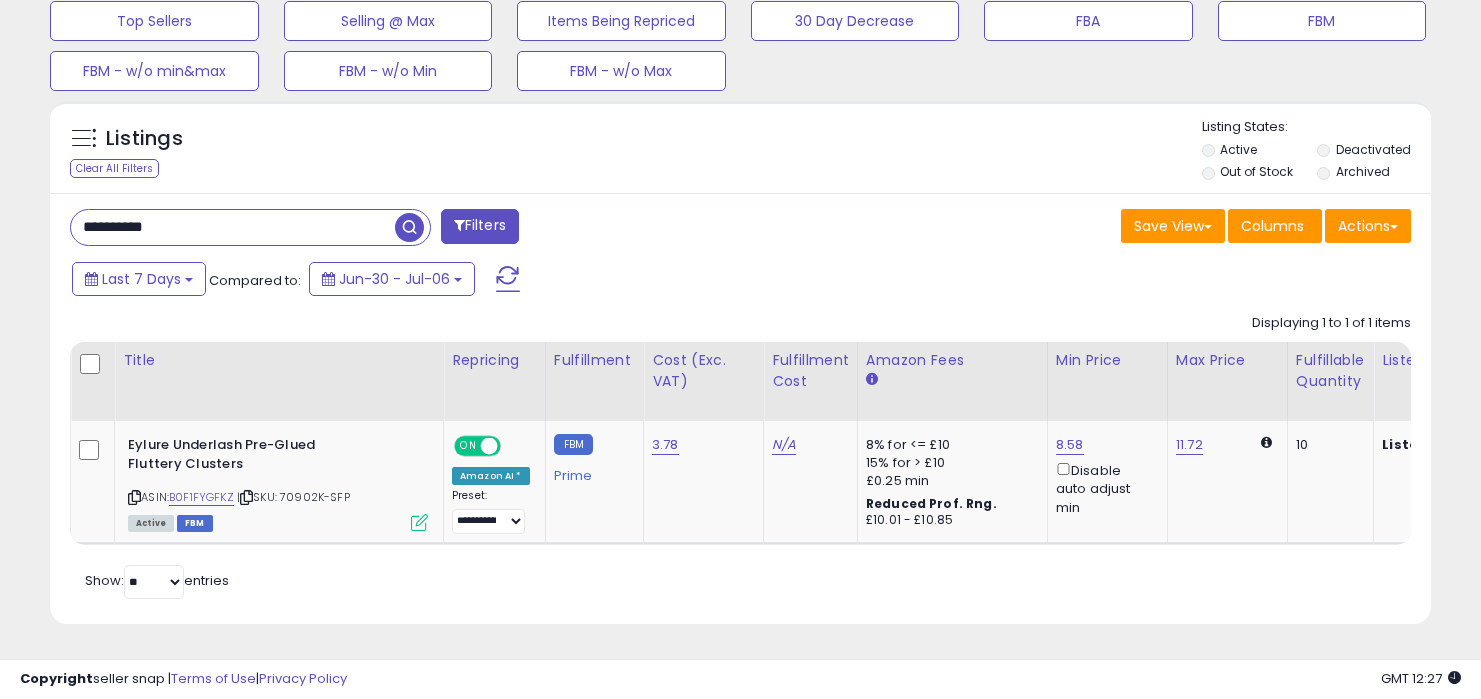 drag, startPoint x: 354, startPoint y: 206, endPoint x: 356, endPoint y: 148, distance: 58.034473 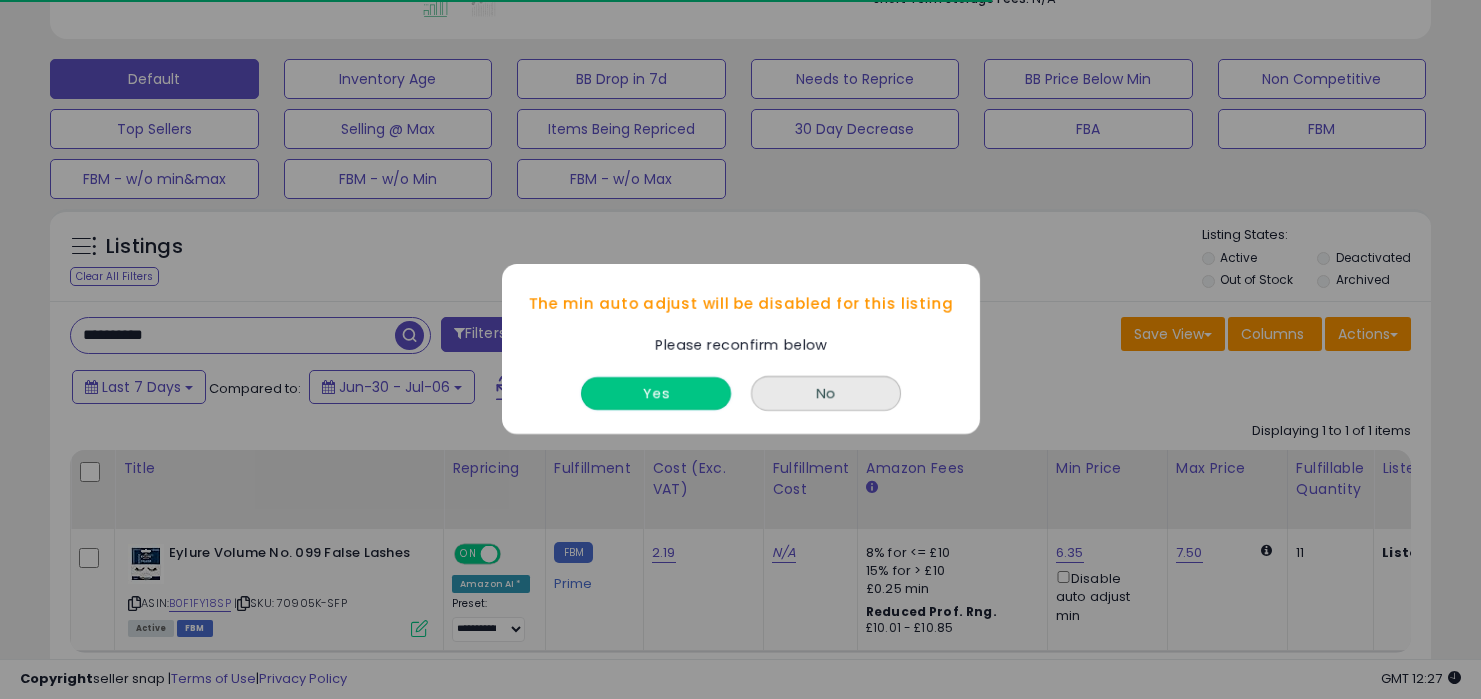 click on "Yes" at bounding box center [656, 394] 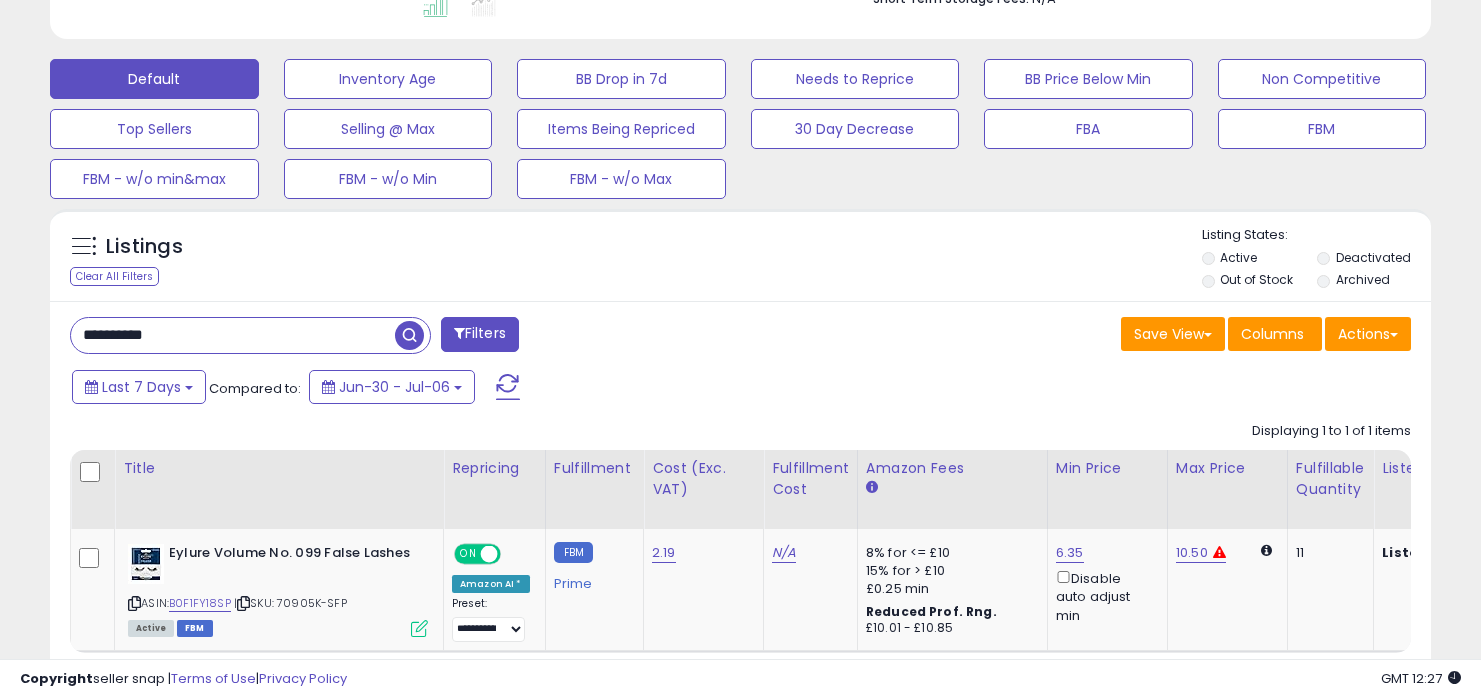 drag, startPoint x: 336, startPoint y: 334, endPoint x: 336, endPoint y: 248, distance: 86 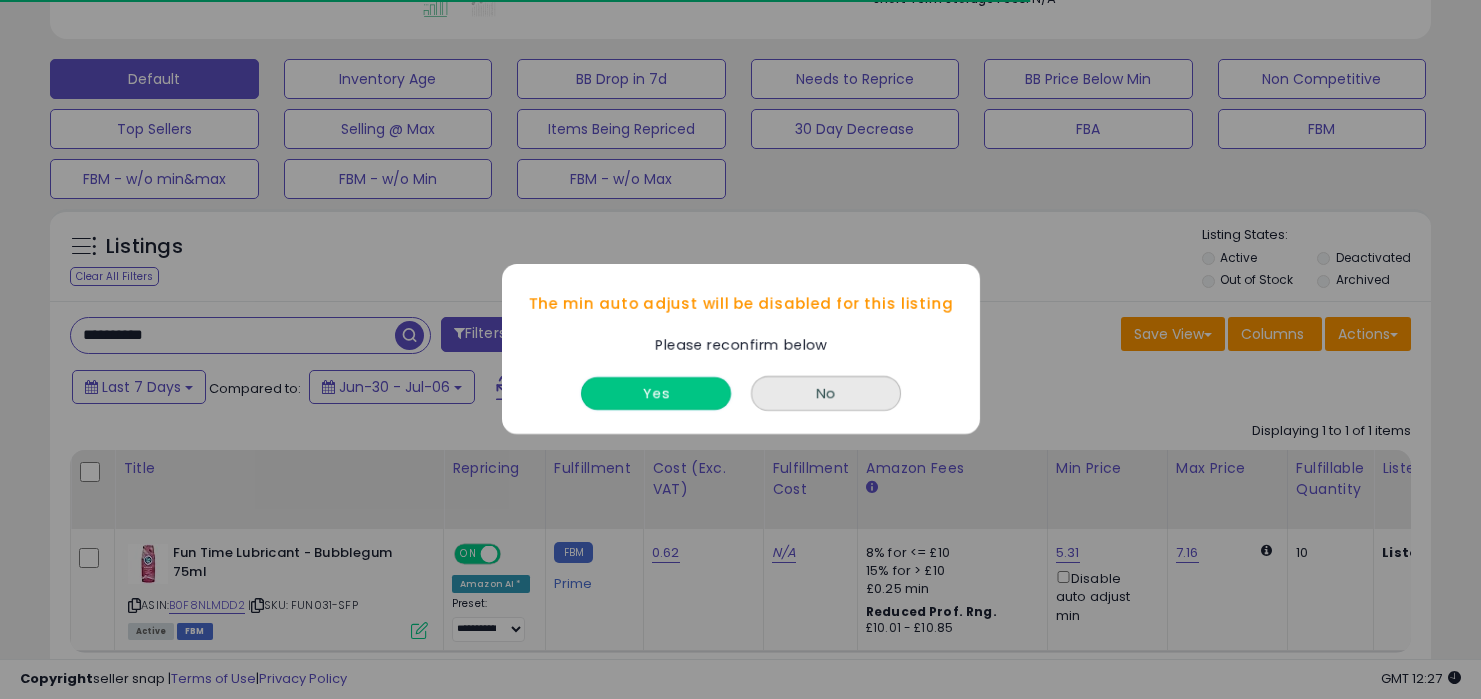 click on "Yes" at bounding box center (656, 394) 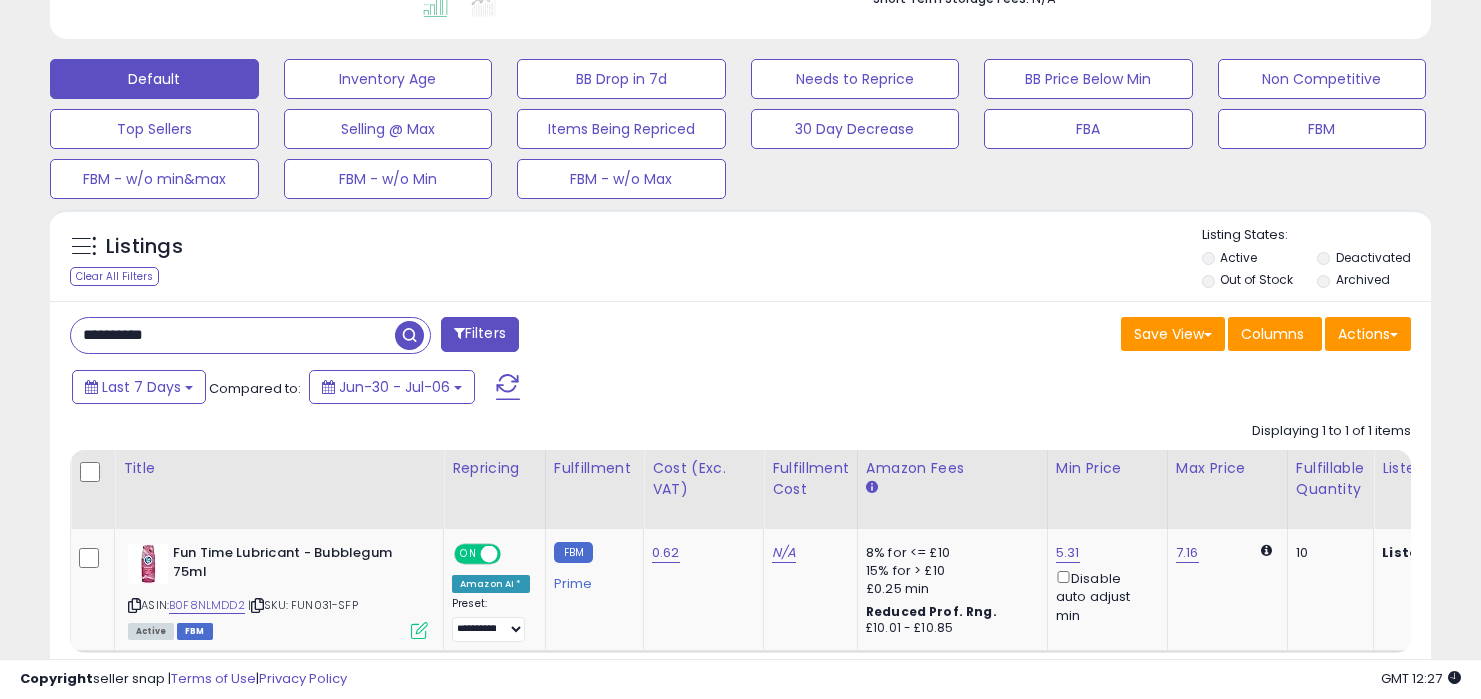 drag, startPoint x: 282, startPoint y: 329, endPoint x: 281, endPoint y: 252, distance: 77.00649 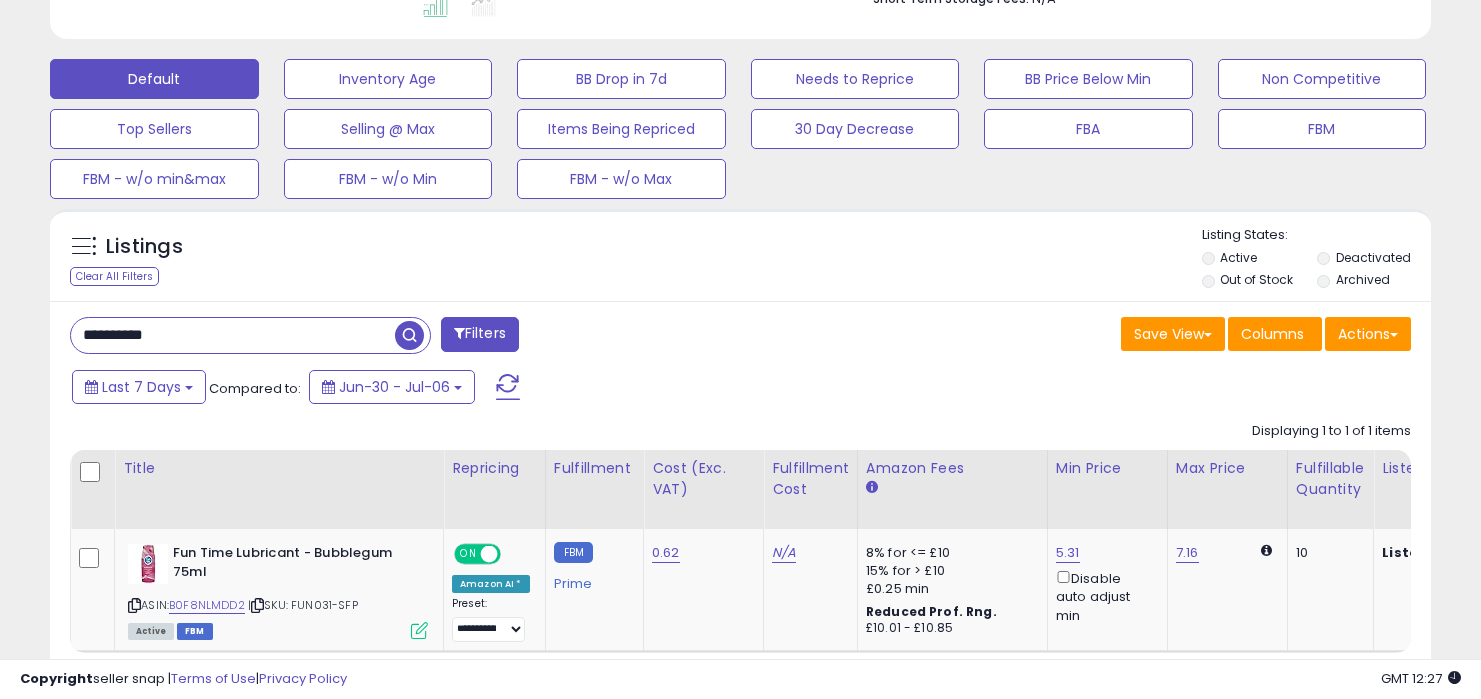 paste 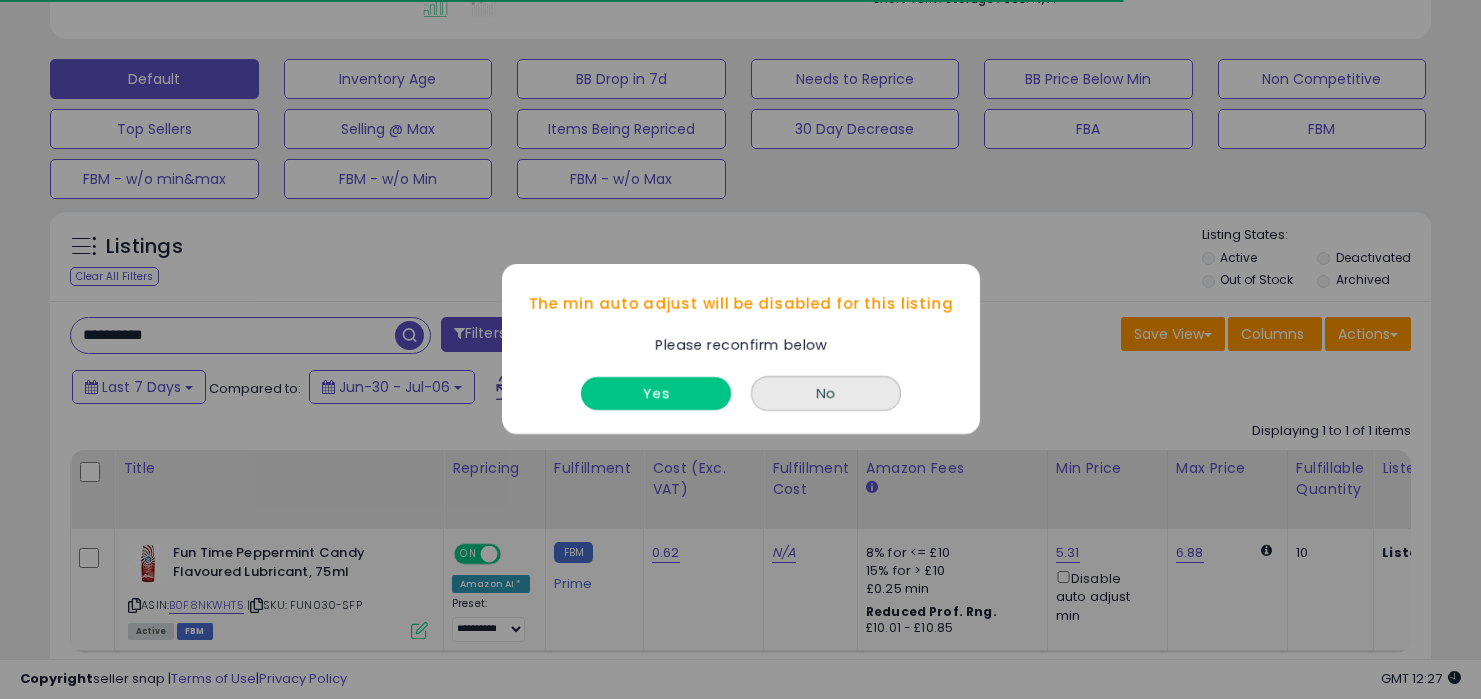 click on "Yes" at bounding box center [656, 394] 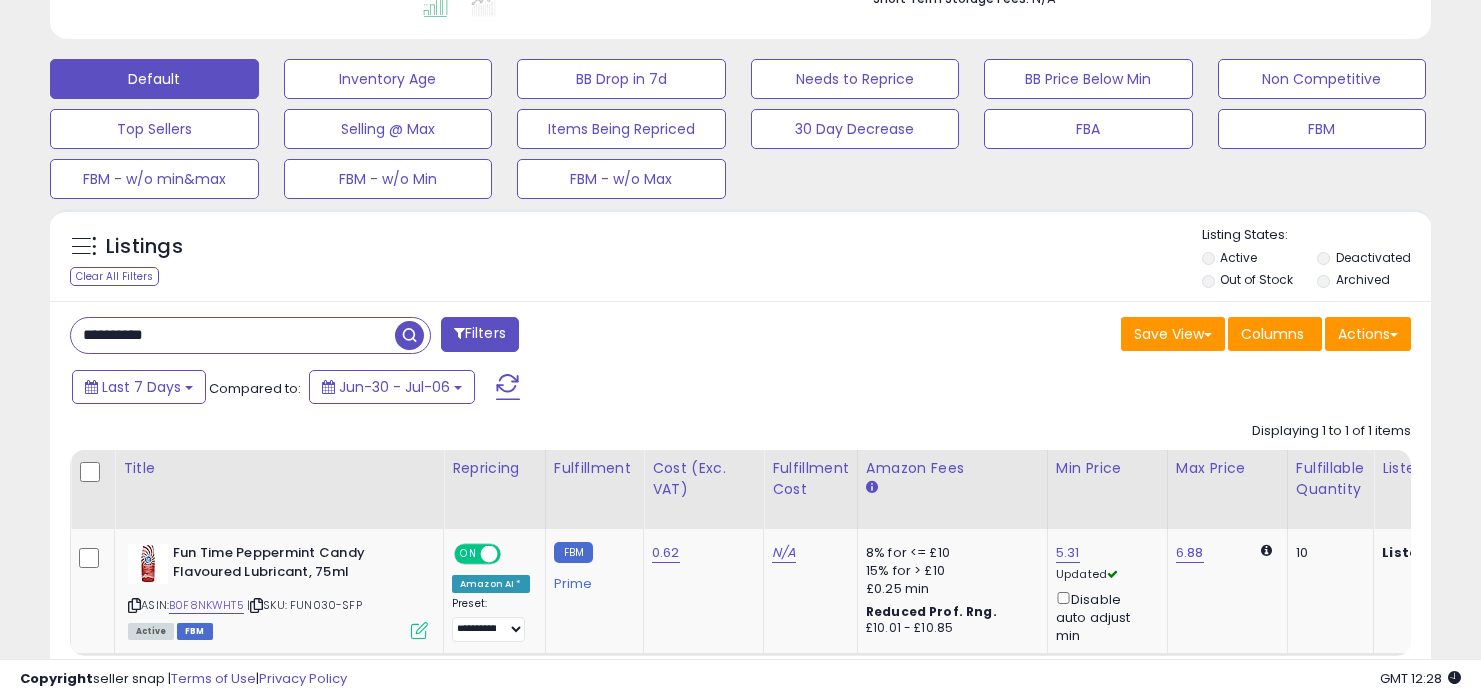 drag, startPoint x: 260, startPoint y: 338, endPoint x: 254, endPoint y: 214, distance: 124.14507 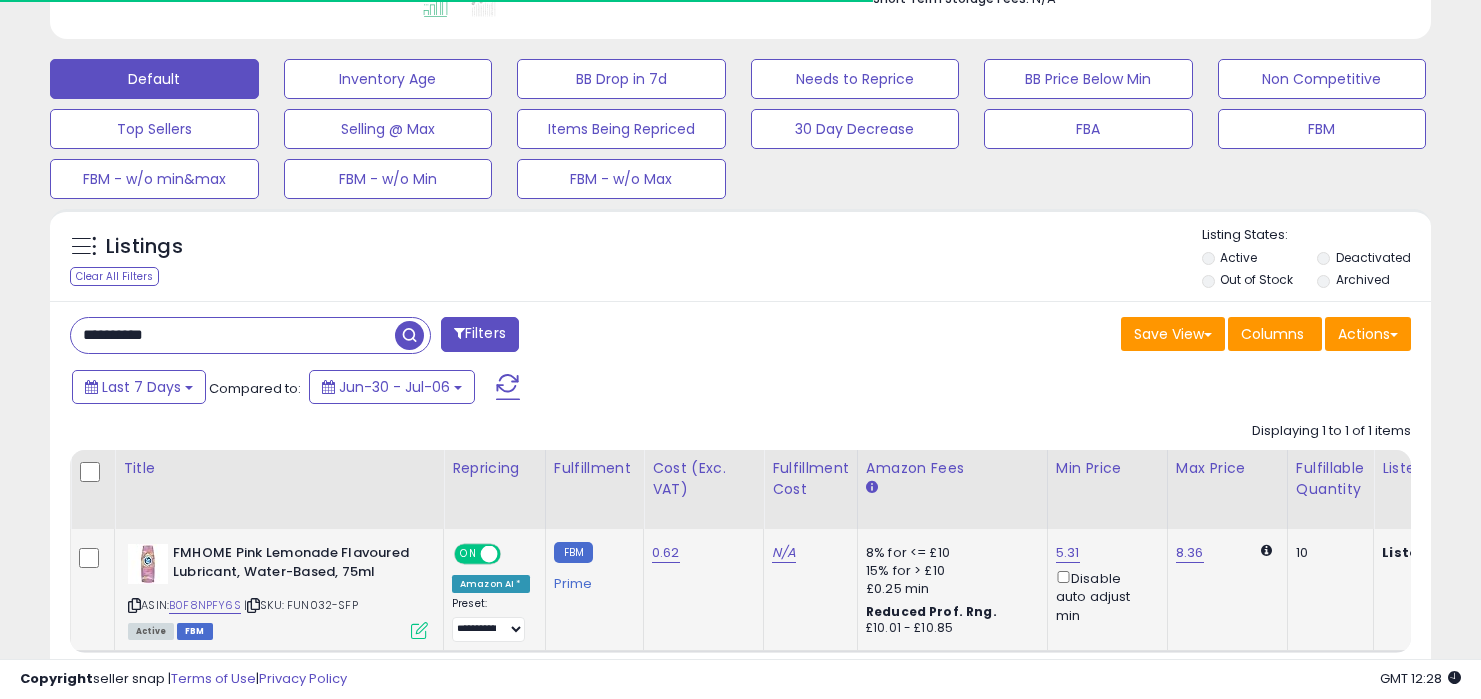 click on "Disable auto adjust min" at bounding box center [1104, 596] 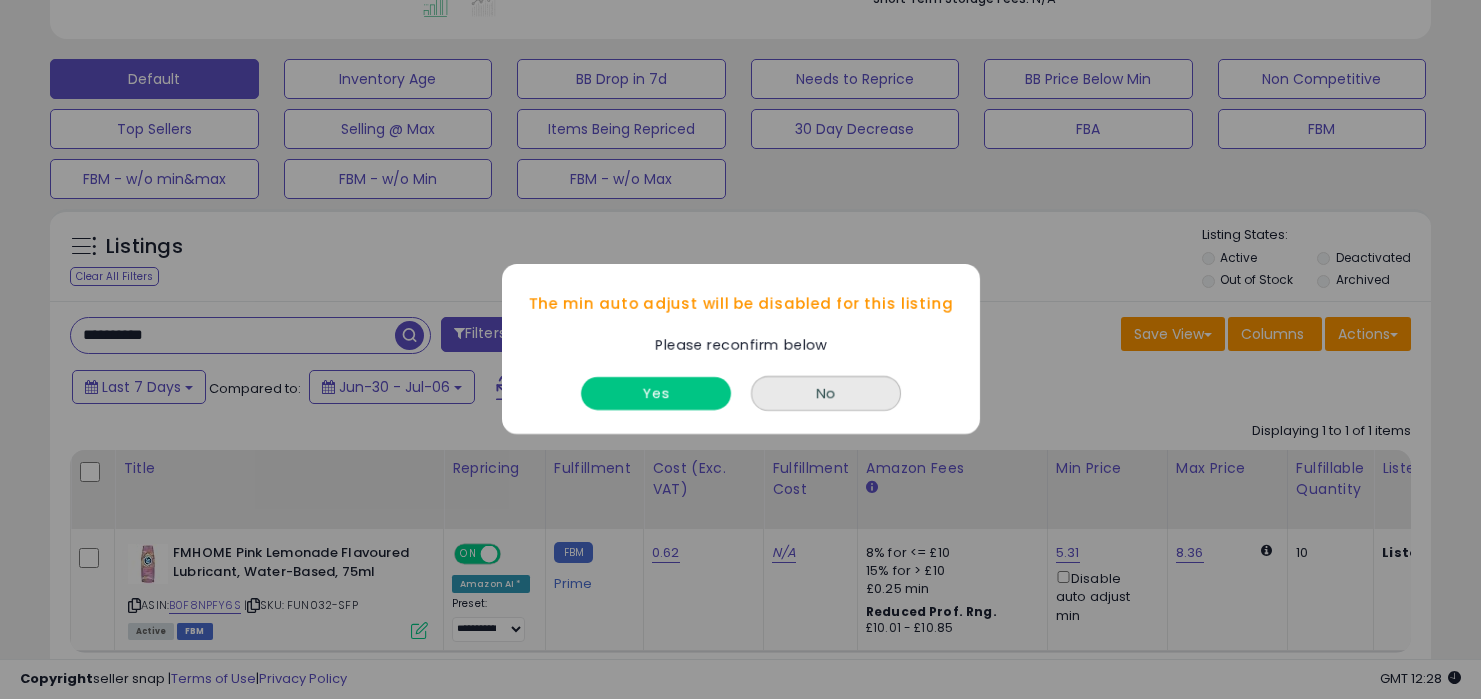 click on "Yes
No" at bounding box center (741, 396) 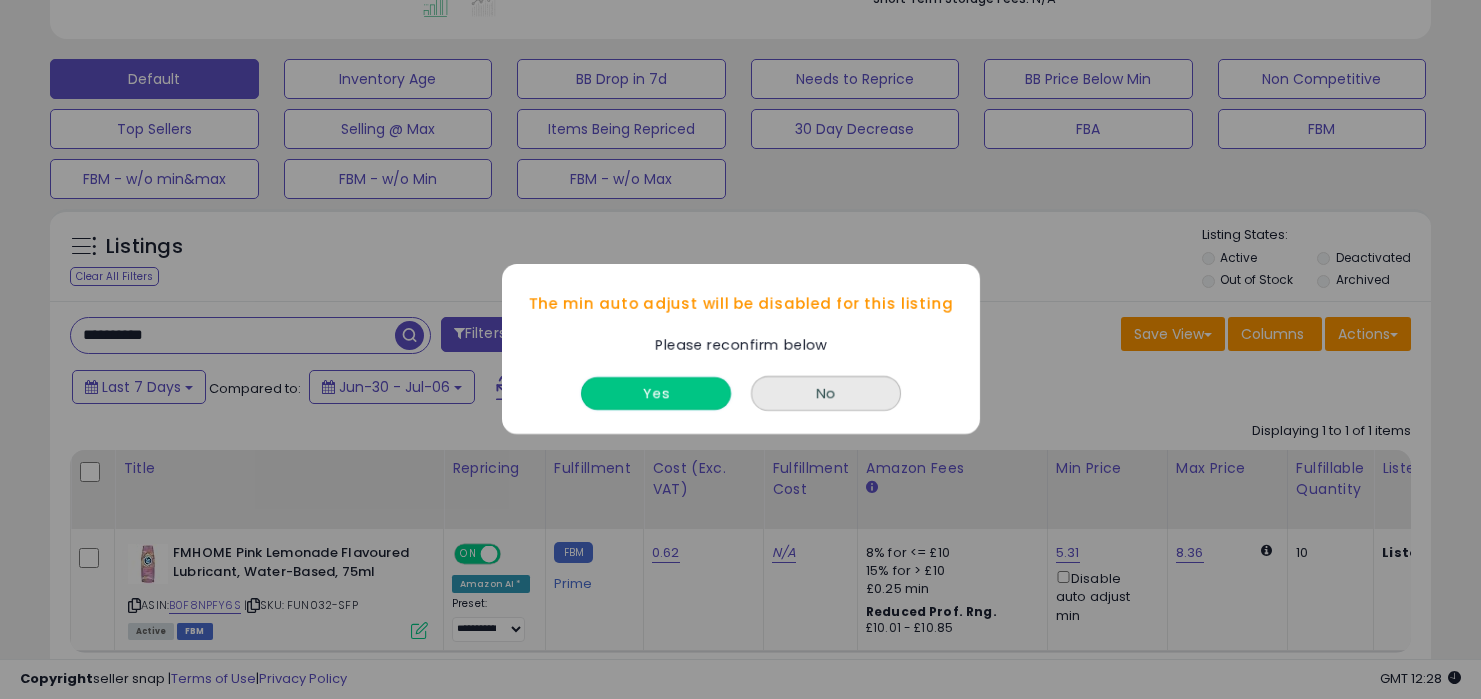 click on "Yes" at bounding box center (656, 394) 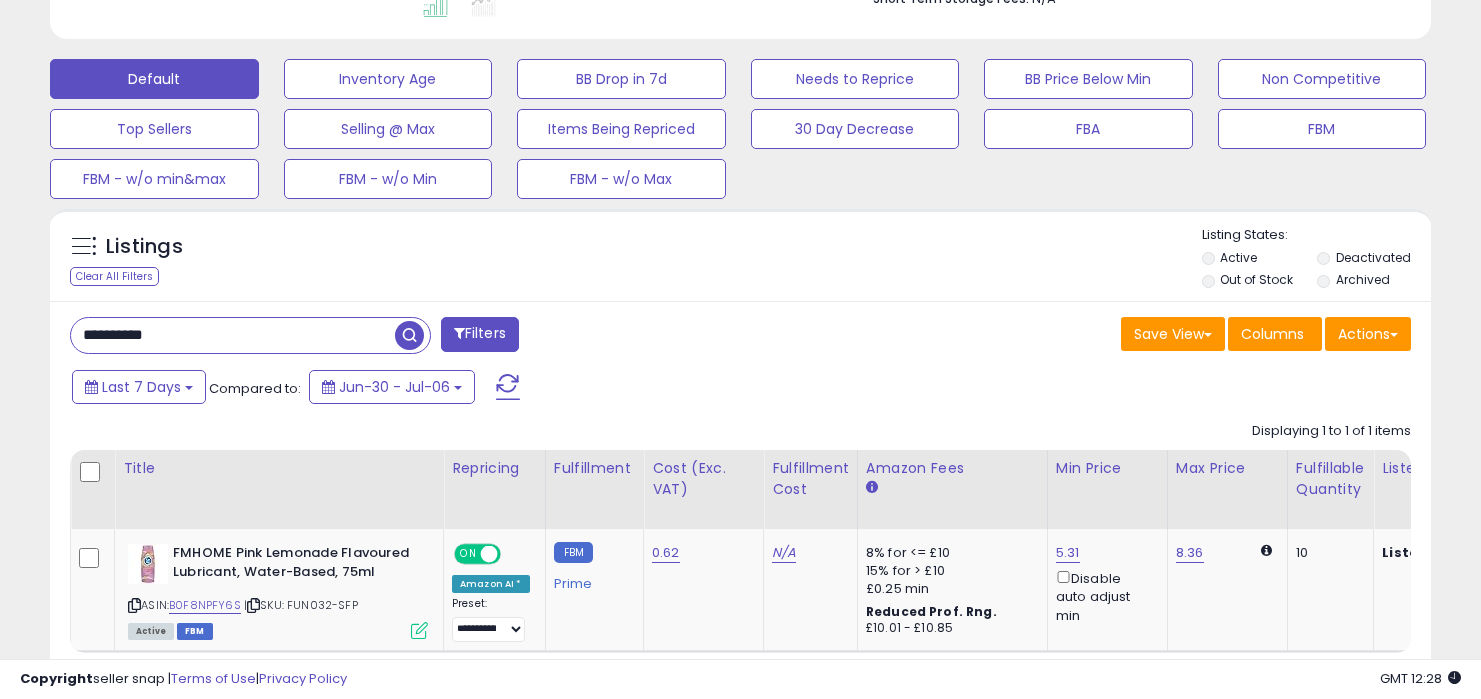 drag, startPoint x: 306, startPoint y: 323, endPoint x: 305, endPoint y: 254, distance: 69.00725 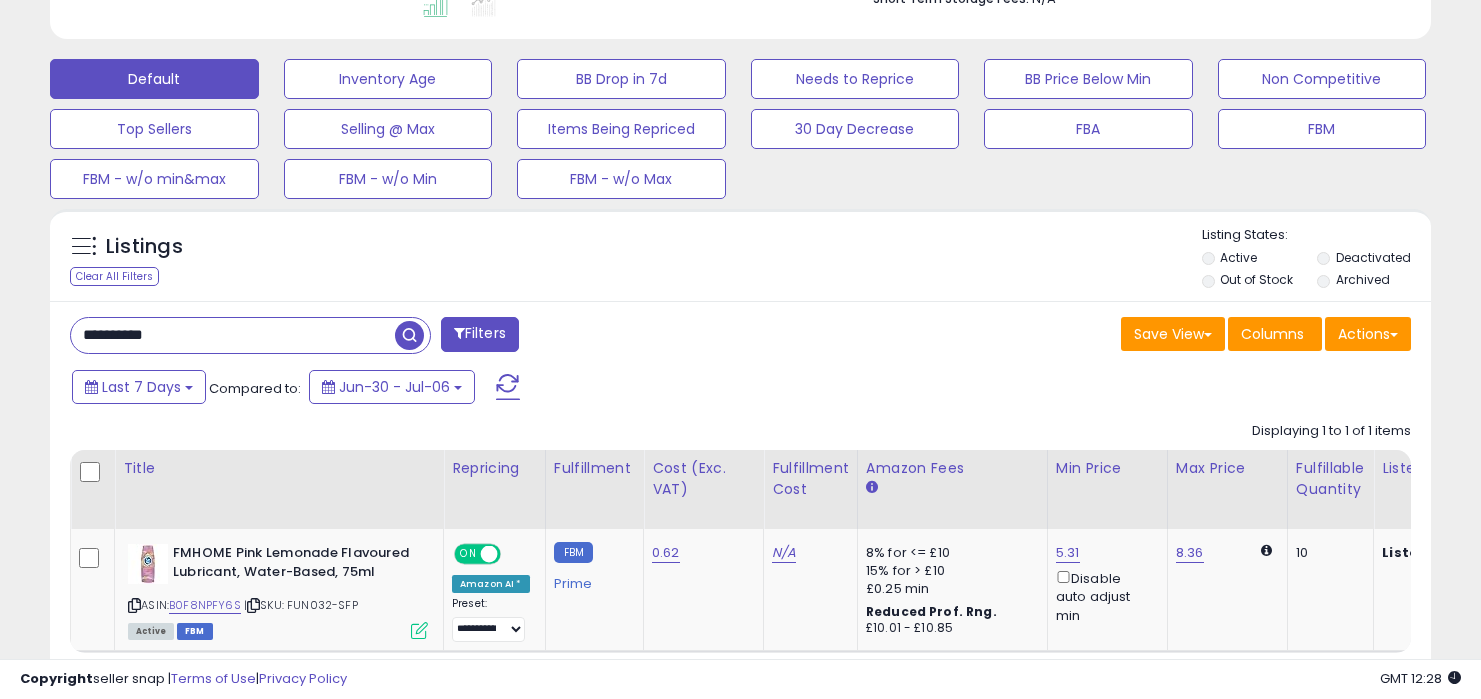 paste 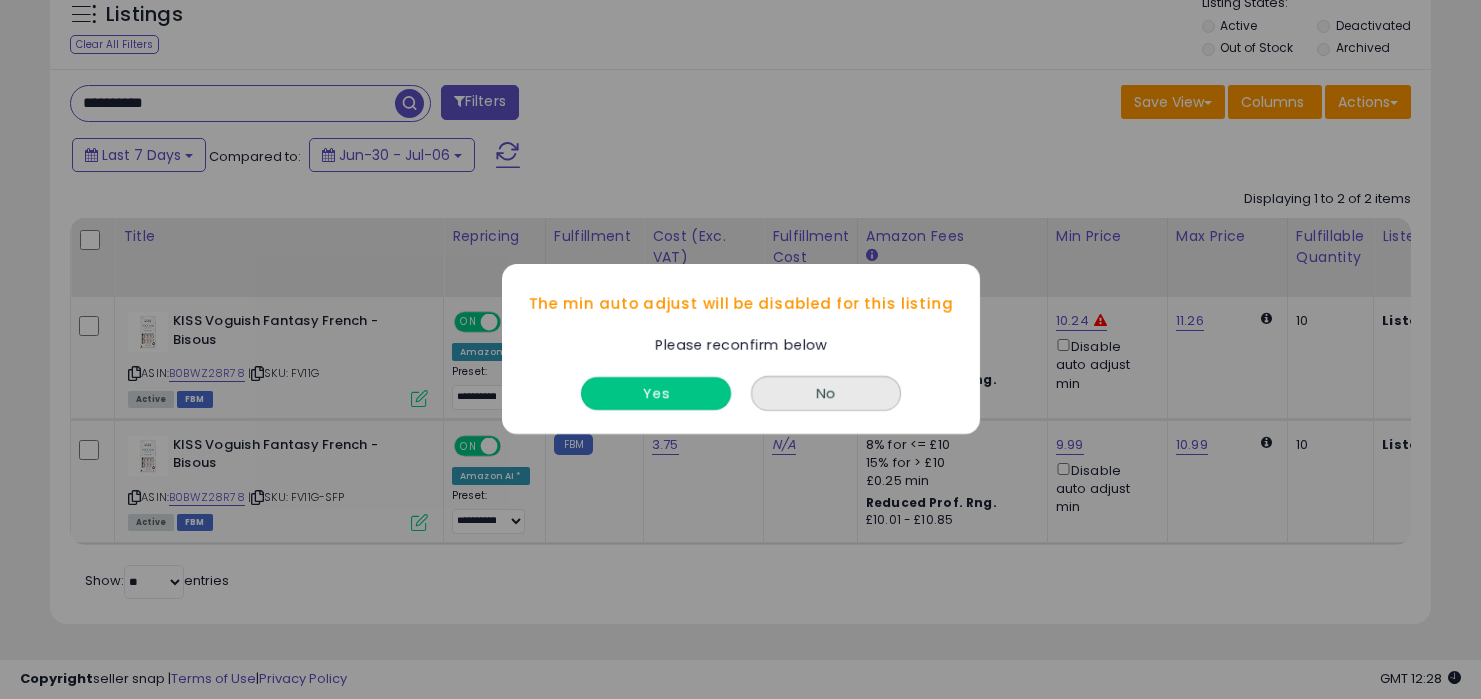 click on "Yes" at bounding box center [656, 394] 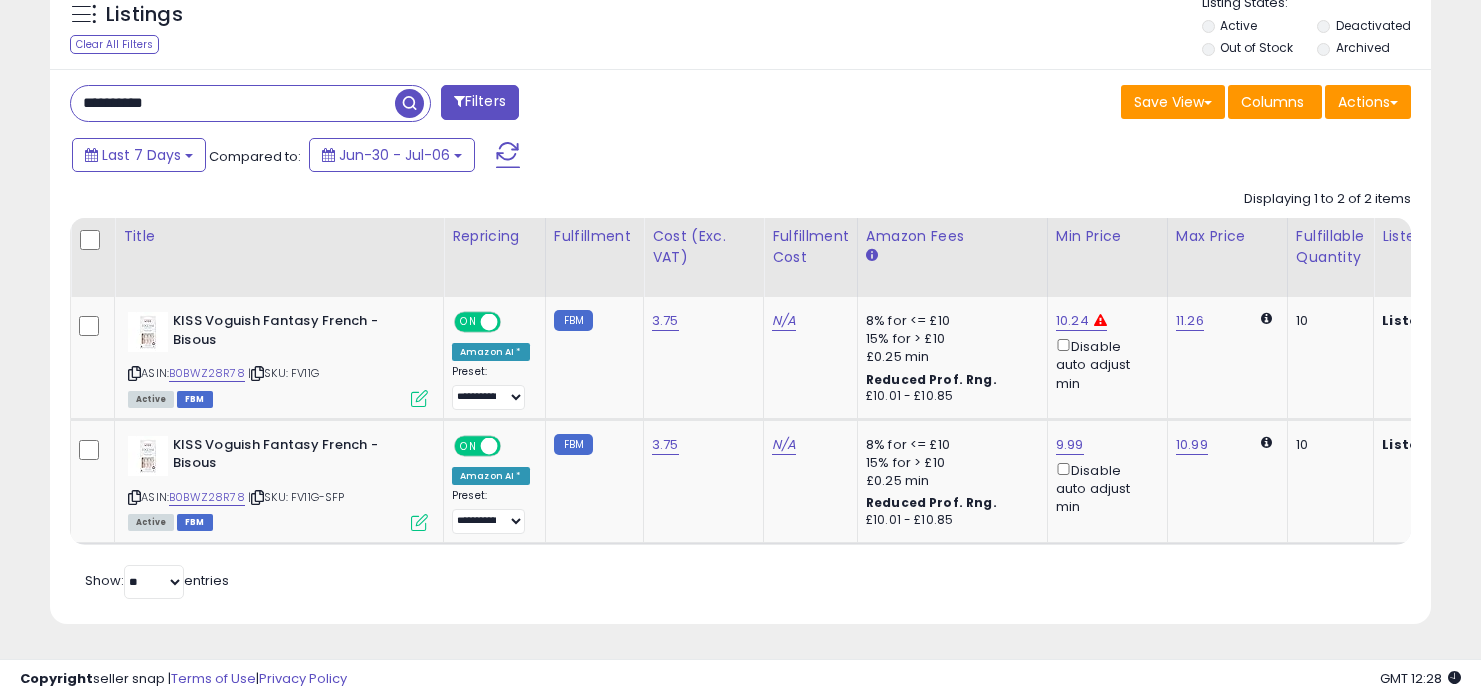 drag, startPoint x: 286, startPoint y: 97, endPoint x: 286, endPoint y: 72, distance: 25 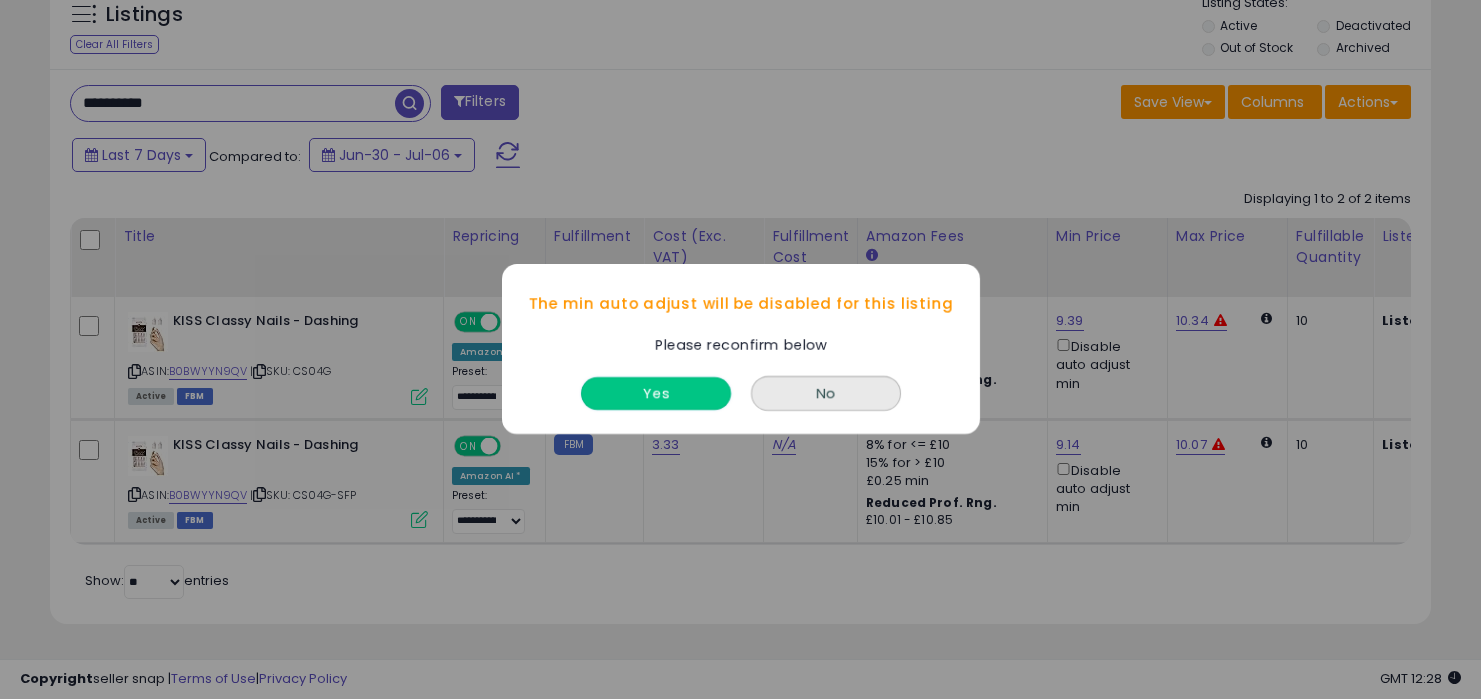 click on "Yes" at bounding box center [656, 394] 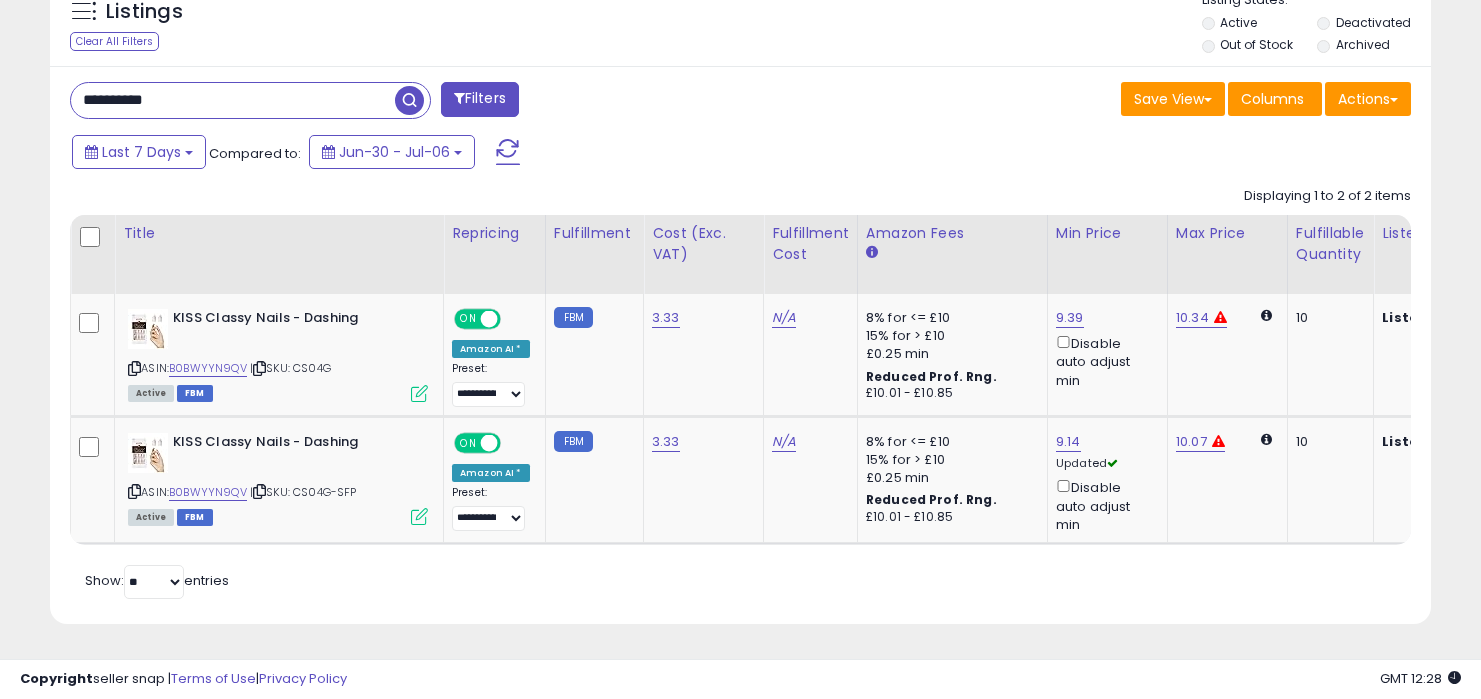 drag, startPoint x: 310, startPoint y: 93, endPoint x: 315, endPoint y: 32, distance: 61.204575 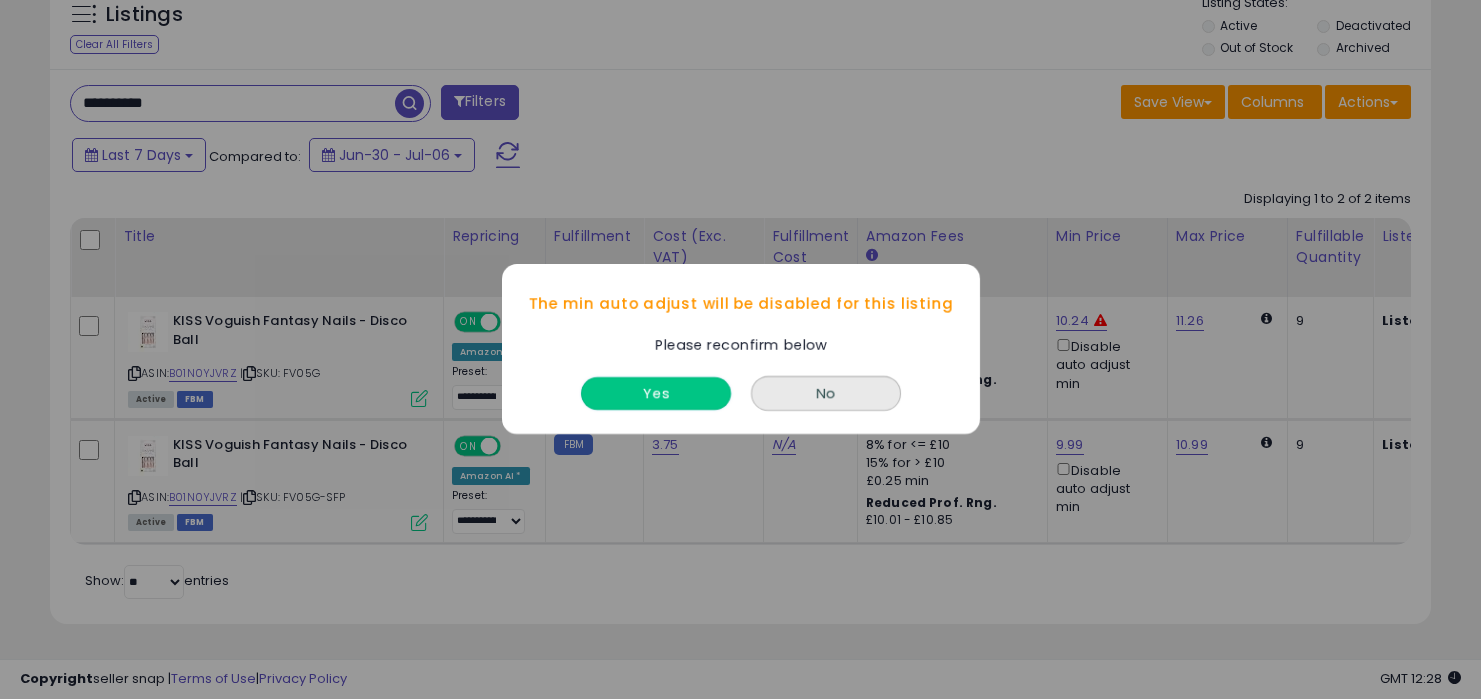 click on "Yes" at bounding box center (656, 394) 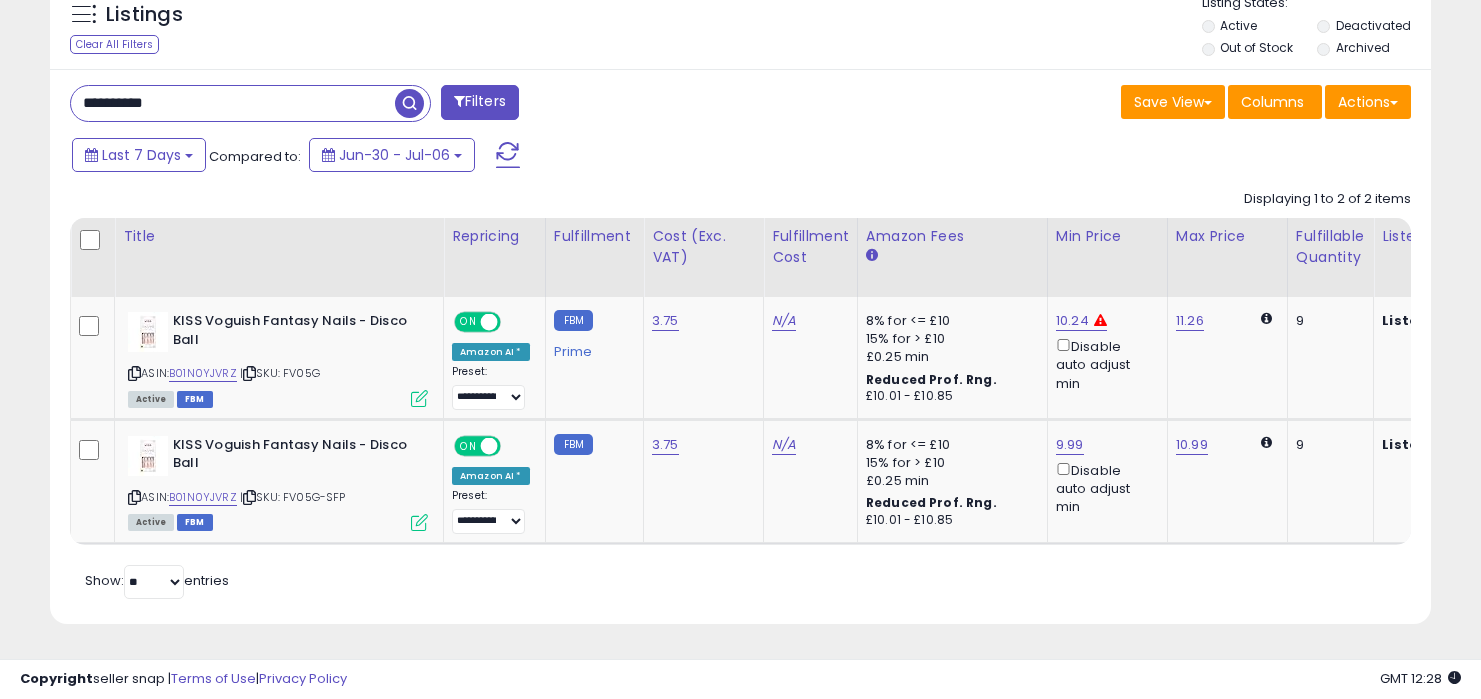 drag, startPoint x: 304, startPoint y: 91, endPoint x: 303, endPoint y: 42, distance: 49.010204 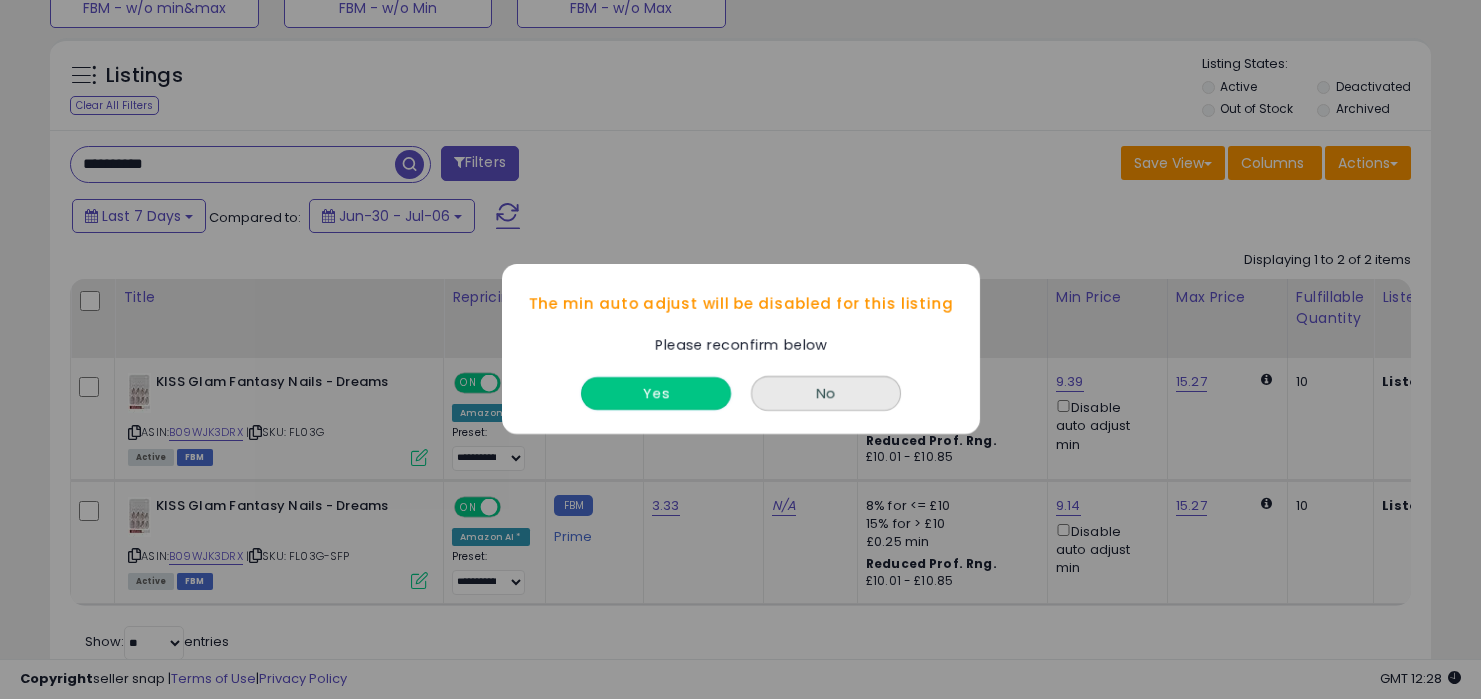click on "Yes" at bounding box center [656, 394] 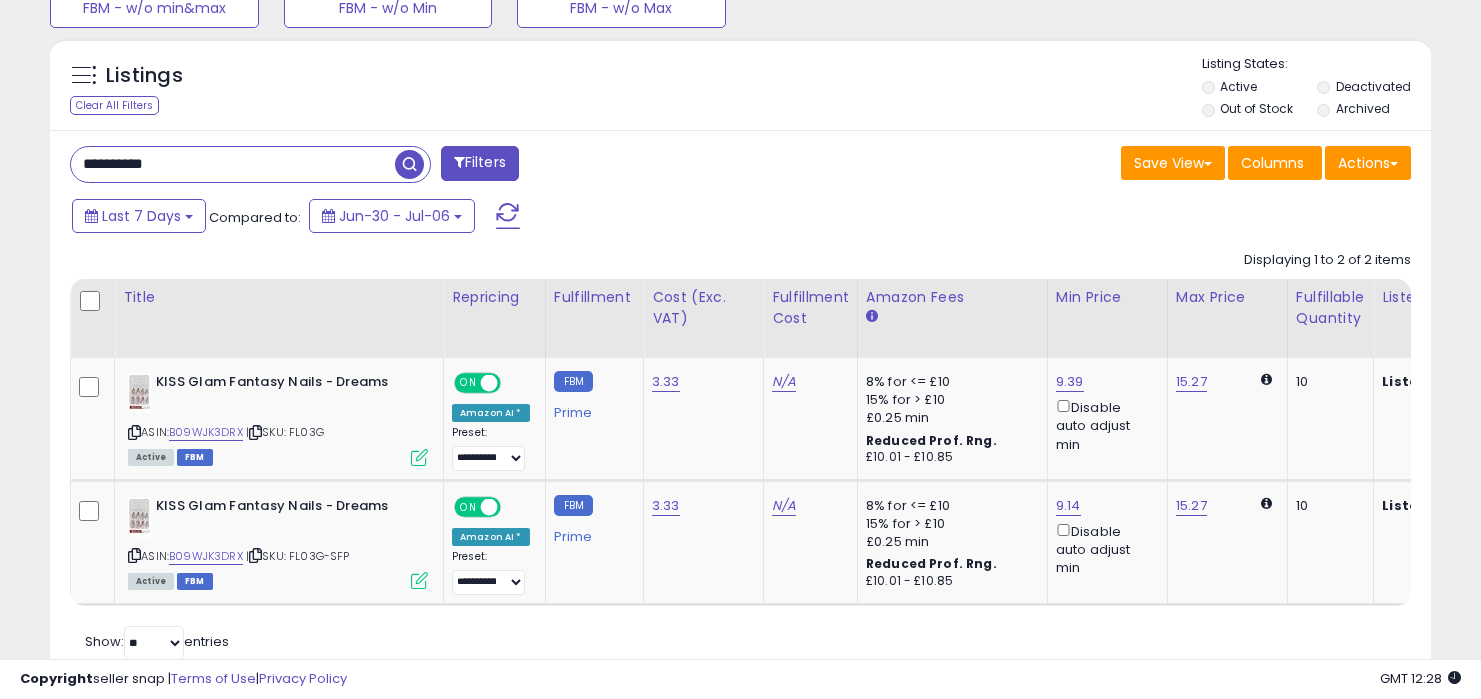 drag, startPoint x: 273, startPoint y: 161, endPoint x: 273, endPoint y: 113, distance: 48 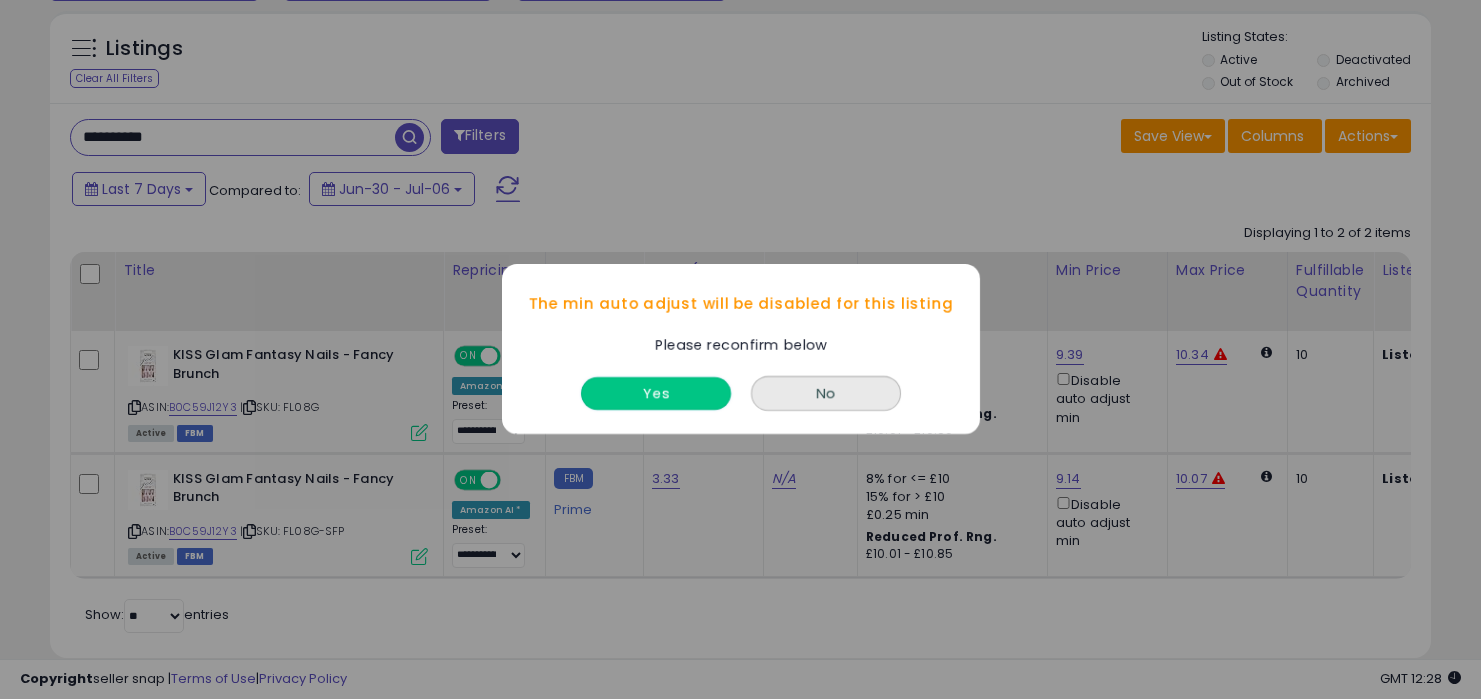 click on "Yes" at bounding box center (656, 394) 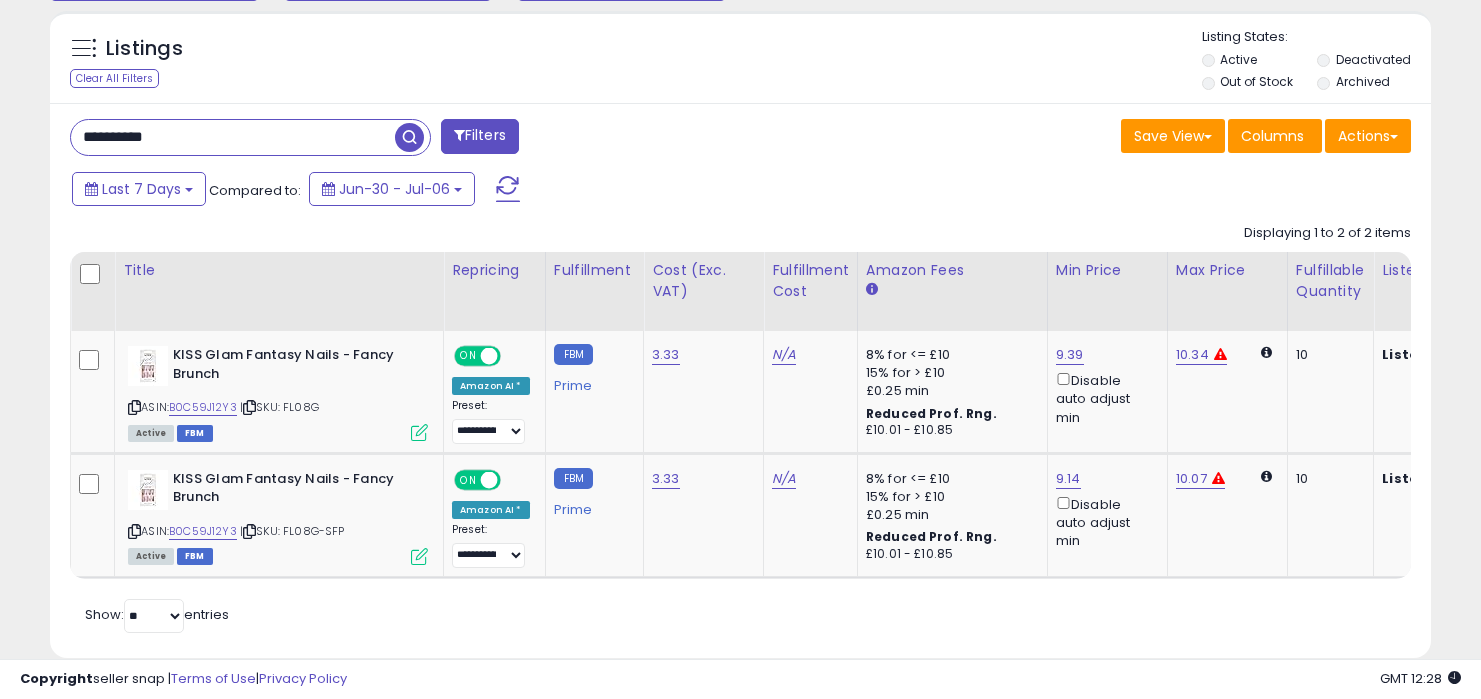 drag, startPoint x: 223, startPoint y: 134, endPoint x: 232, endPoint y: 72, distance: 62.649822 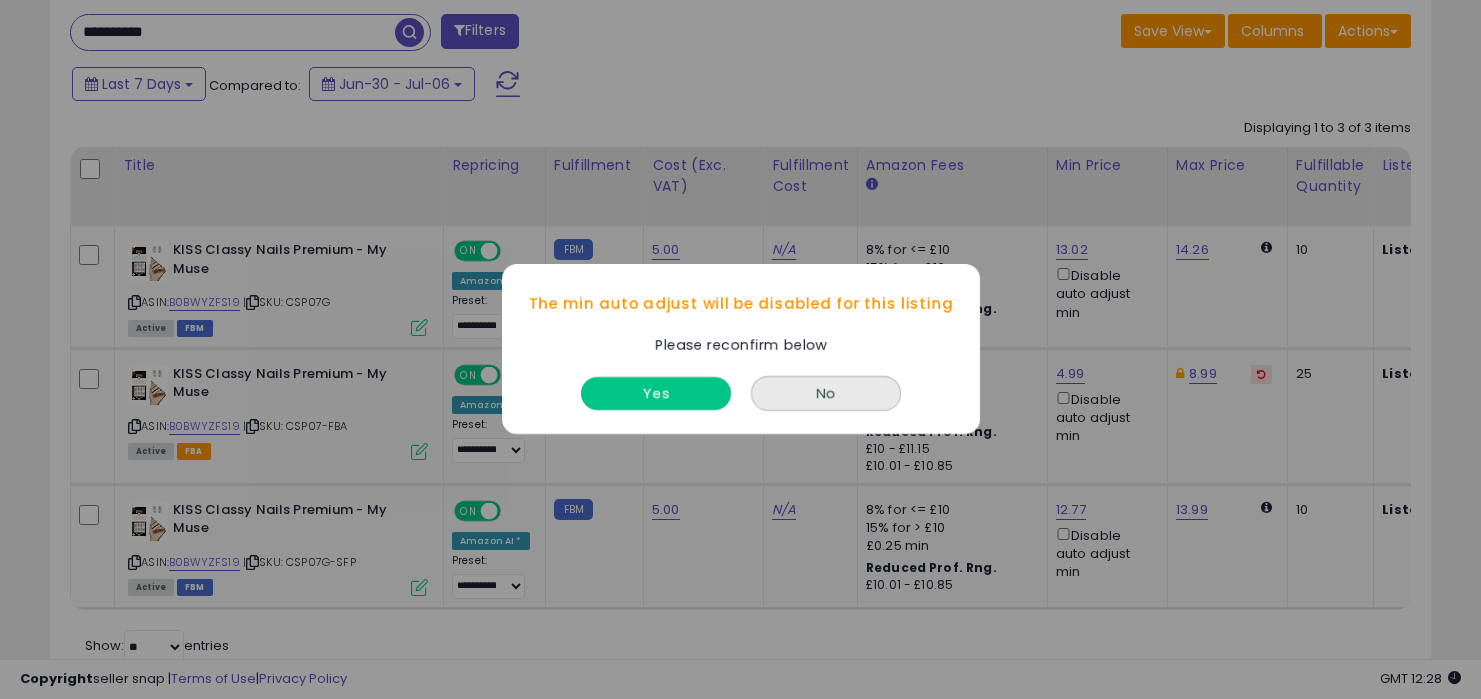 click on "Yes" at bounding box center [656, 394] 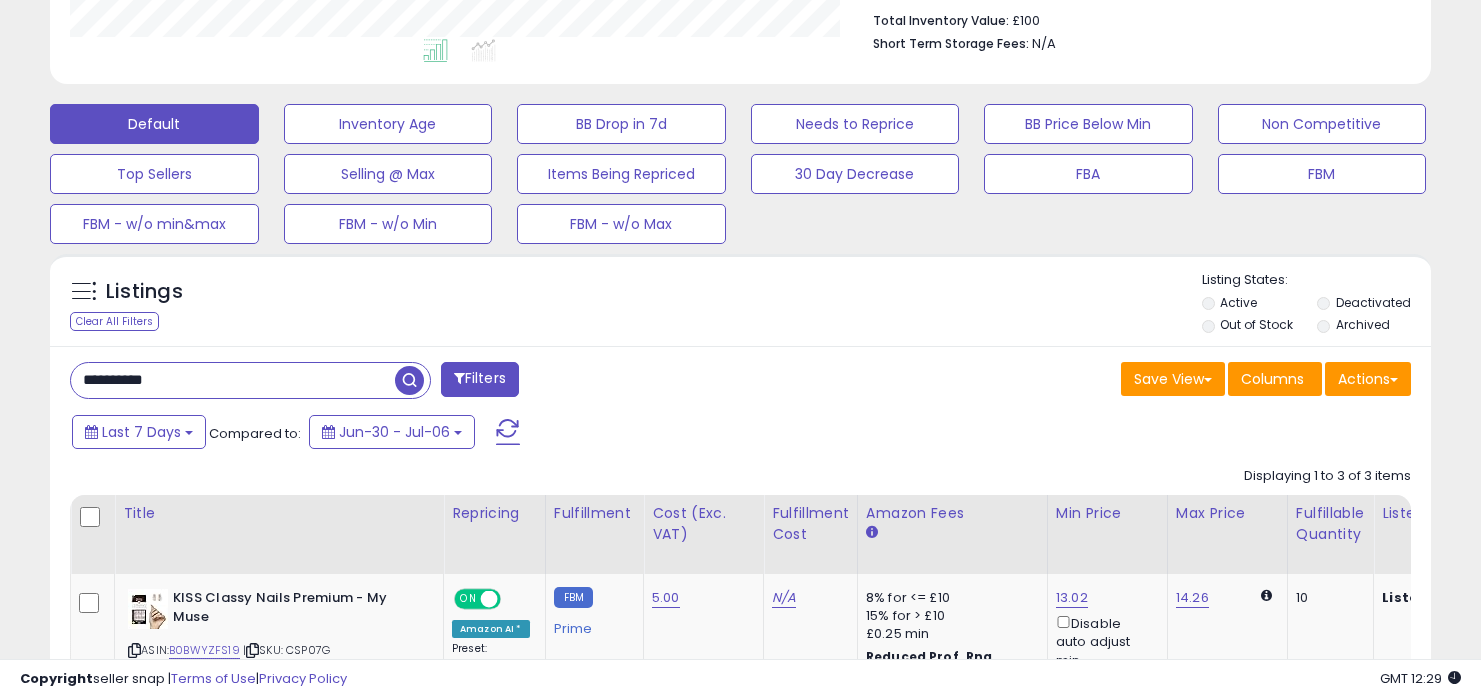 drag, startPoint x: 240, startPoint y: 388, endPoint x: 247, endPoint y: 270, distance: 118.20744 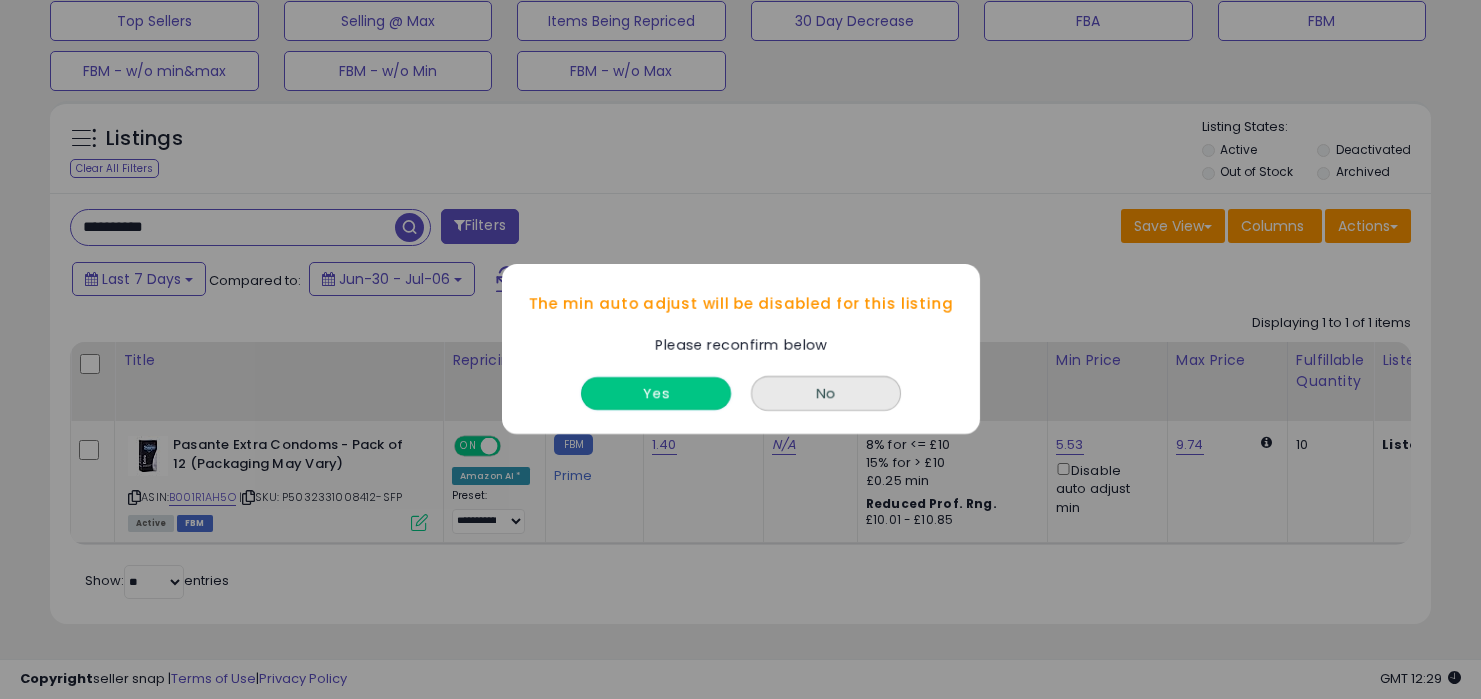 click on "Yes" at bounding box center [656, 394] 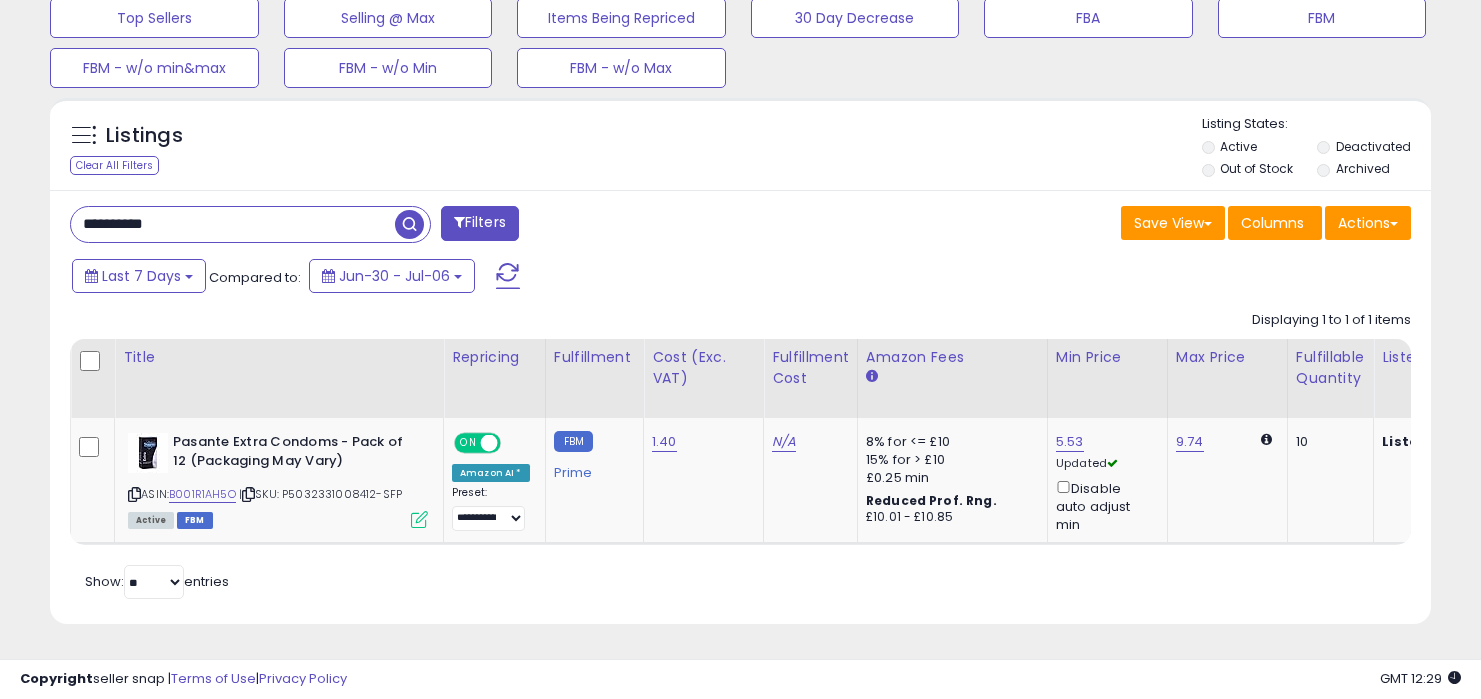 type 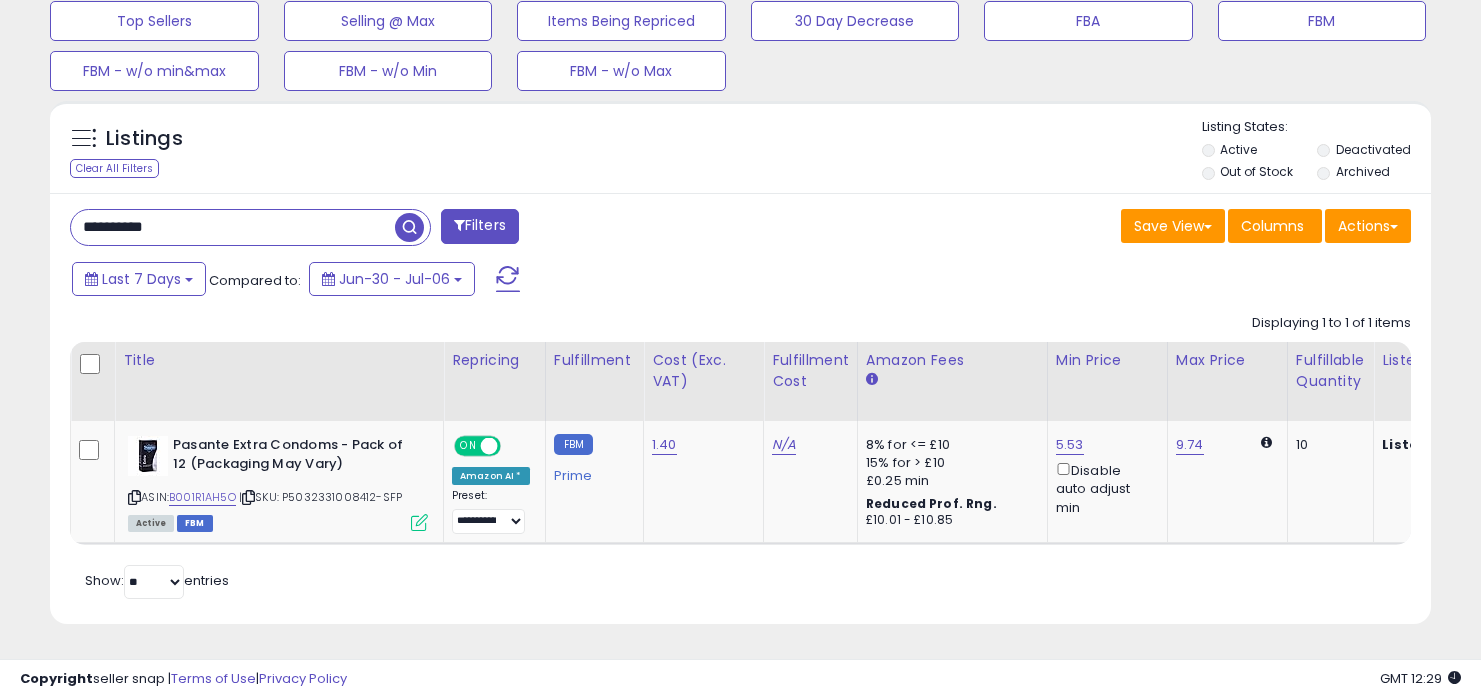 paste on "**********" 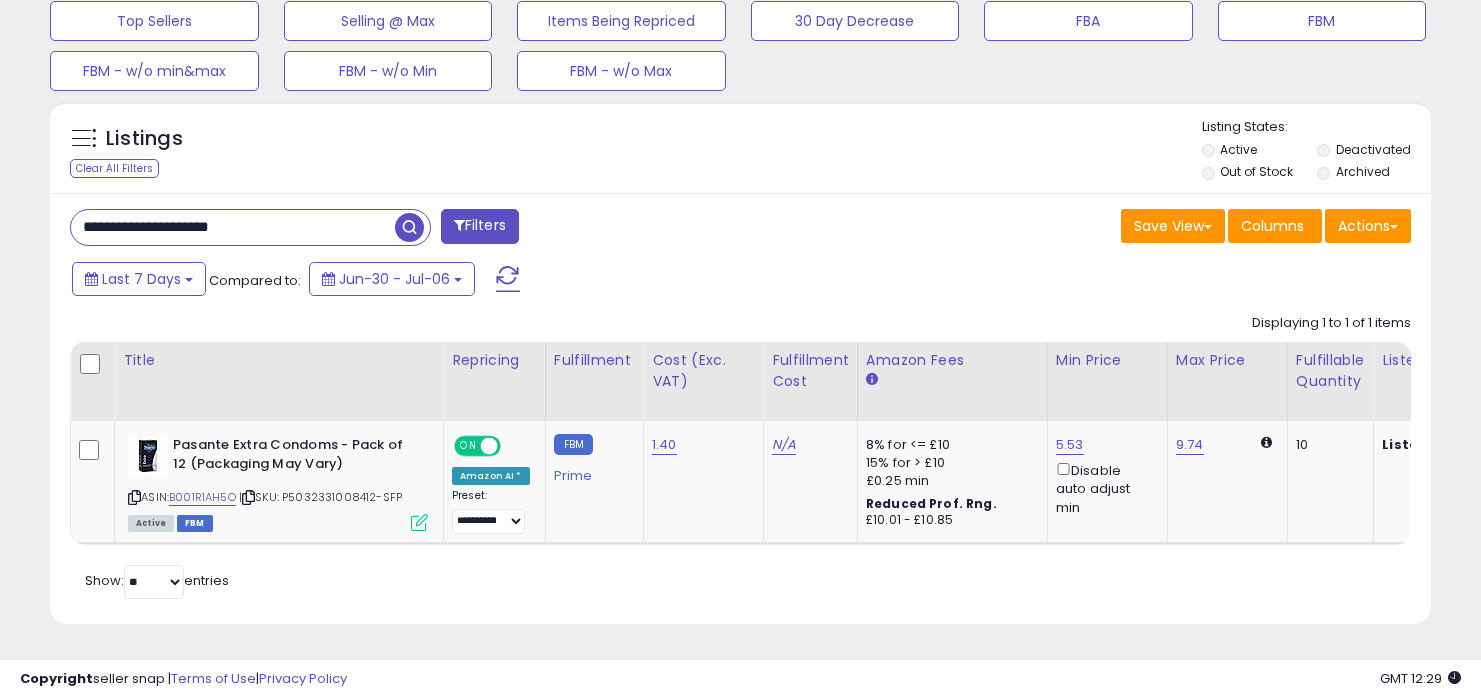 drag, startPoint x: 344, startPoint y: 216, endPoint x: 344, endPoint y: 110, distance: 106 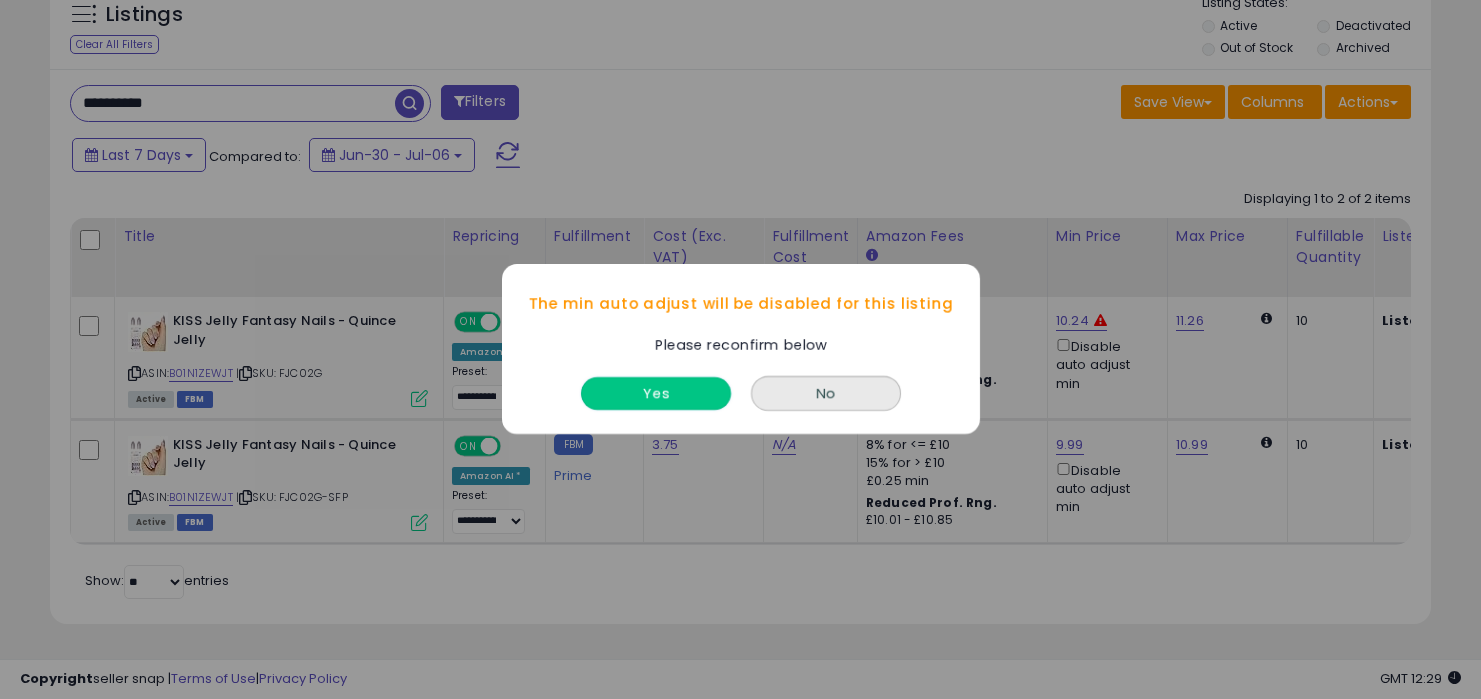 click on "Yes" at bounding box center [656, 394] 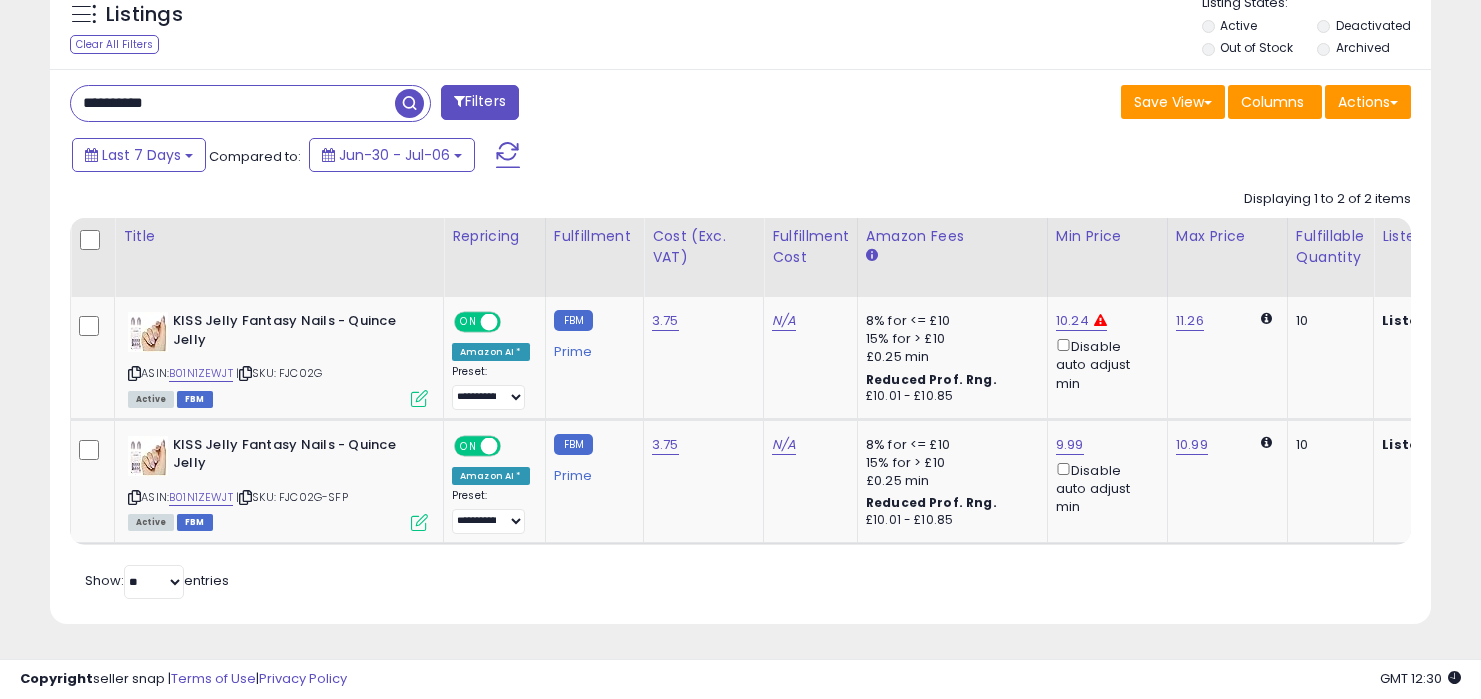 drag, startPoint x: 242, startPoint y: 72, endPoint x: 242, endPoint y: 35, distance: 37 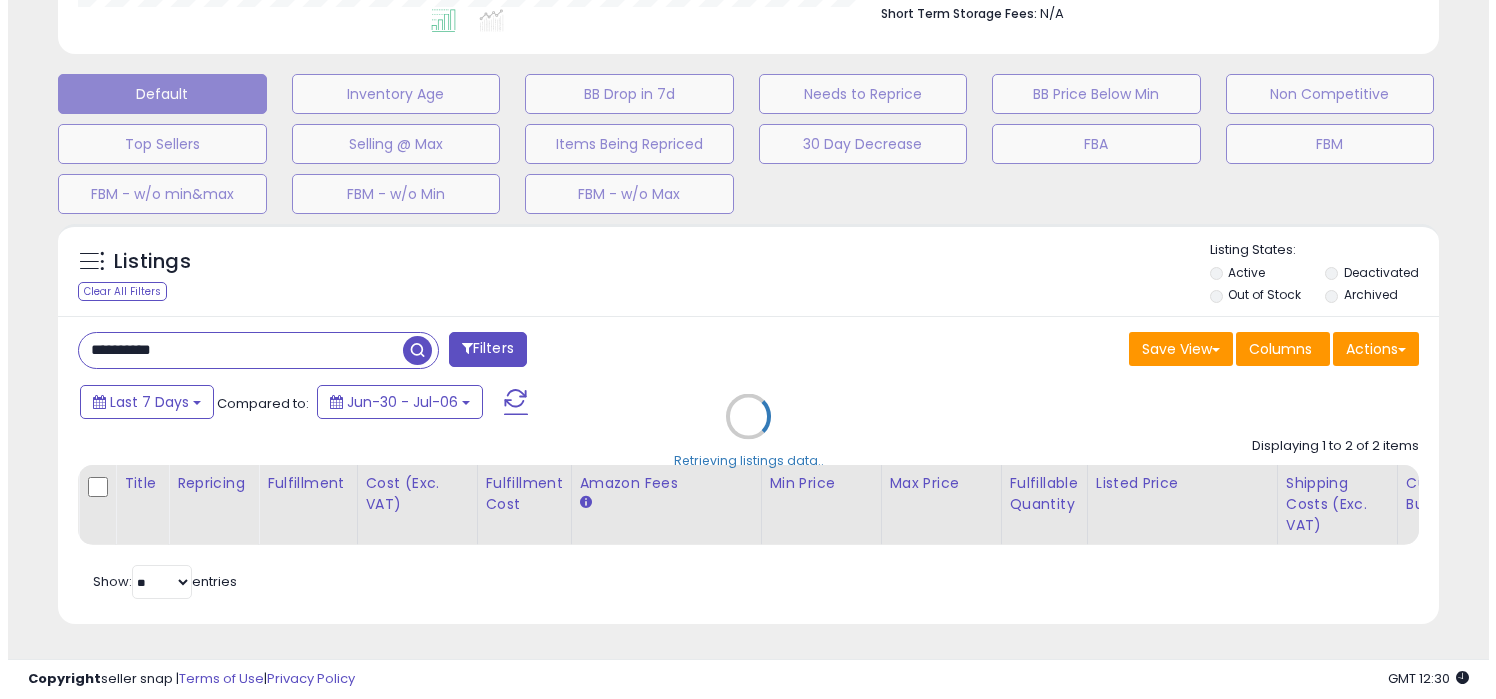 scroll, scrollTop: 571, scrollLeft: 0, axis: vertical 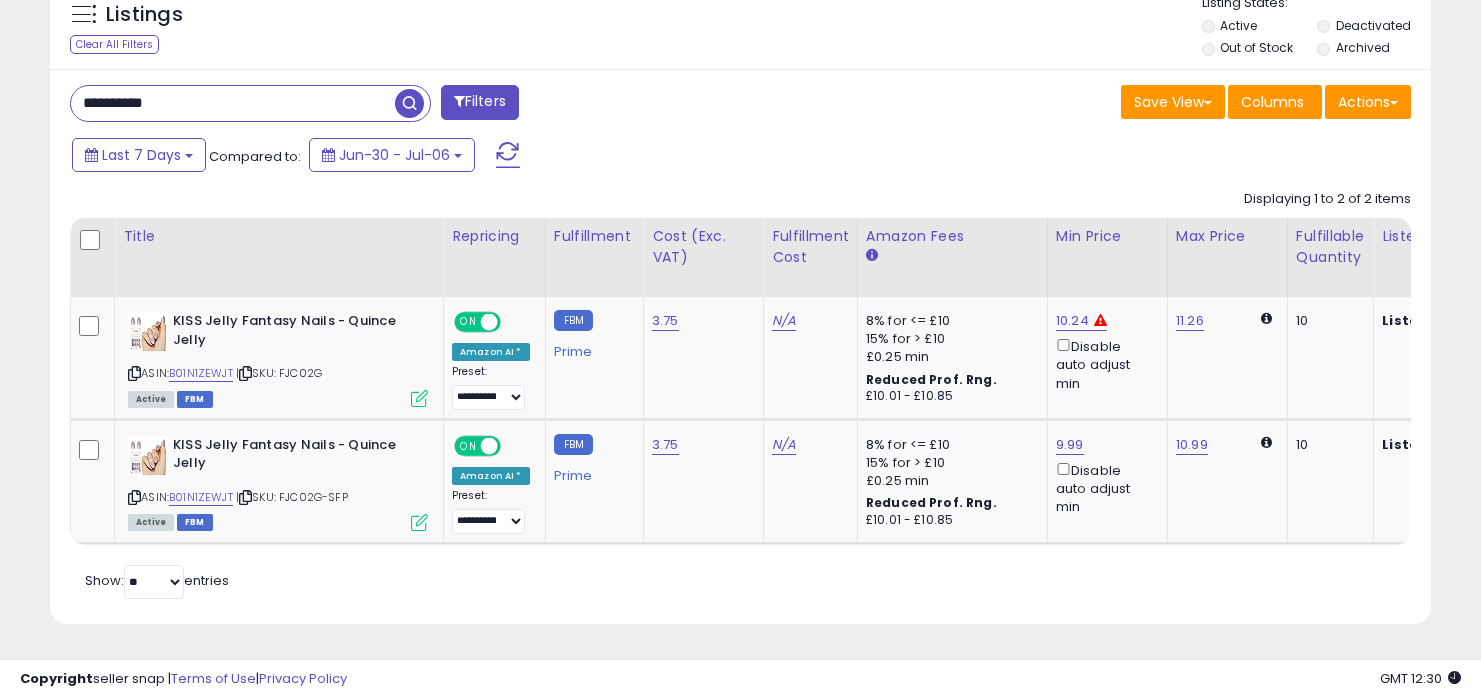 drag, startPoint x: 349, startPoint y: 84, endPoint x: 349, endPoint y: 13, distance: 71 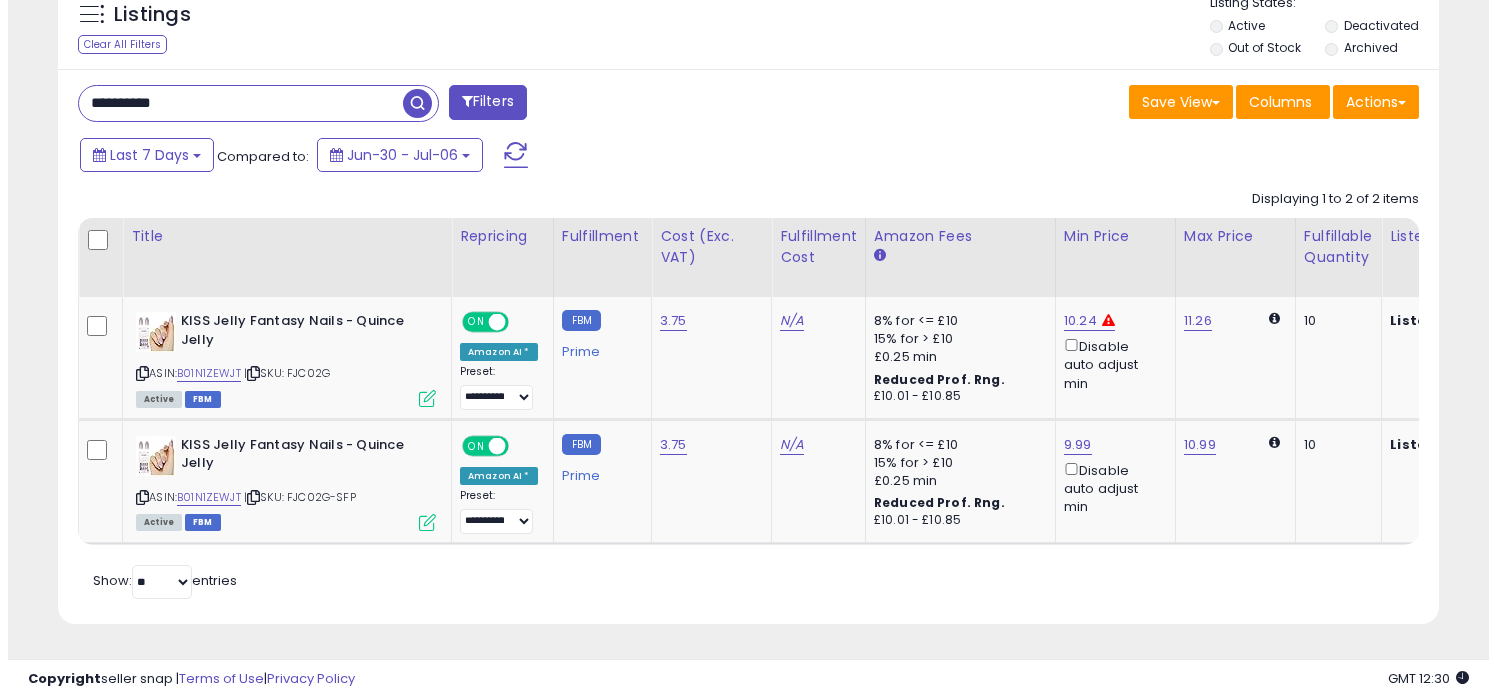 scroll, scrollTop: 571, scrollLeft: 0, axis: vertical 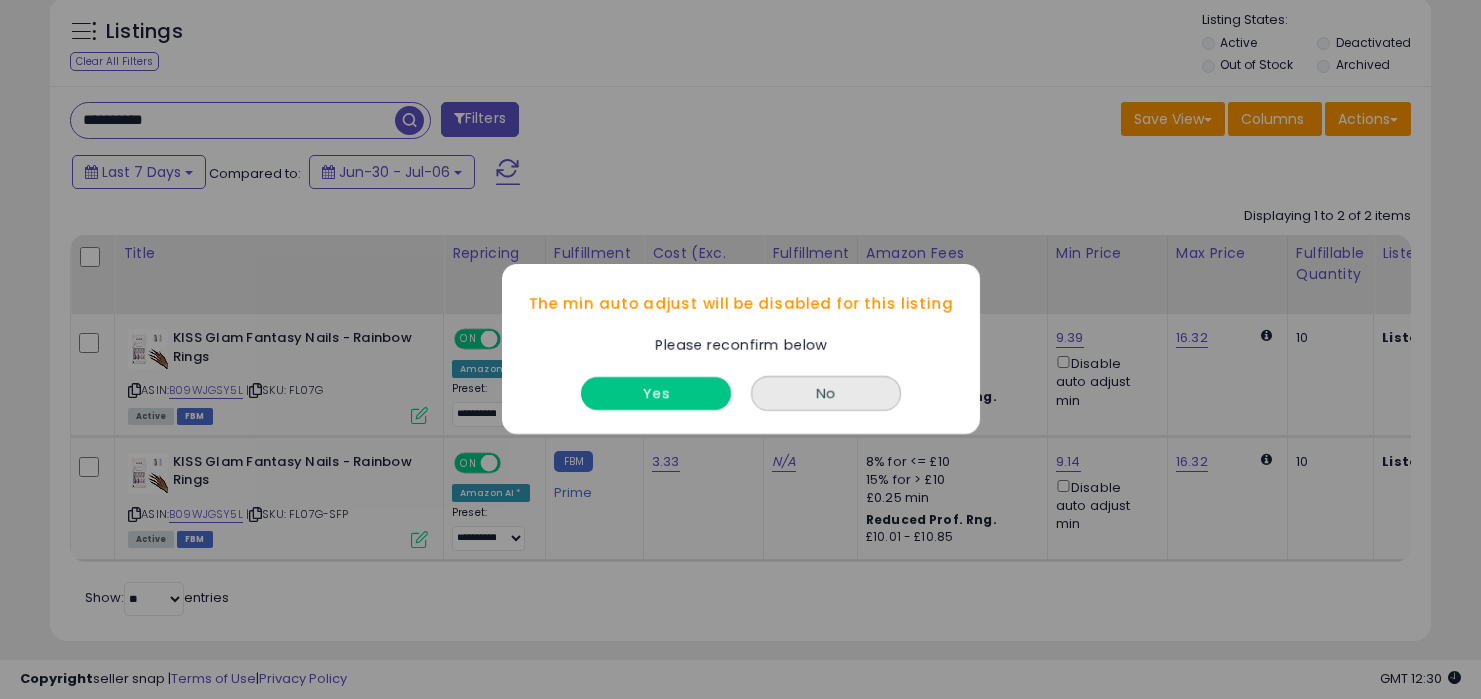 click on "Yes" at bounding box center [656, 394] 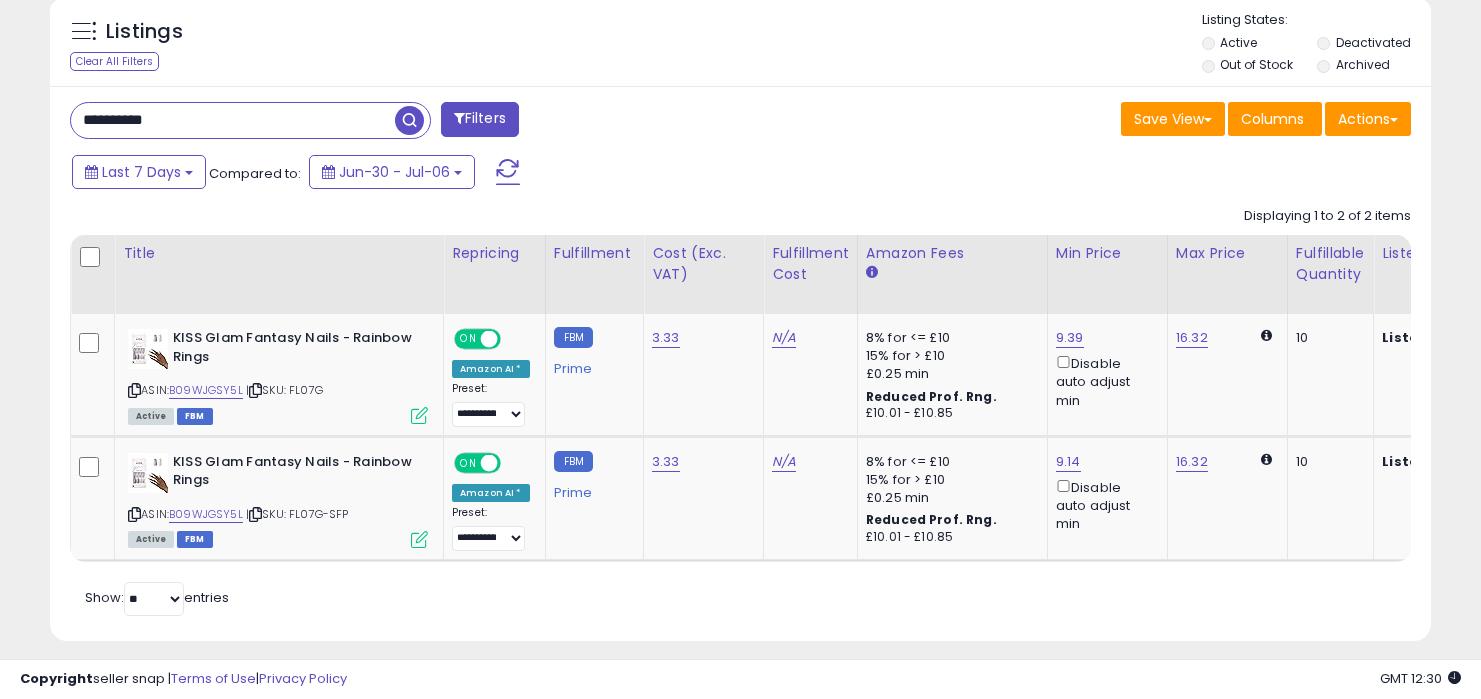 drag, startPoint x: 247, startPoint y: 126, endPoint x: 249, endPoint y: 97, distance: 29.068884 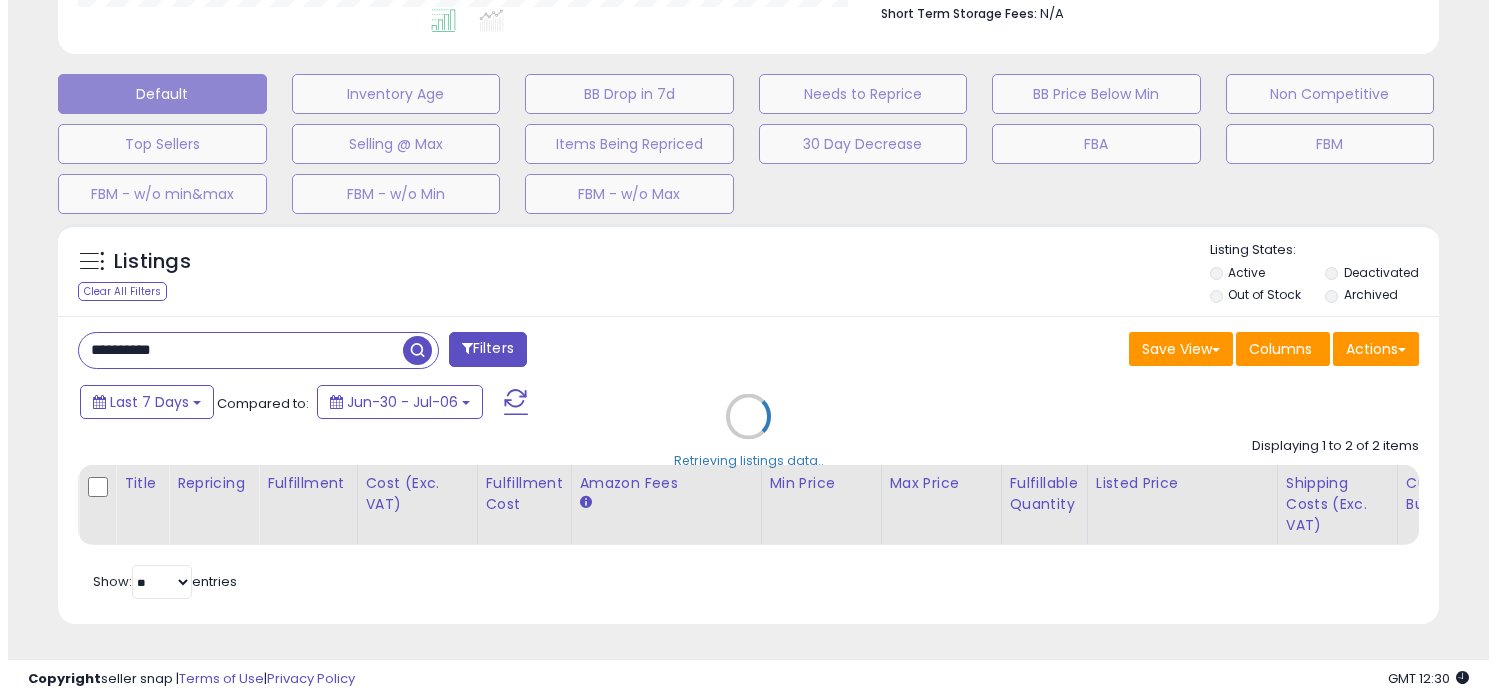 scroll, scrollTop: 571, scrollLeft: 0, axis: vertical 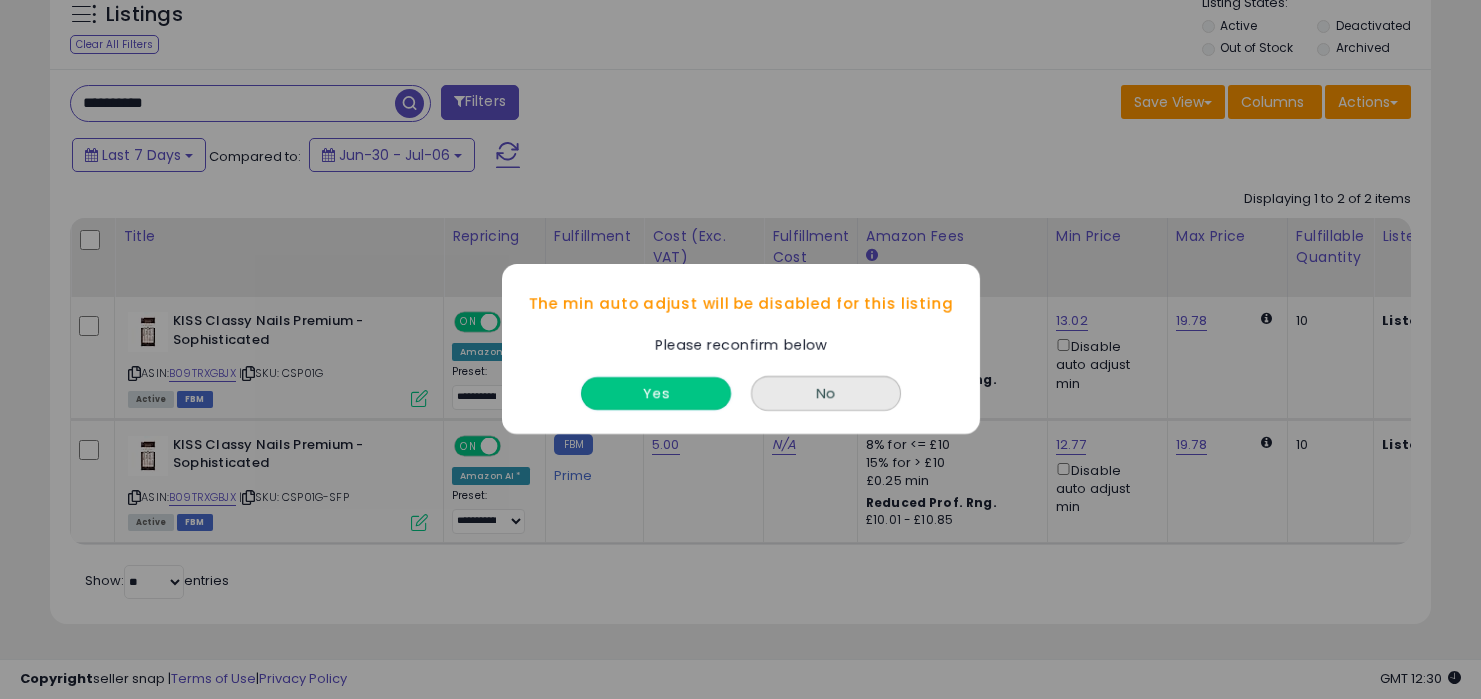 click on "Yes" at bounding box center [656, 394] 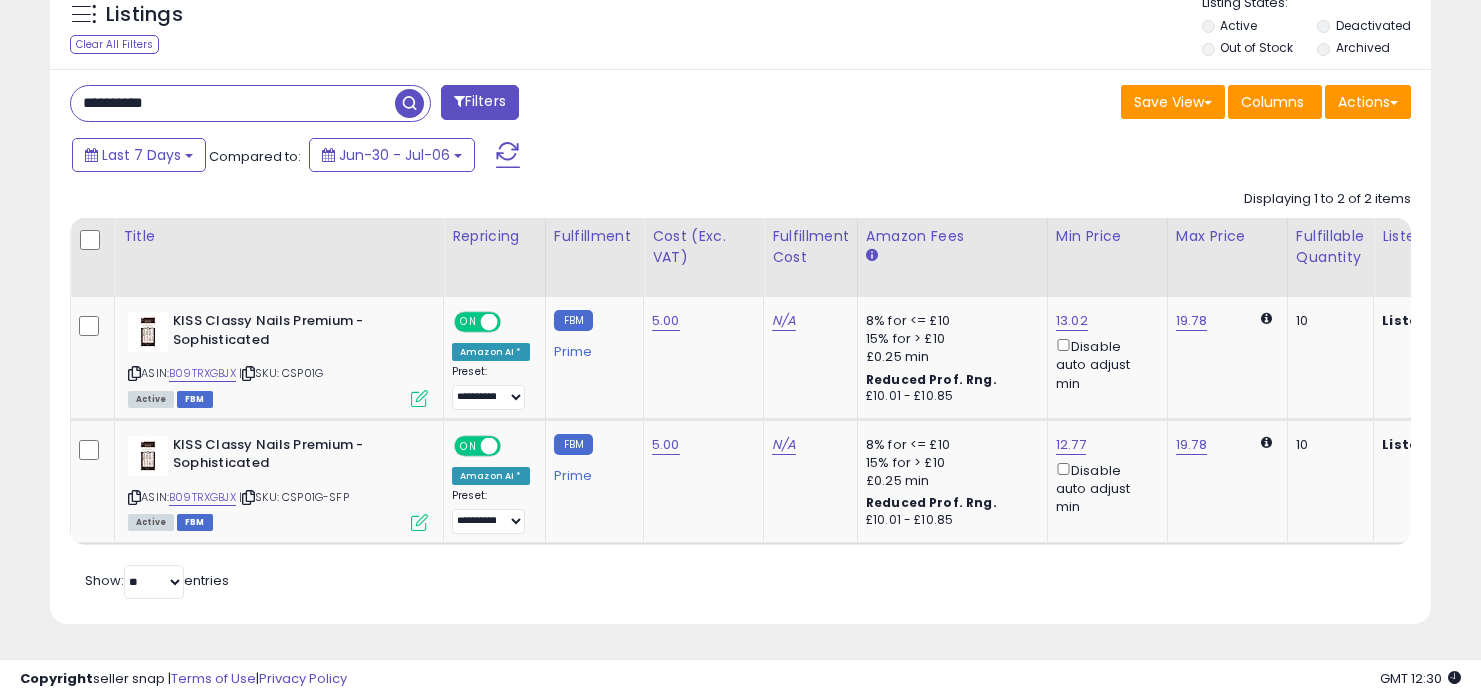 drag, startPoint x: 275, startPoint y: 95, endPoint x: 278, endPoint y: 48, distance: 47.095646 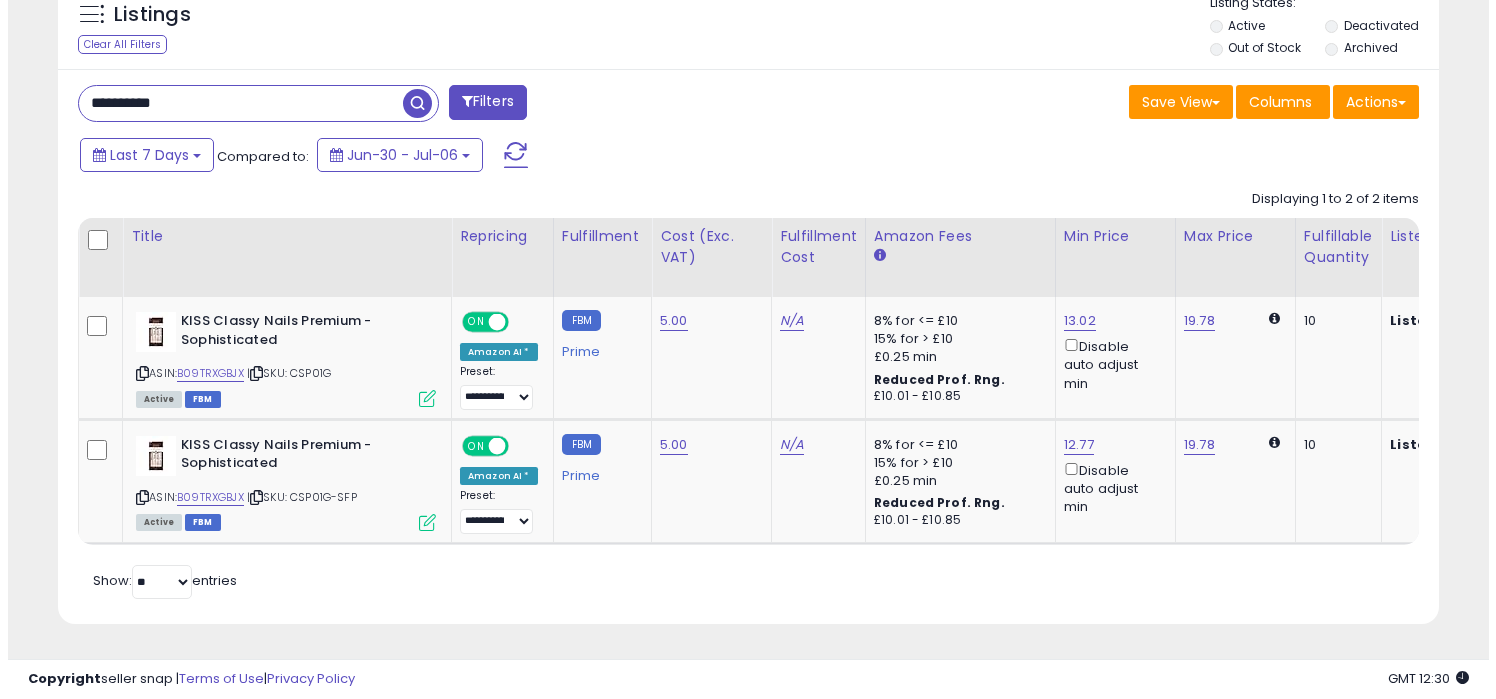 scroll, scrollTop: 571, scrollLeft: 0, axis: vertical 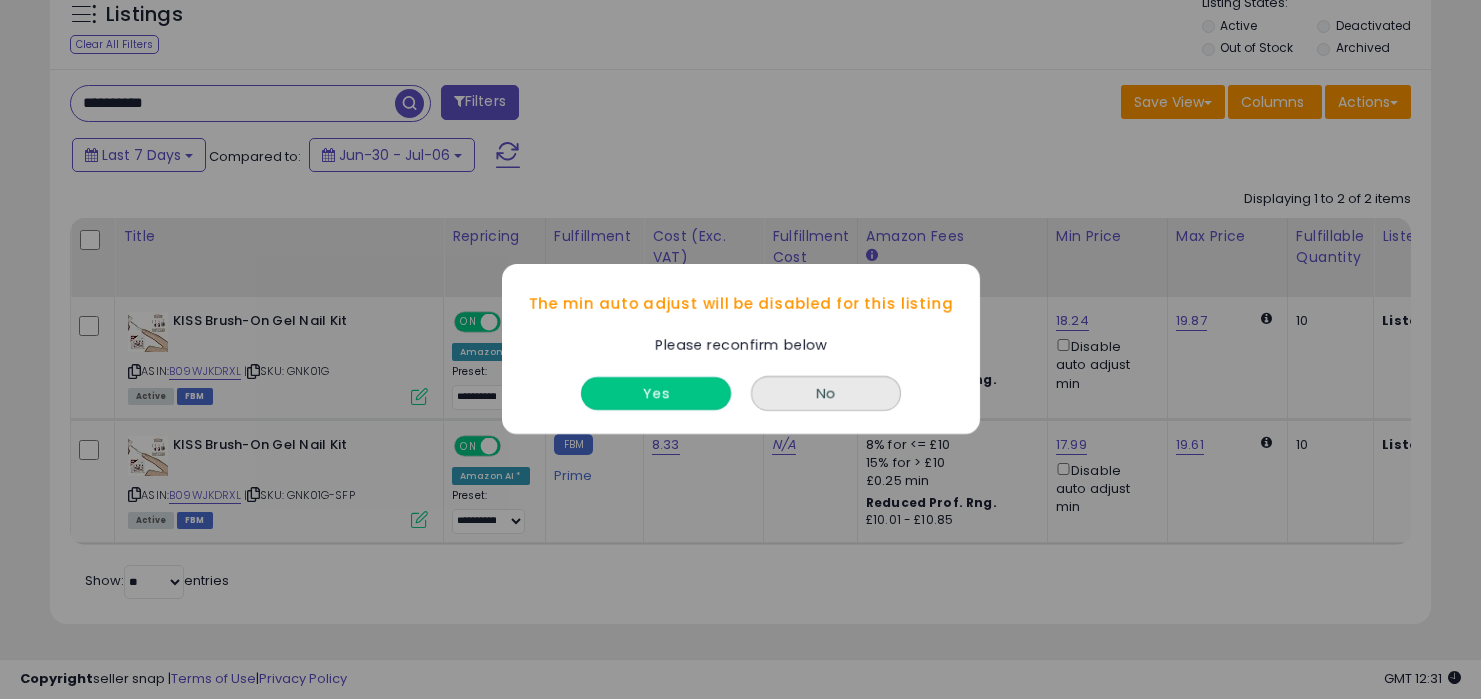 click on "Yes" at bounding box center [656, 394] 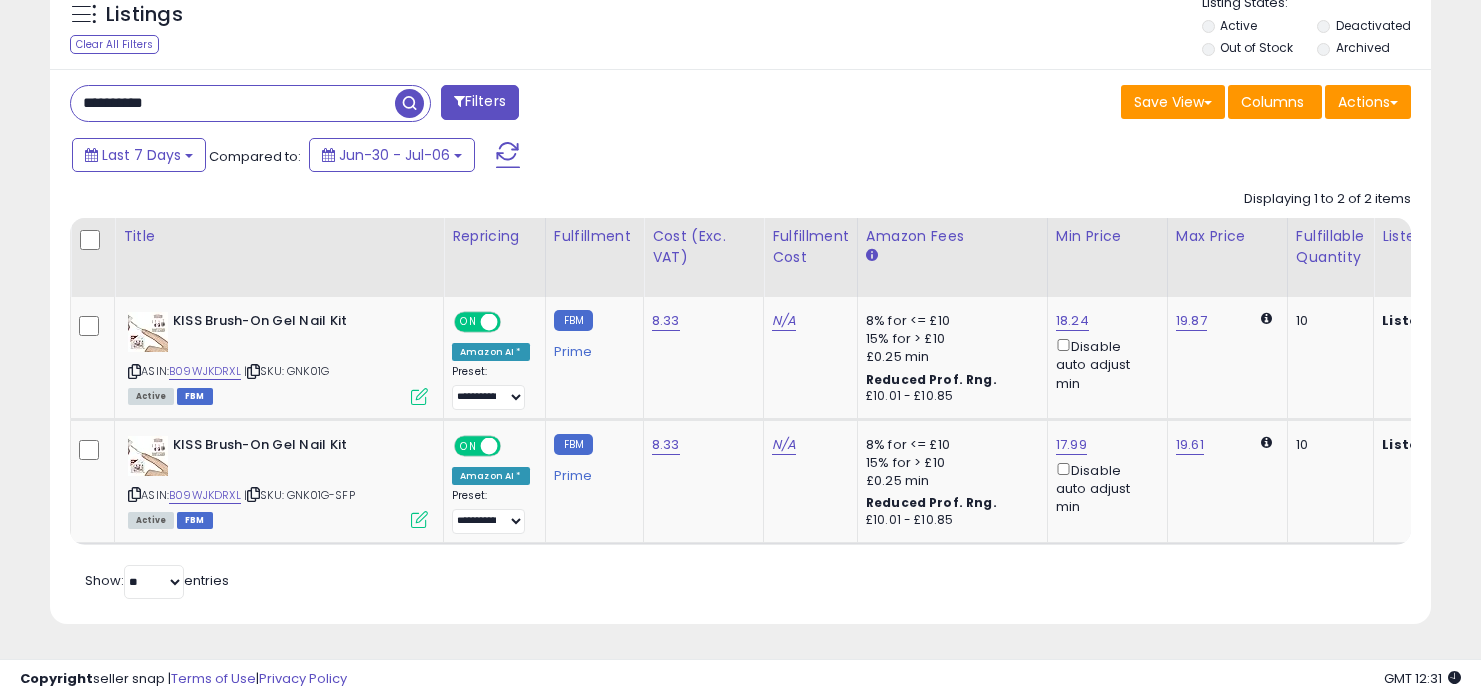 drag, startPoint x: 331, startPoint y: 84, endPoint x: 331, endPoint y: 36, distance: 48 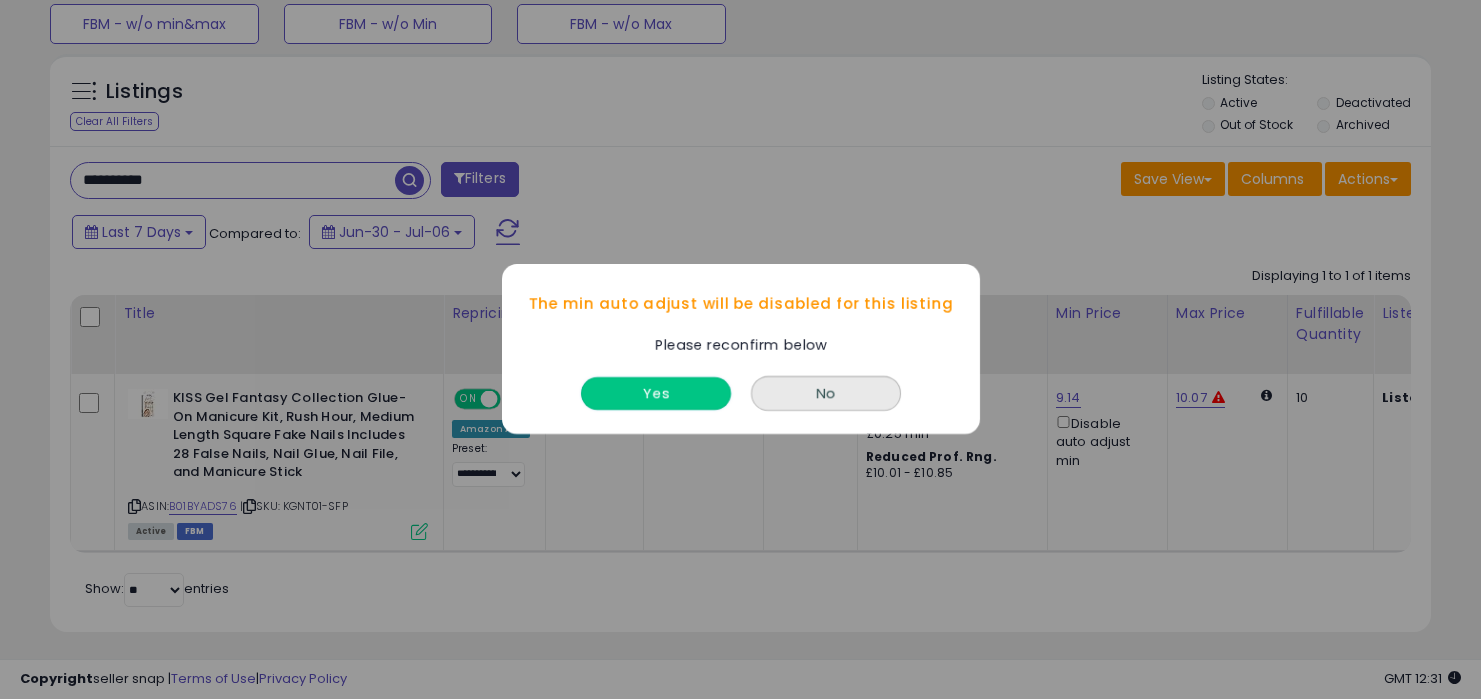 click on "Yes" at bounding box center [656, 394] 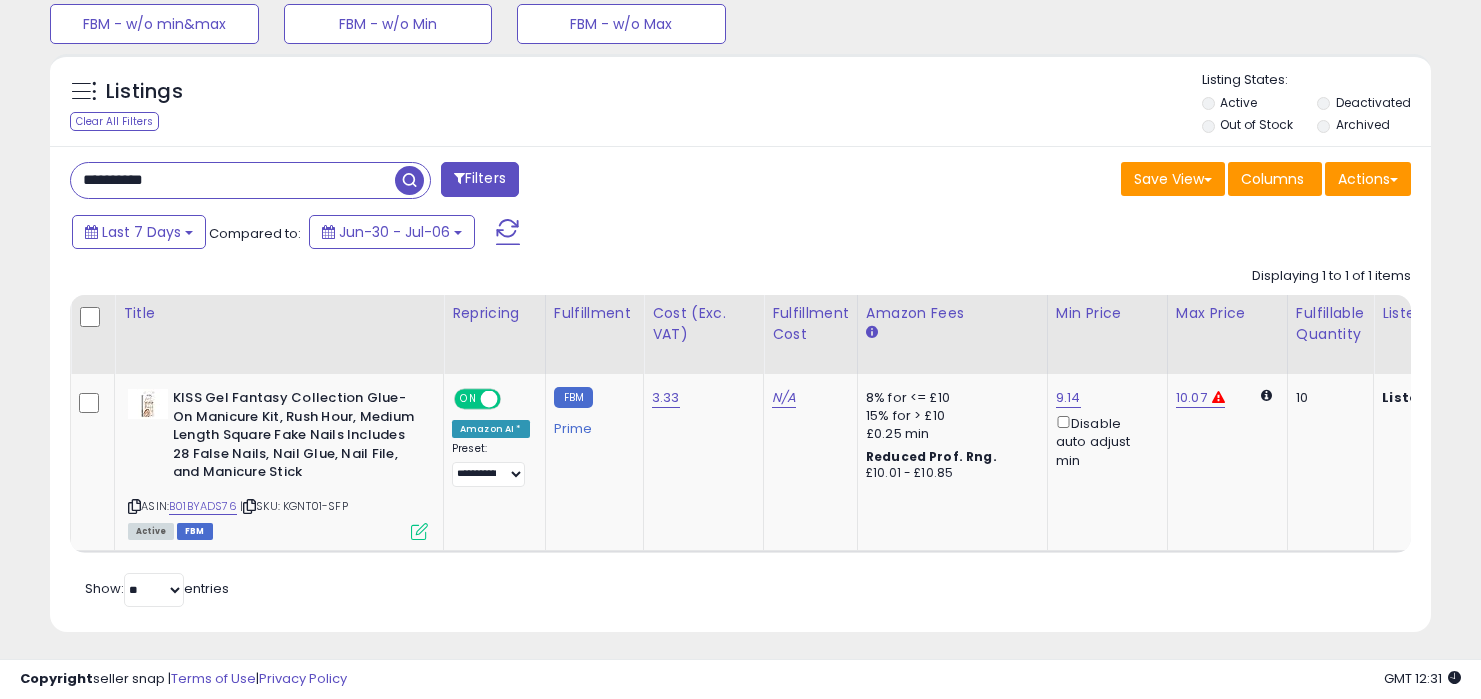 drag, startPoint x: 263, startPoint y: 179, endPoint x: 262, endPoint y: 112, distance: 67.00746 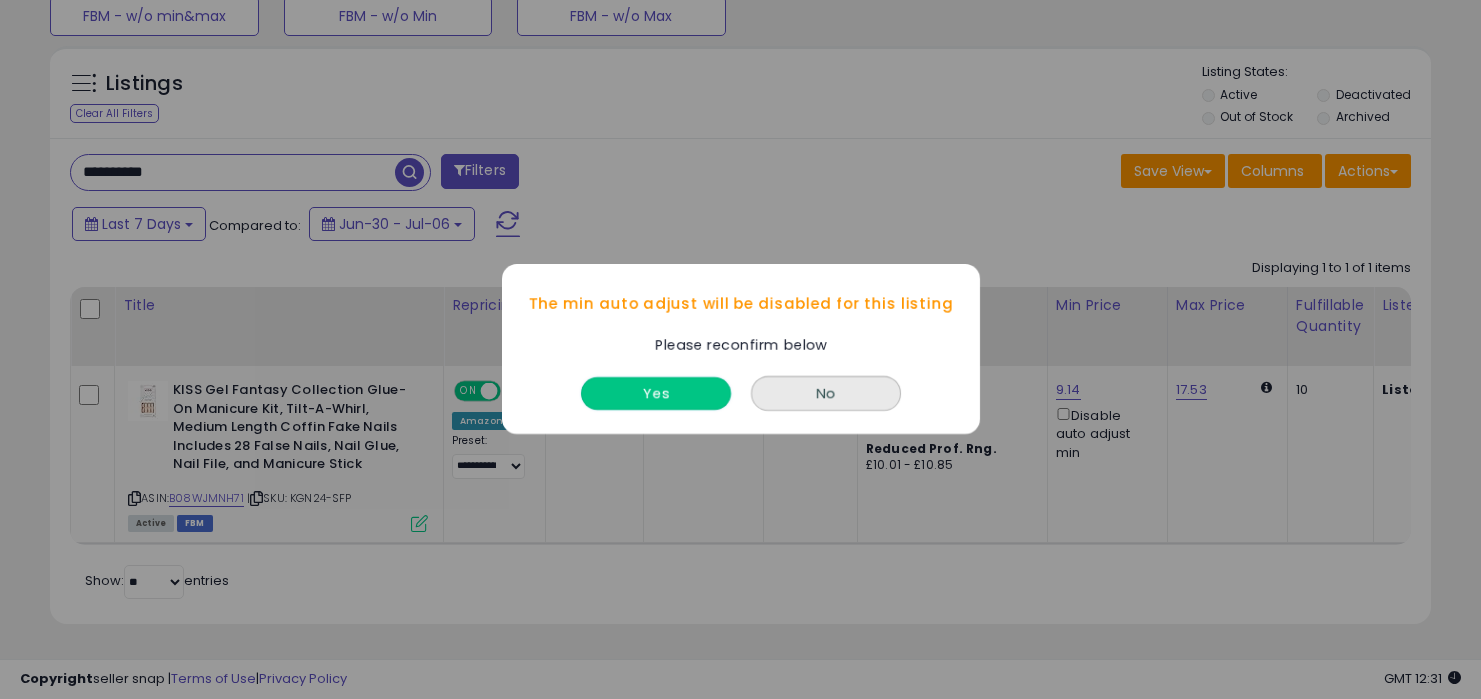 click on "Yes" at bounding box center (656, 394) 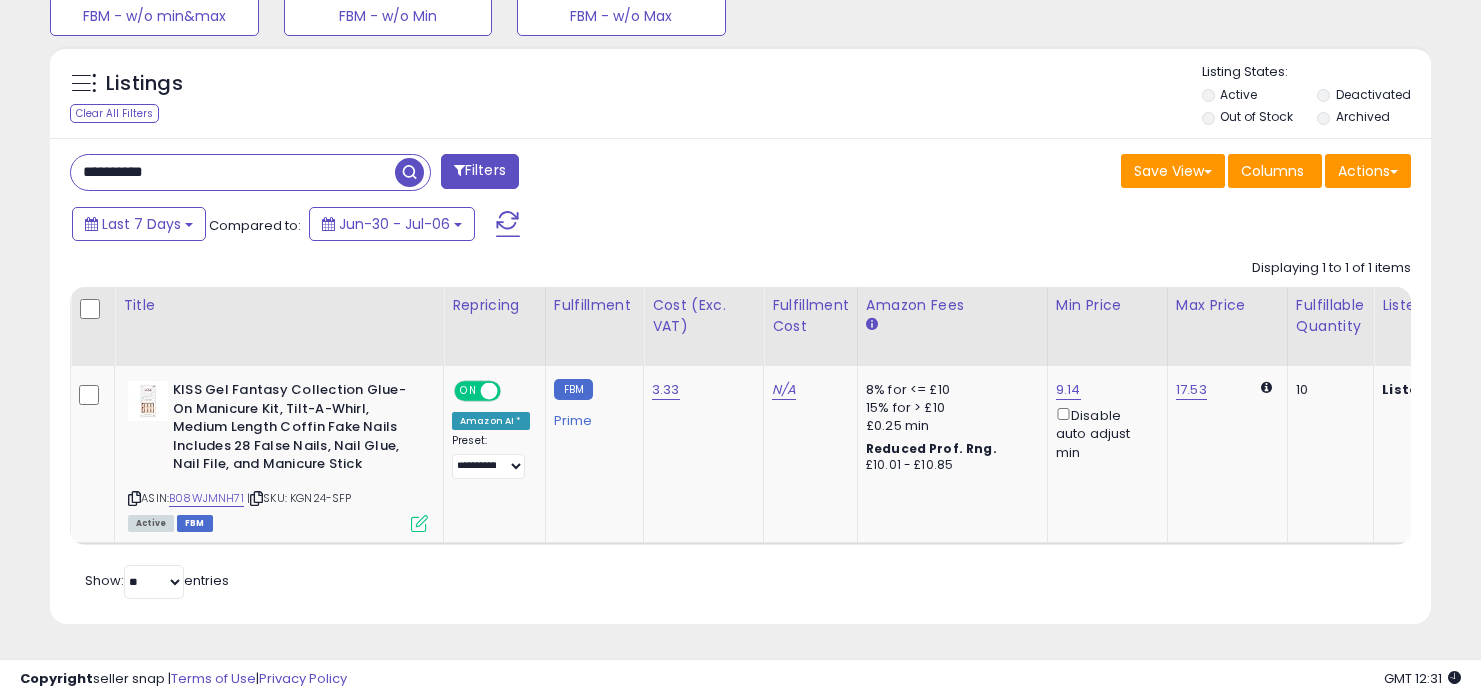 drag, startPoint x: 296, startPoint y: 142, endPoint x: 296, endPoint y: 108, distance: 34 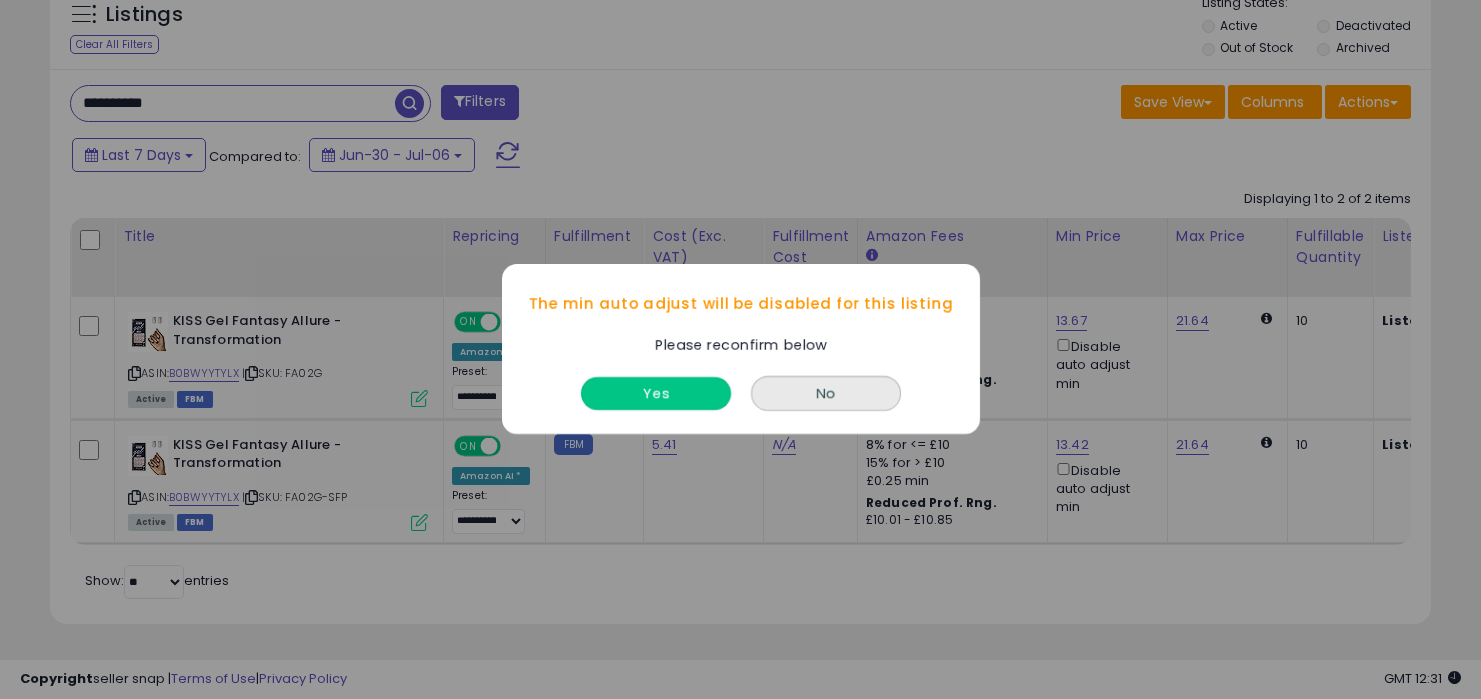 click on "Yes" at bounding box center [656, 394] 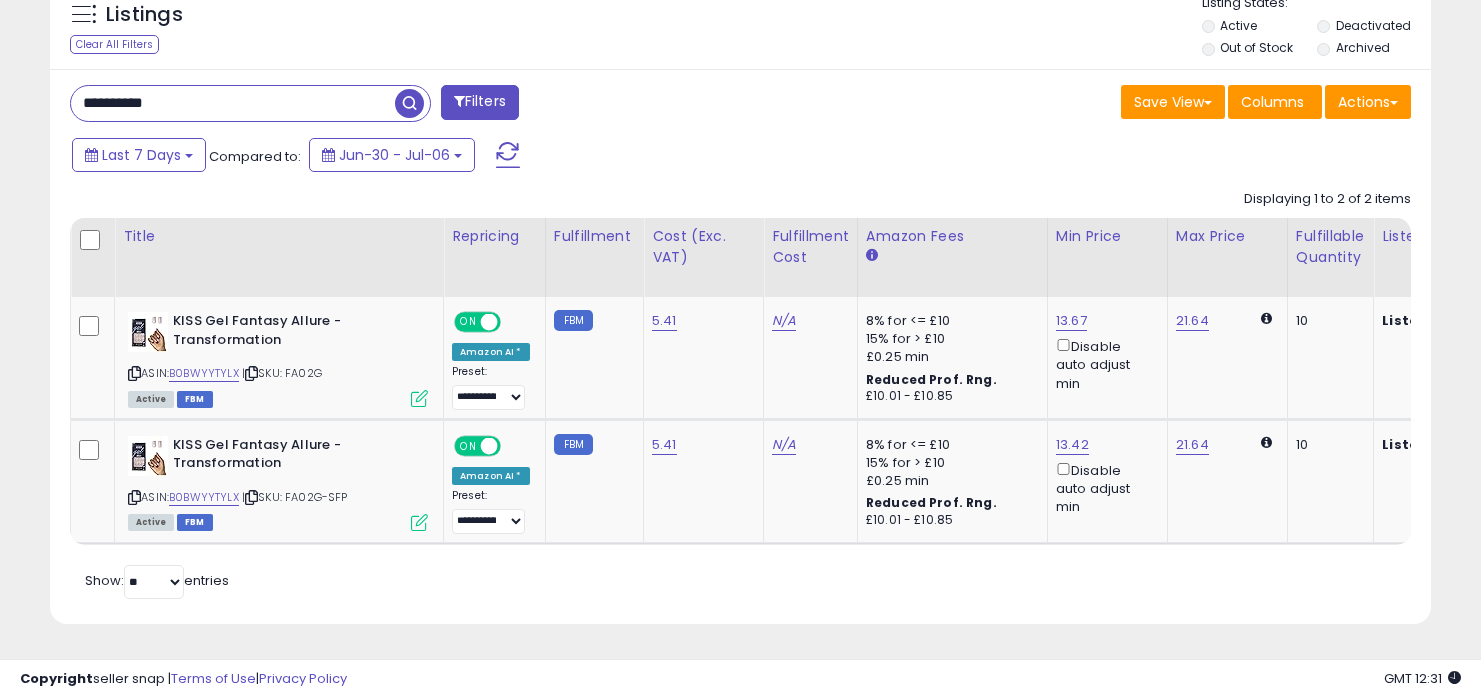 click on "**********" at bounding box center (233, 103) 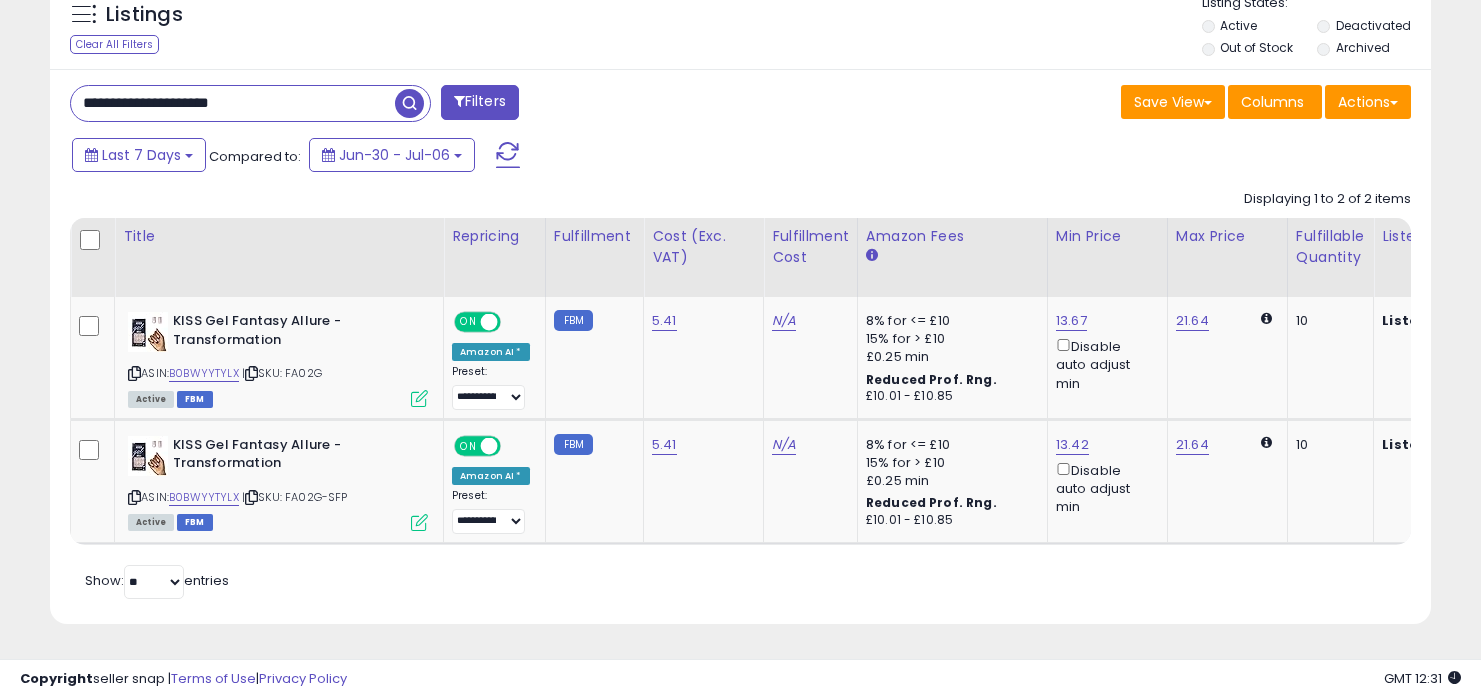 paste 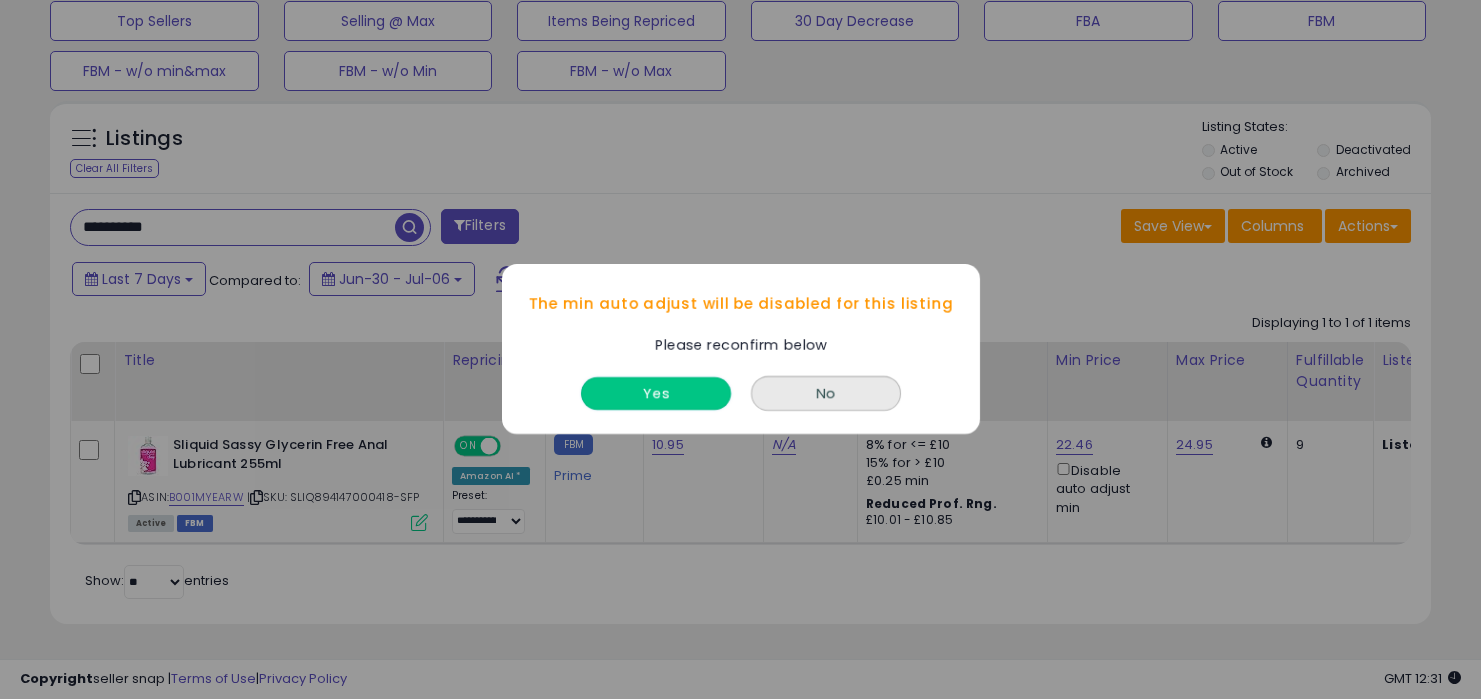 click on "Yes" at bounding box center [656, 394] 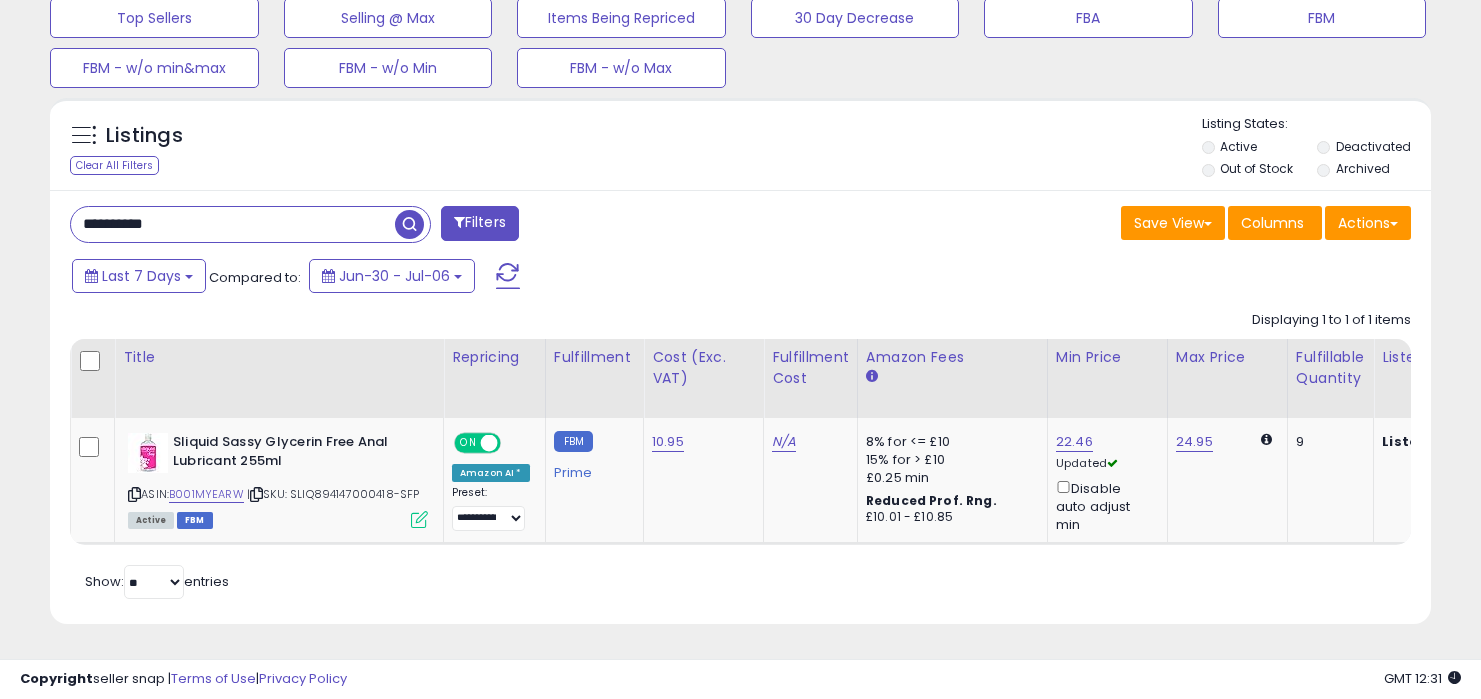 drag, startPoint x: 283, startPoint y: 211, endPoint x: 285, endPoint y: 155, distance: 56.0357 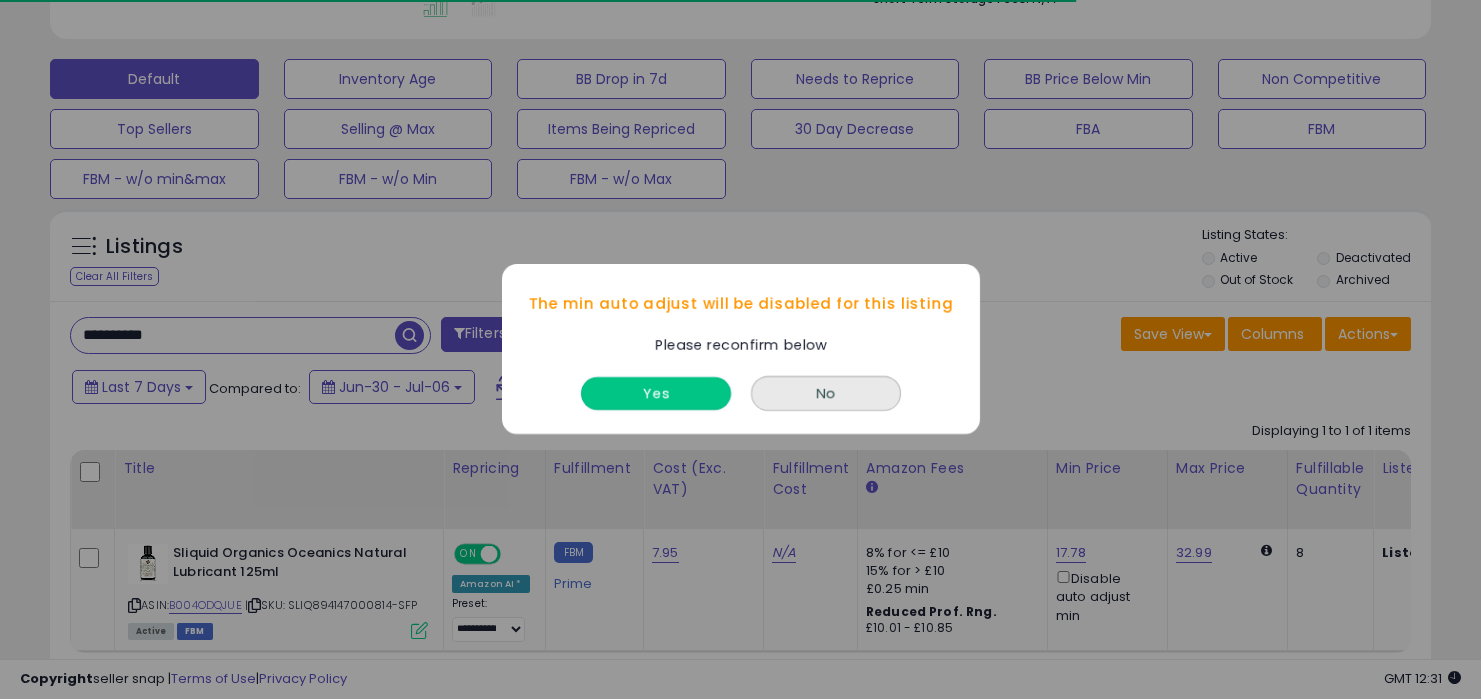 click on "Yes" at bounding box center [656, 394] 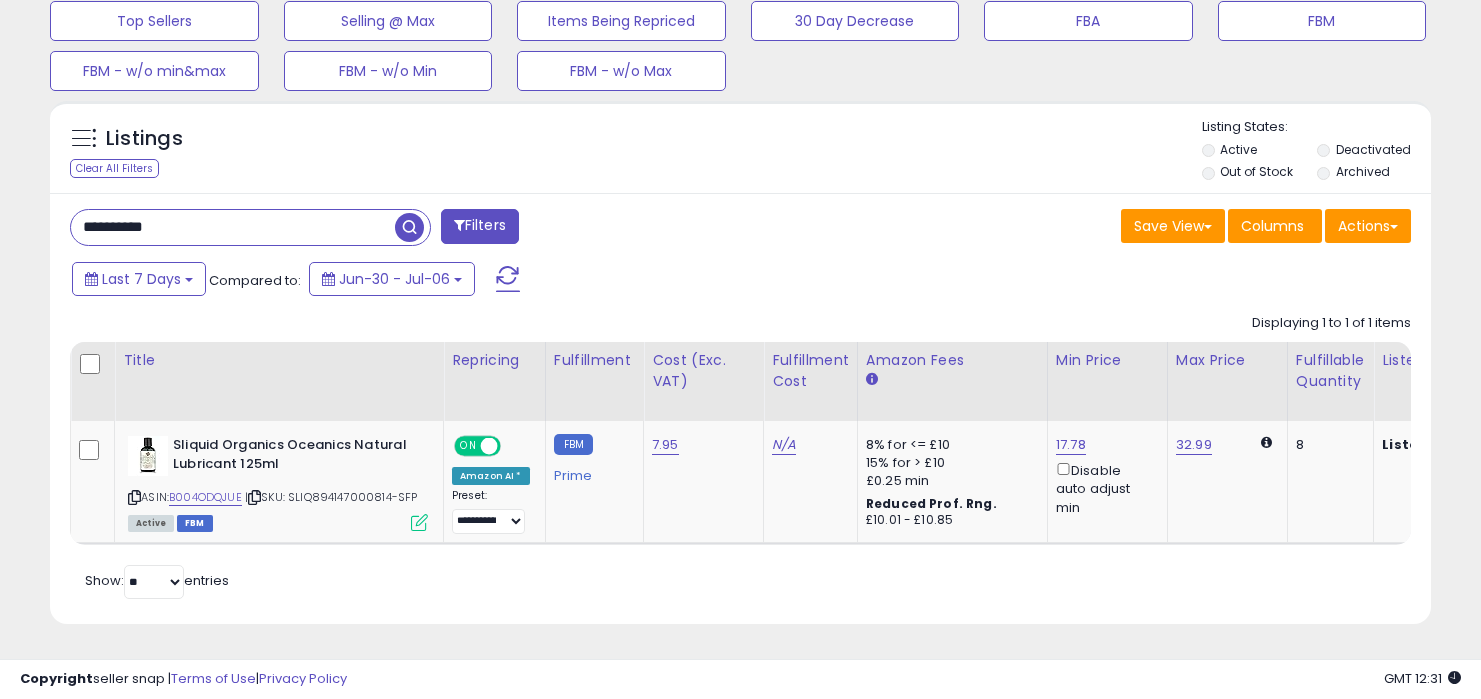 drag, startPoint x: 297, startPoint y: 215, endPoint x: 295, endPoint y: 174, distance: 41.04875 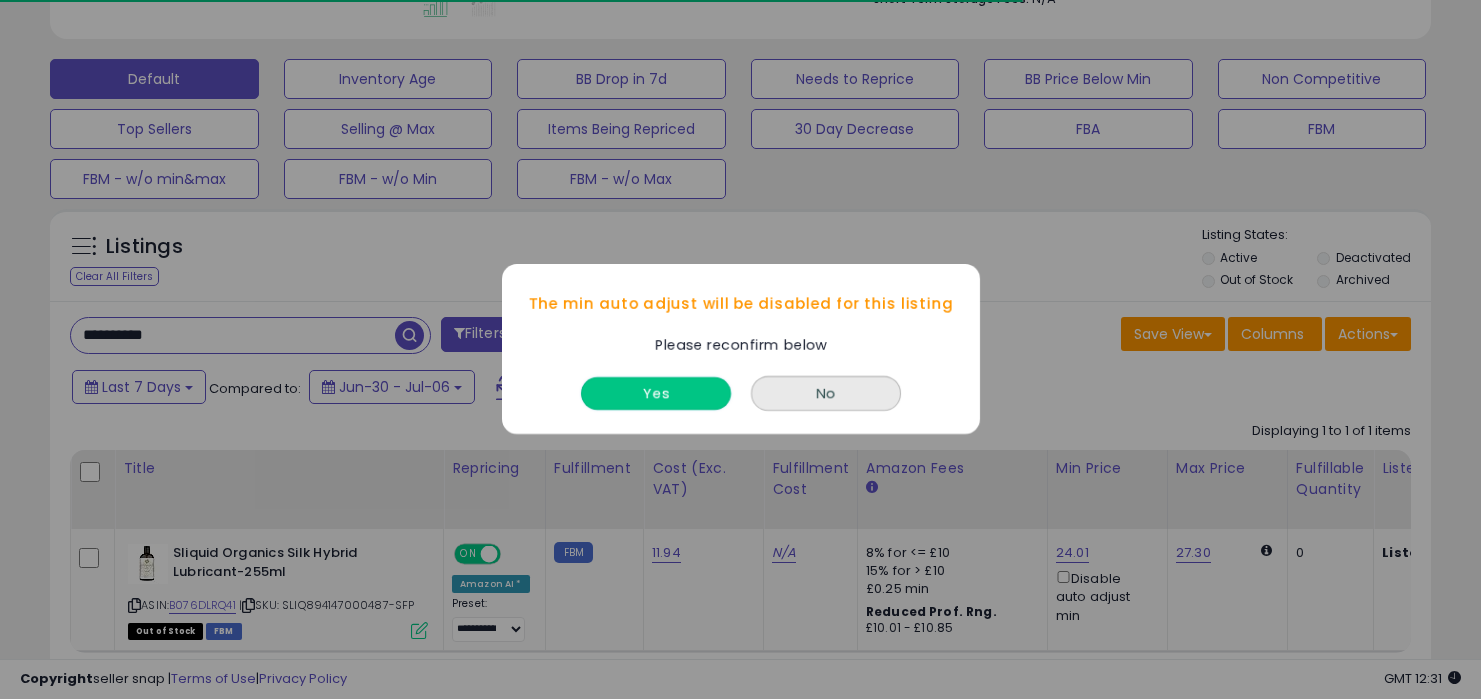 click on "Yes" at bounding box center [656, 394] 